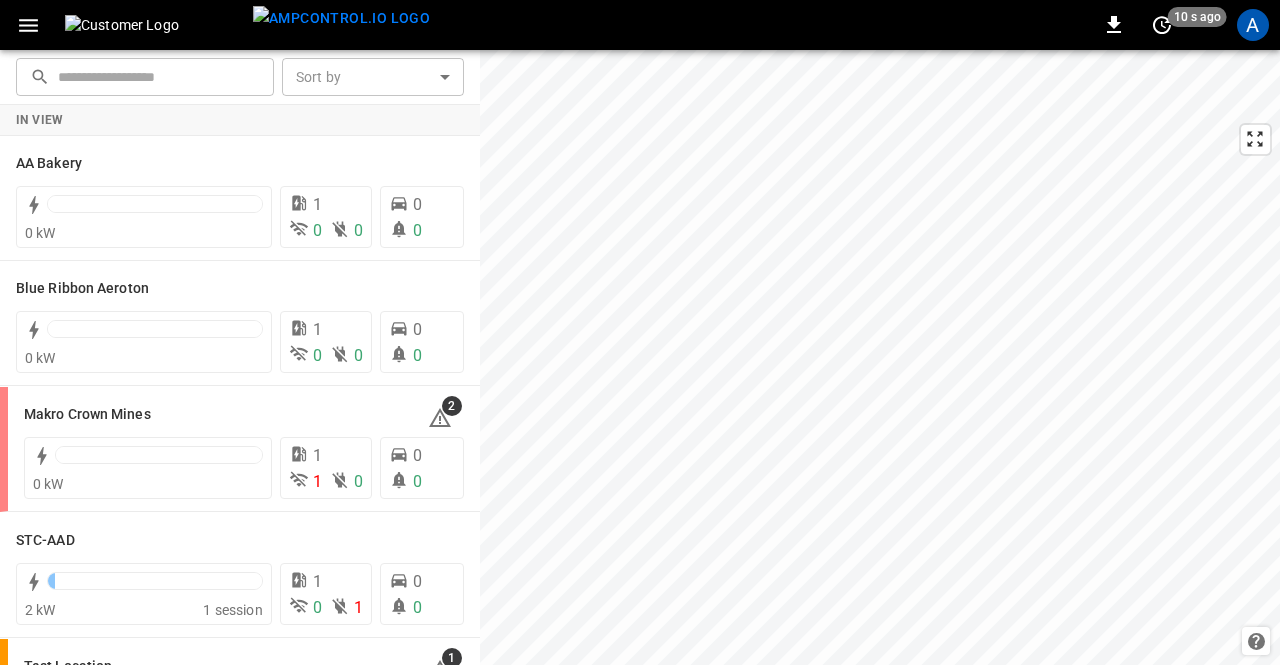 scroll, scrollTop: 0, scrollLeft: 0, axis: both 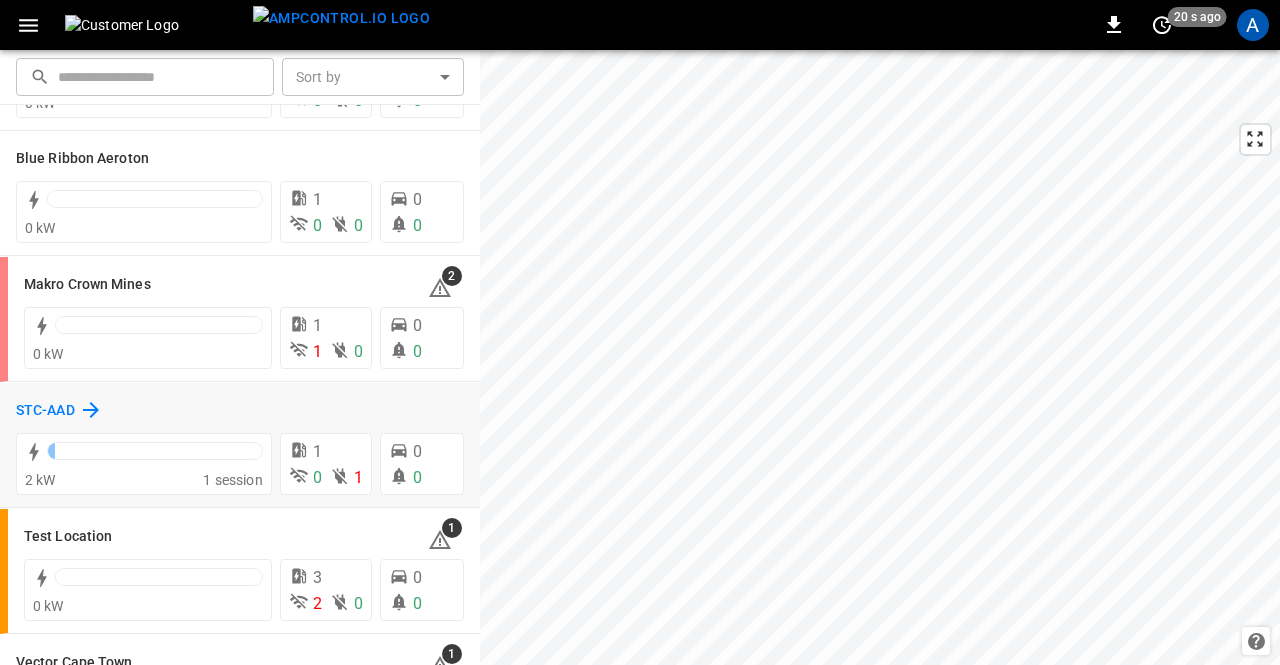 click on "STC-AAD" at bounding box center [45, 411] 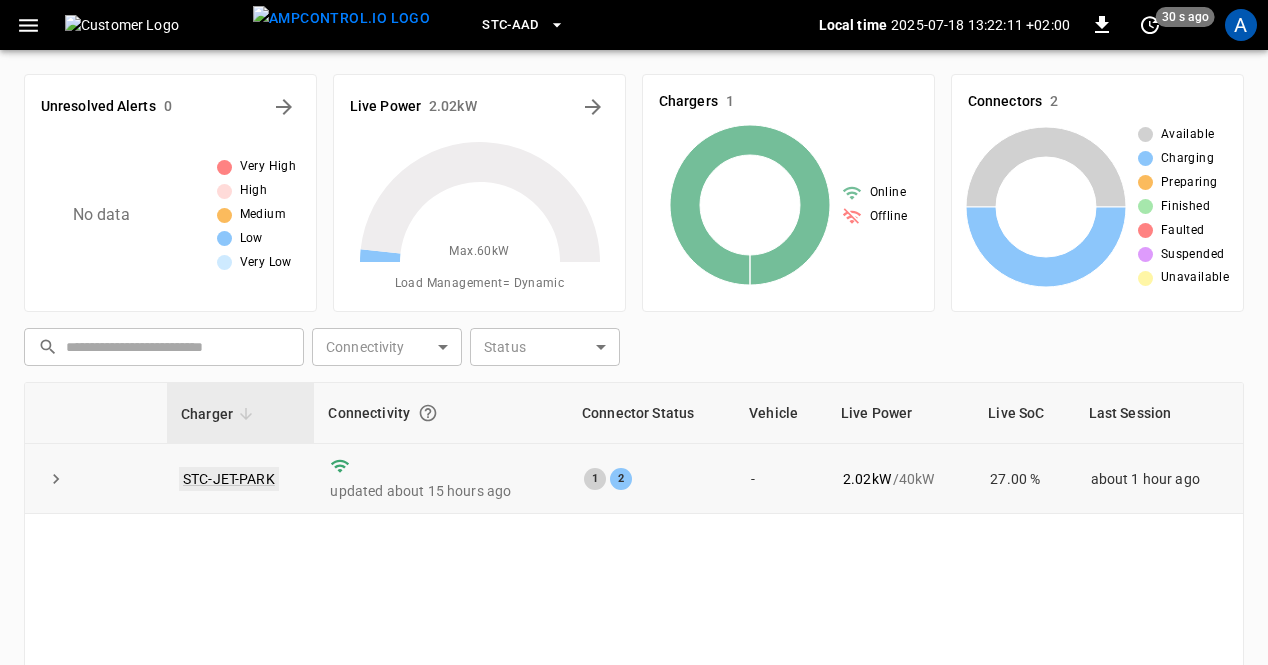 click on "STC-JET-PARK" at bounding box center [229, 479] 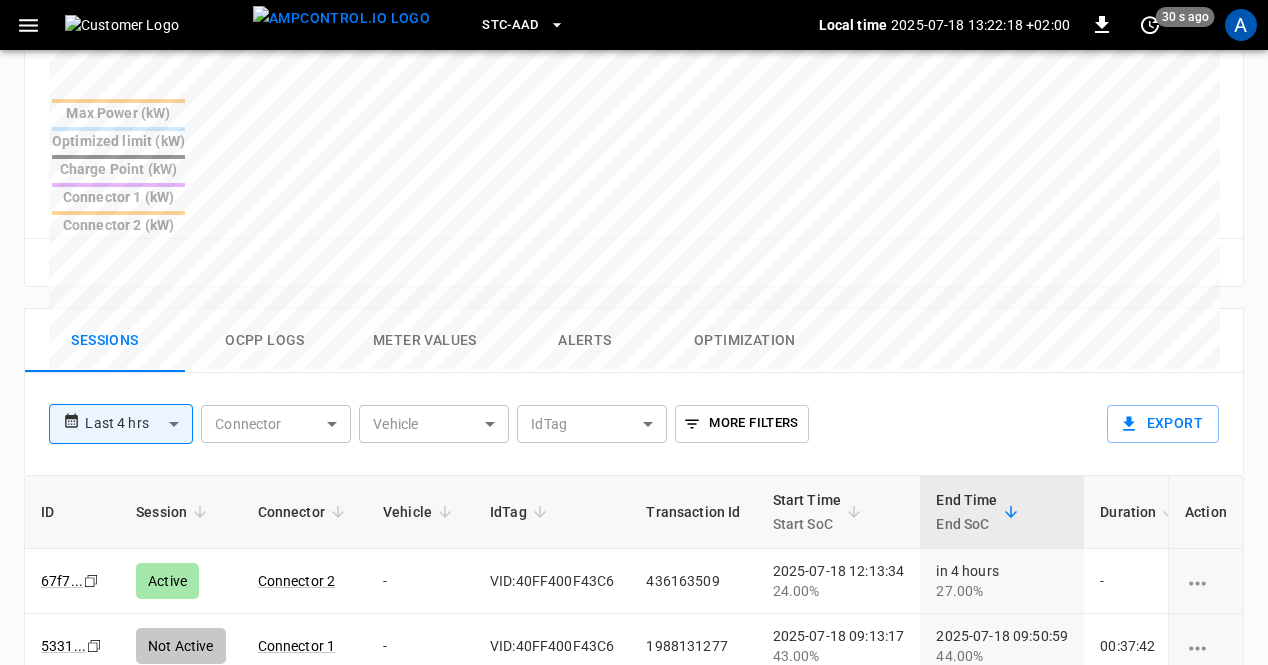 scroll, scrollTop: 825, scrollLeft: 0, axis: vertical 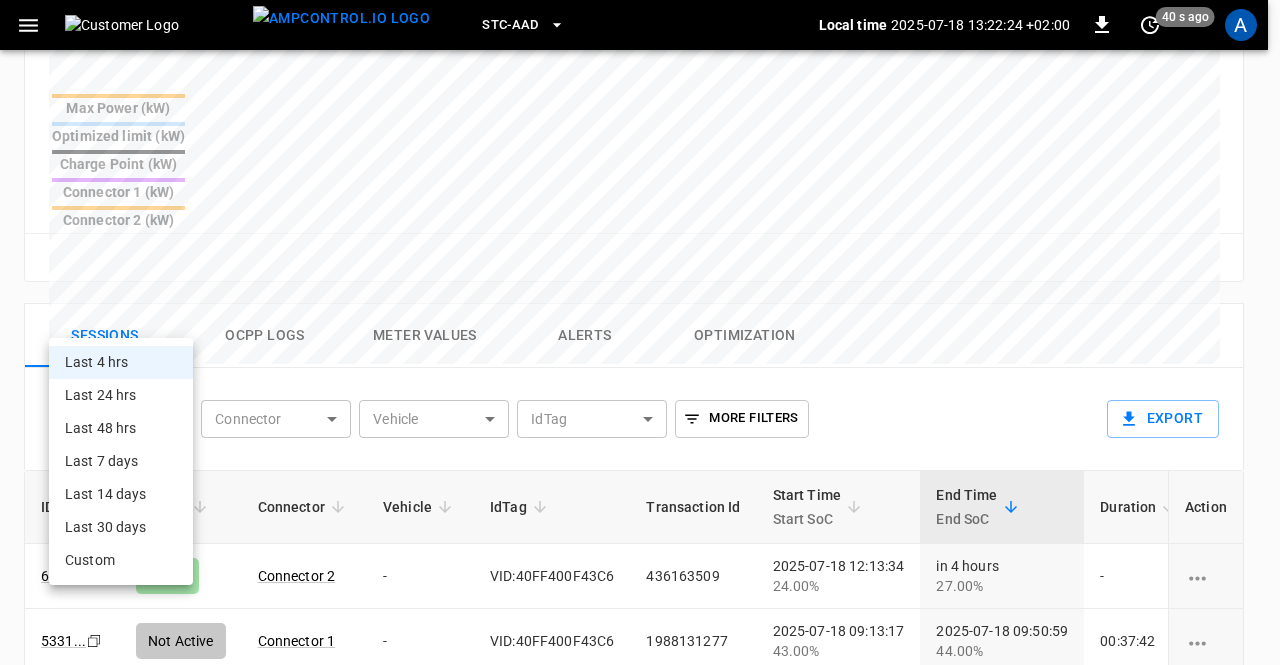 click on "**********" at bounding box center (640, 104) 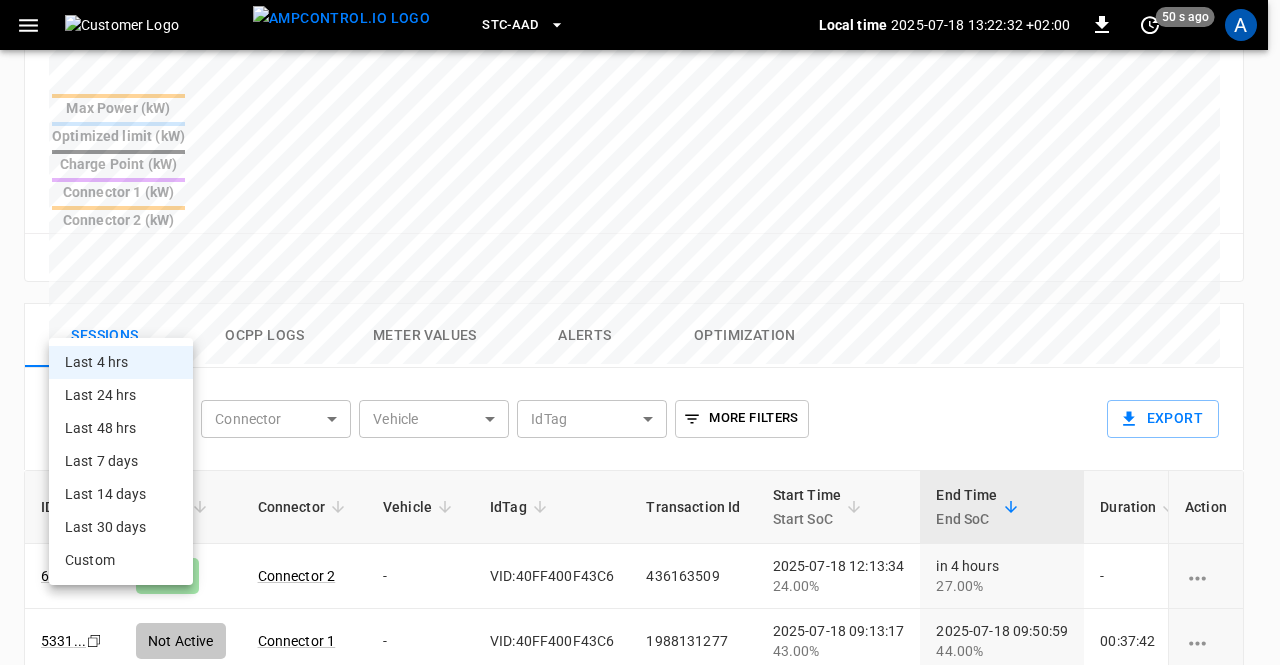 click on "Last 24 hrs" at bounding box center (121, 395) 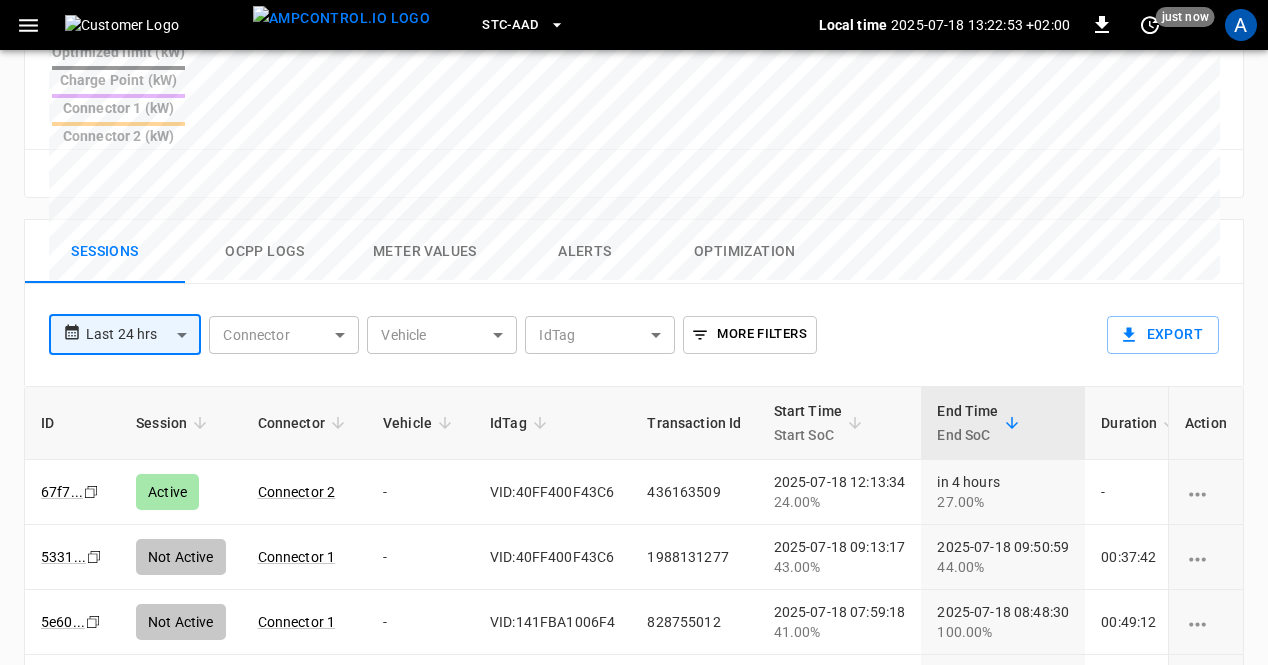 scroll, scrollTop: 912, scrollLeft: 0, axis: vertical 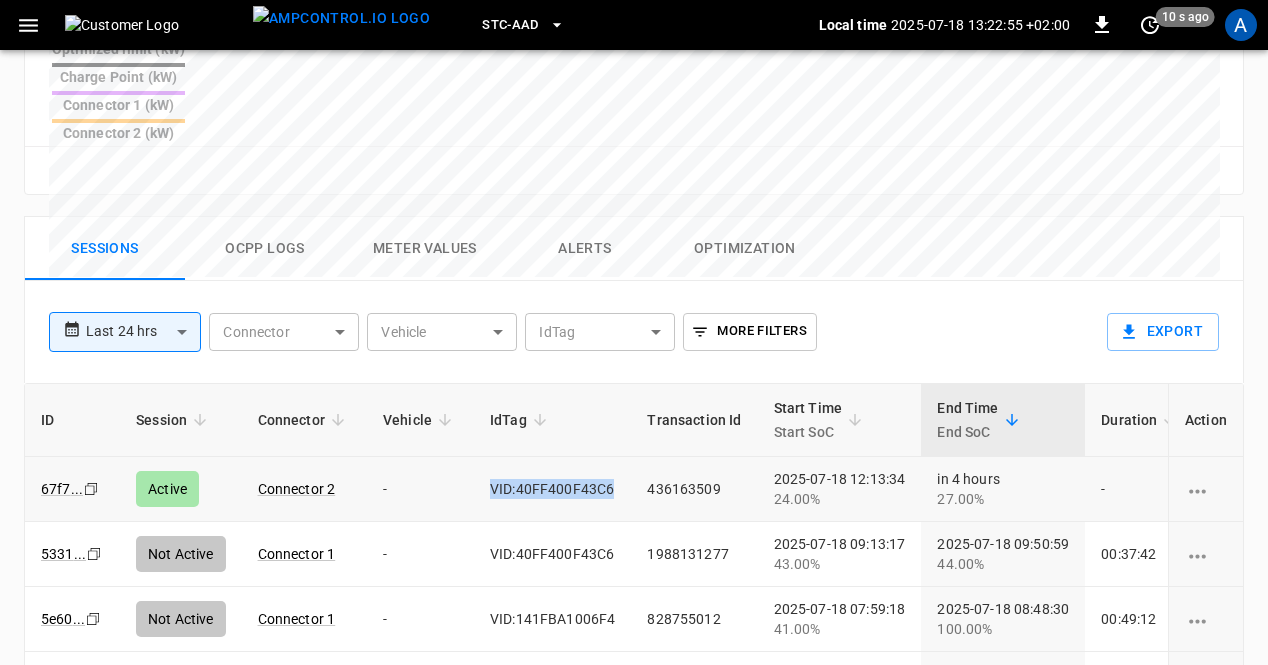 drag, startPoint x: 607, startPoint y: 386, endPoint x: 466, endPoint y: 383, distance: 141.0319 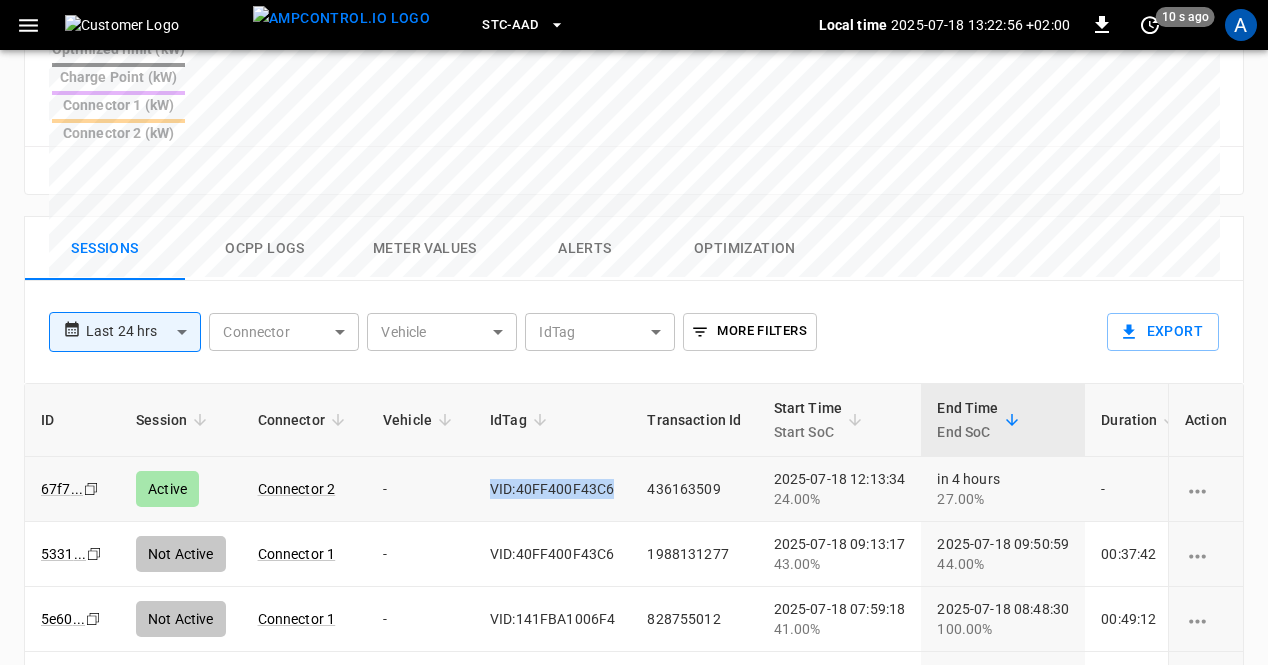 copy on "VID:40FF400F43C6" 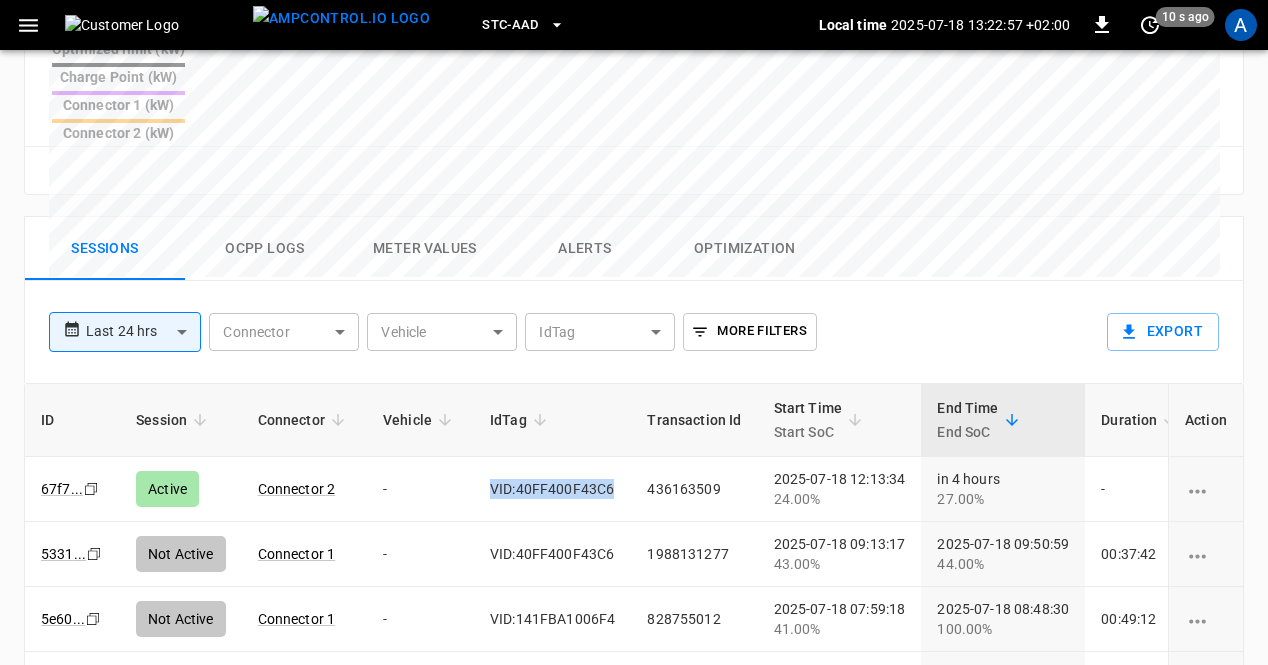 scroll, scrollTop: 0, scrollLeft: 0, axis: both 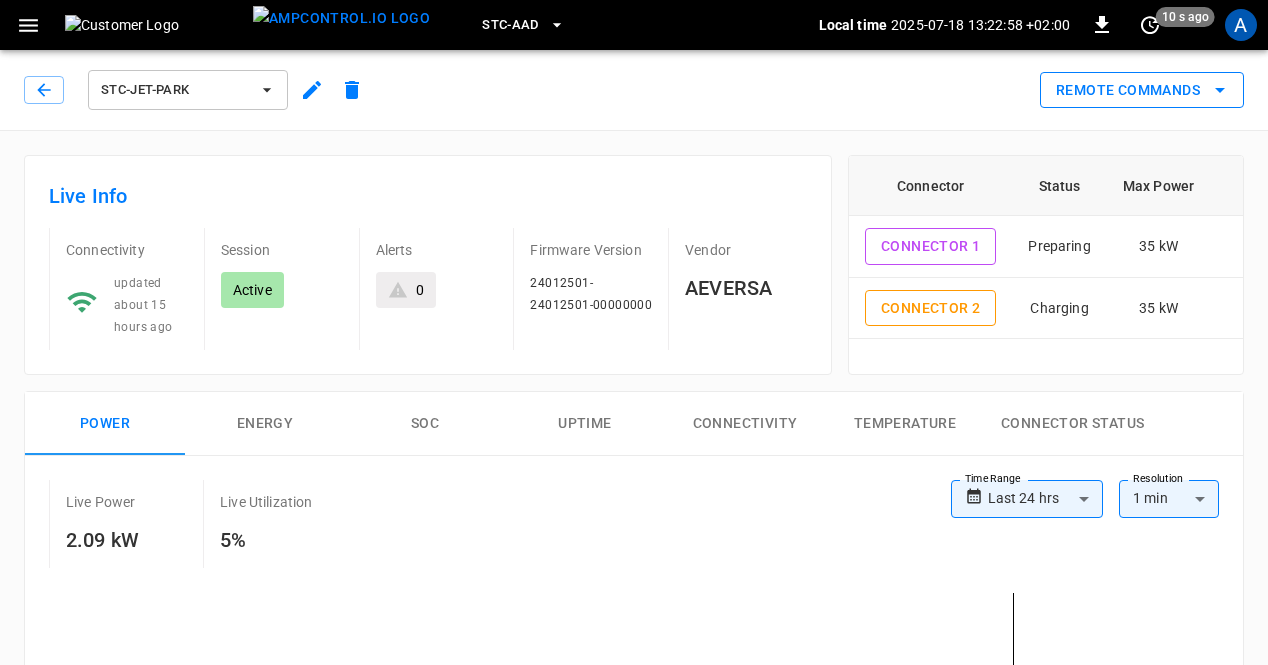 click 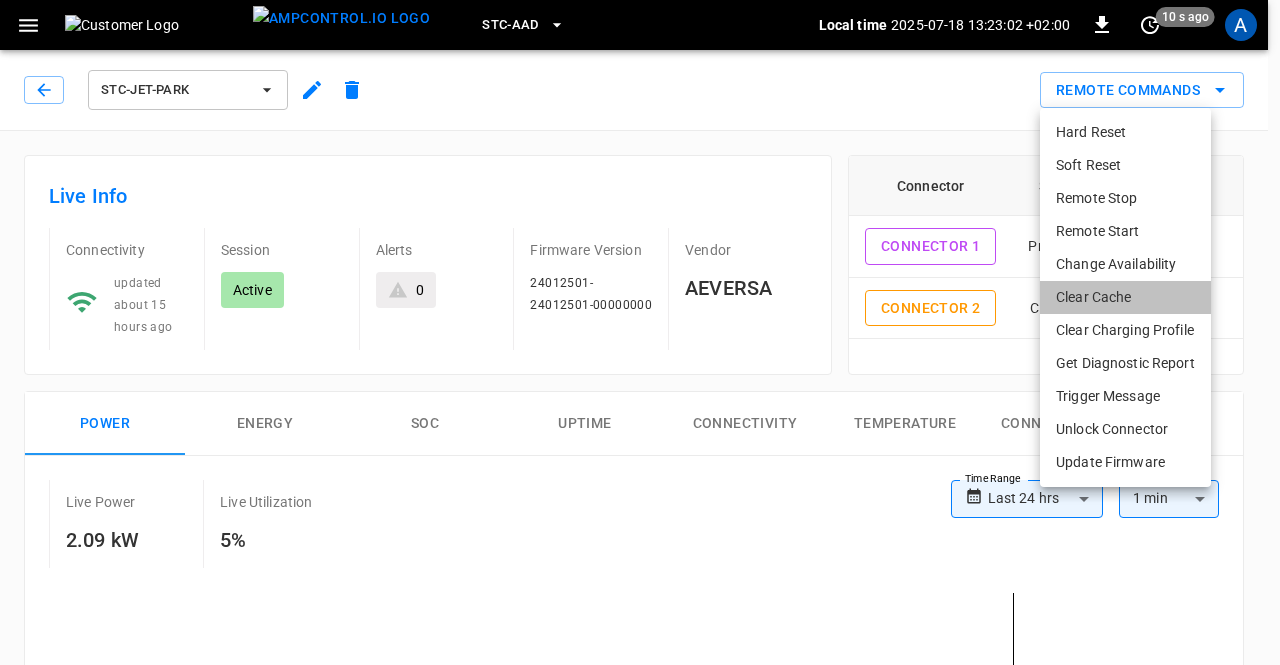 click on "Clear Cache" at bounding box center [1125, 297] 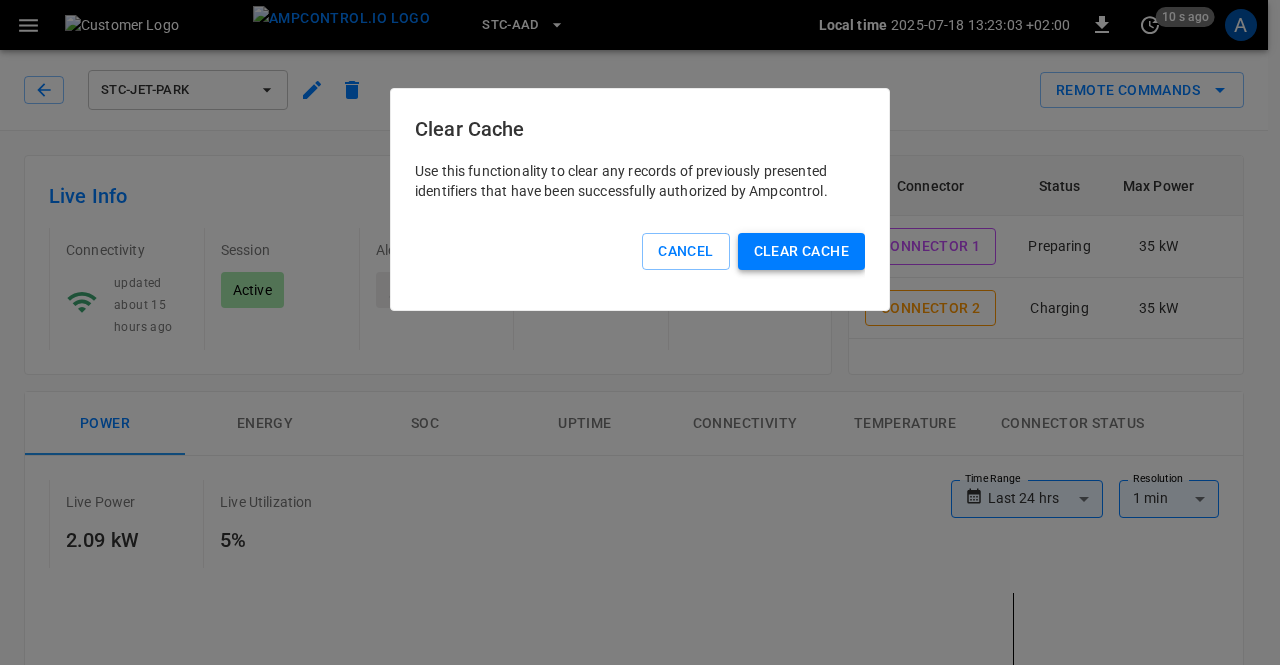 click on "Clear Cache" at bounding box center [801, 251] 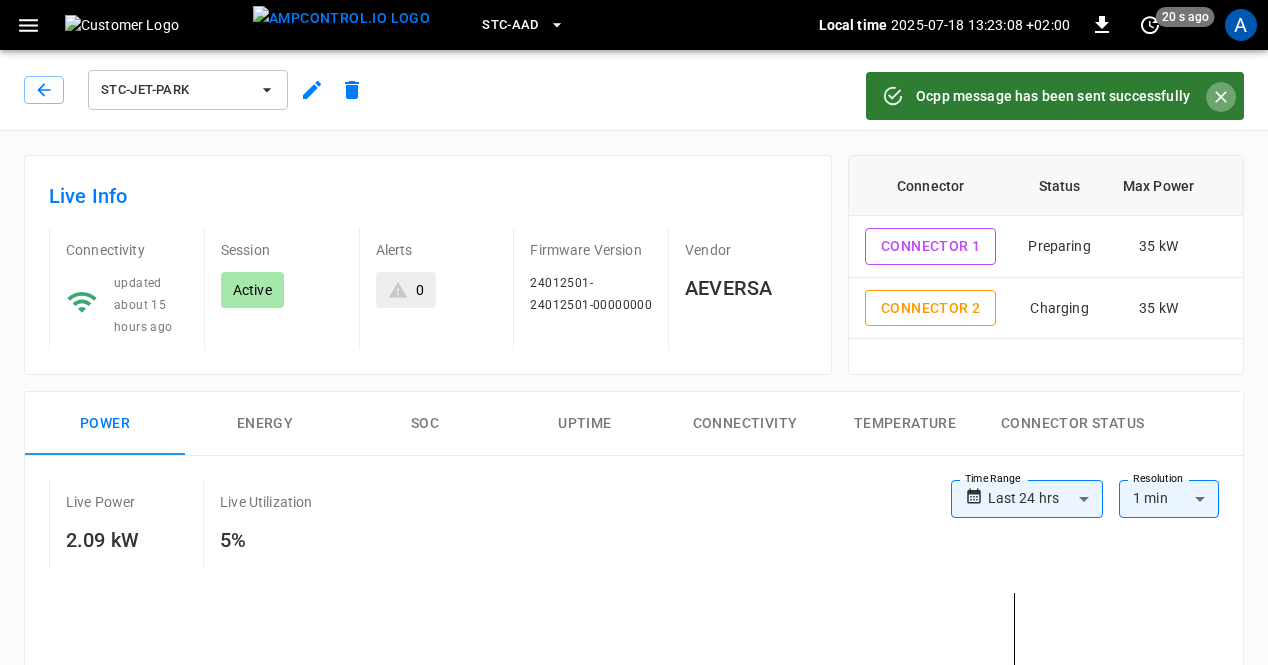 click 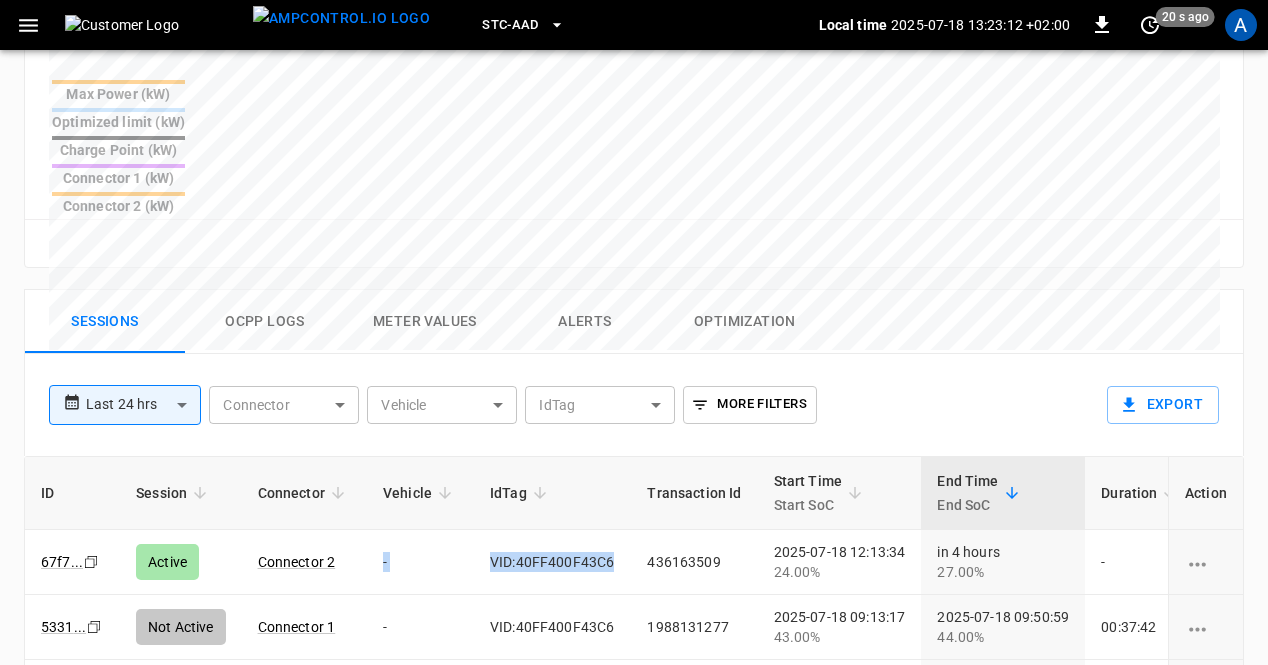 scroll, scrollTop: 866, scrollLeft: 0, axis: vertical 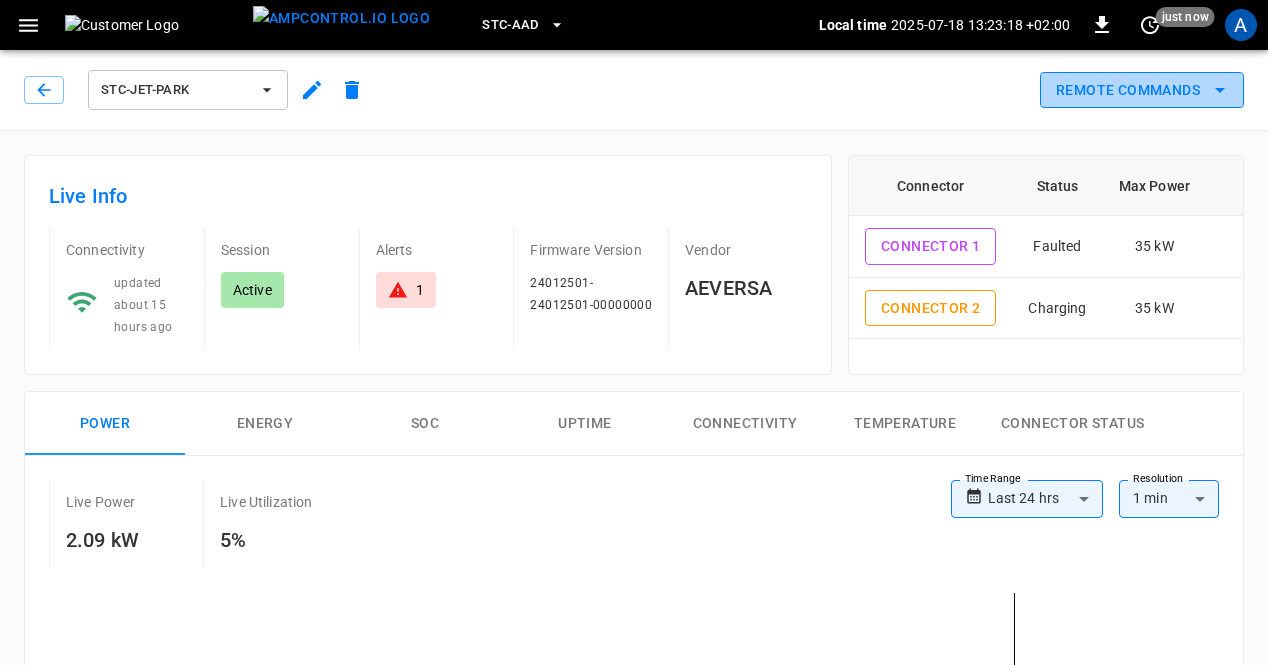 click 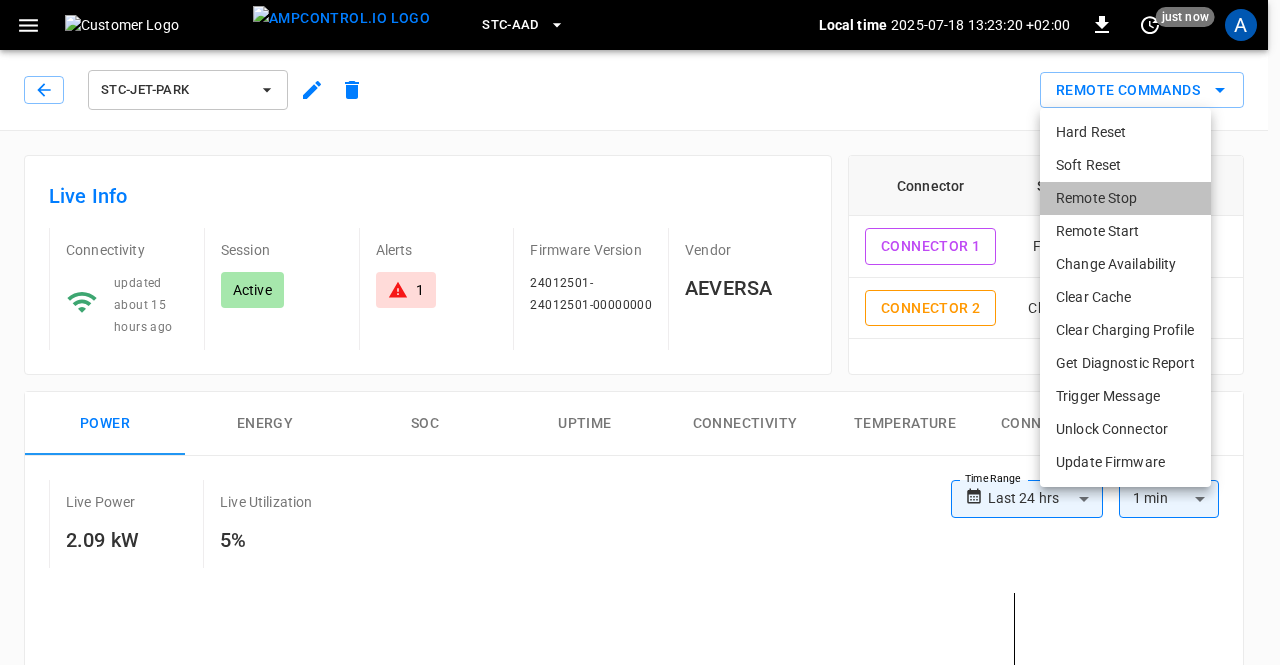 click on "Remote Stop" at bounding box center [1125, 198] 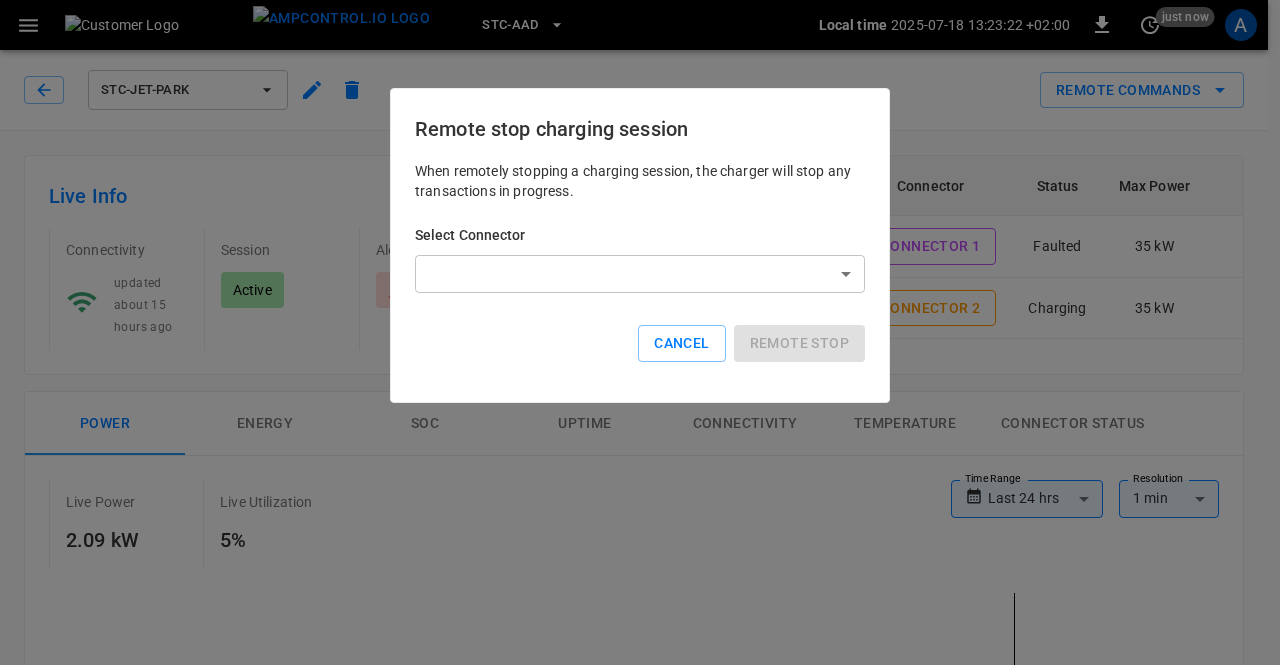 click on "**********" at bounding box center (640, 929) 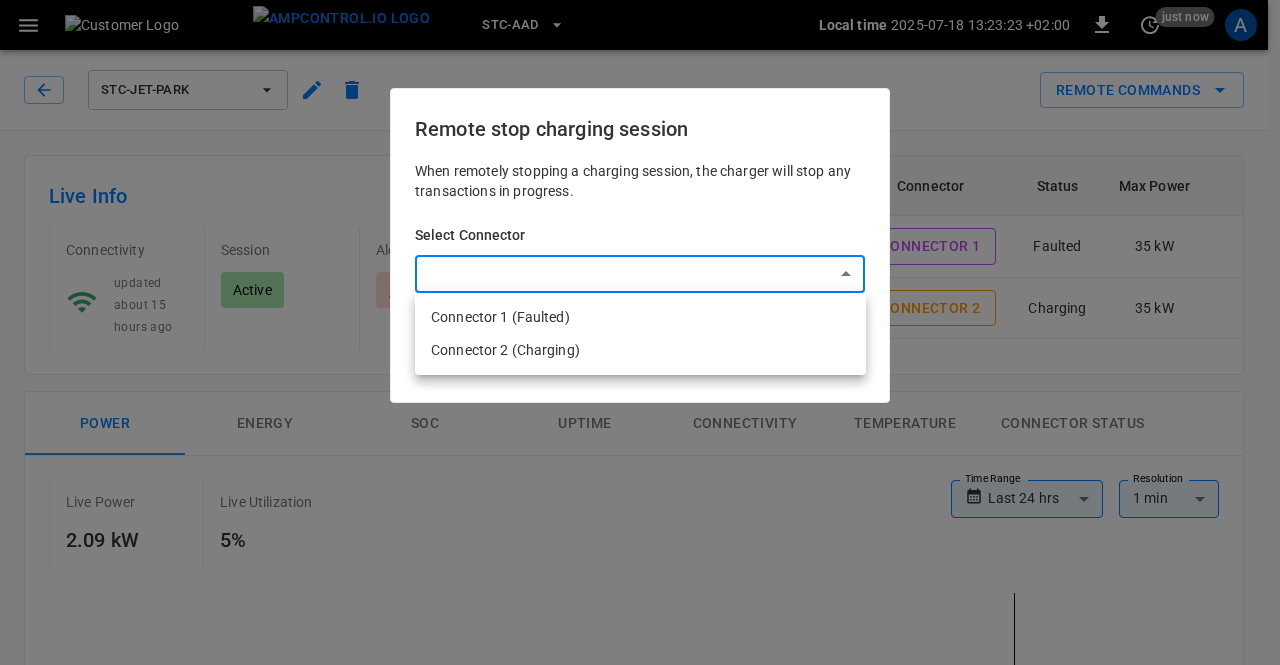 click on "Connector 2 (Charging)" at bounding box center [640, 350] 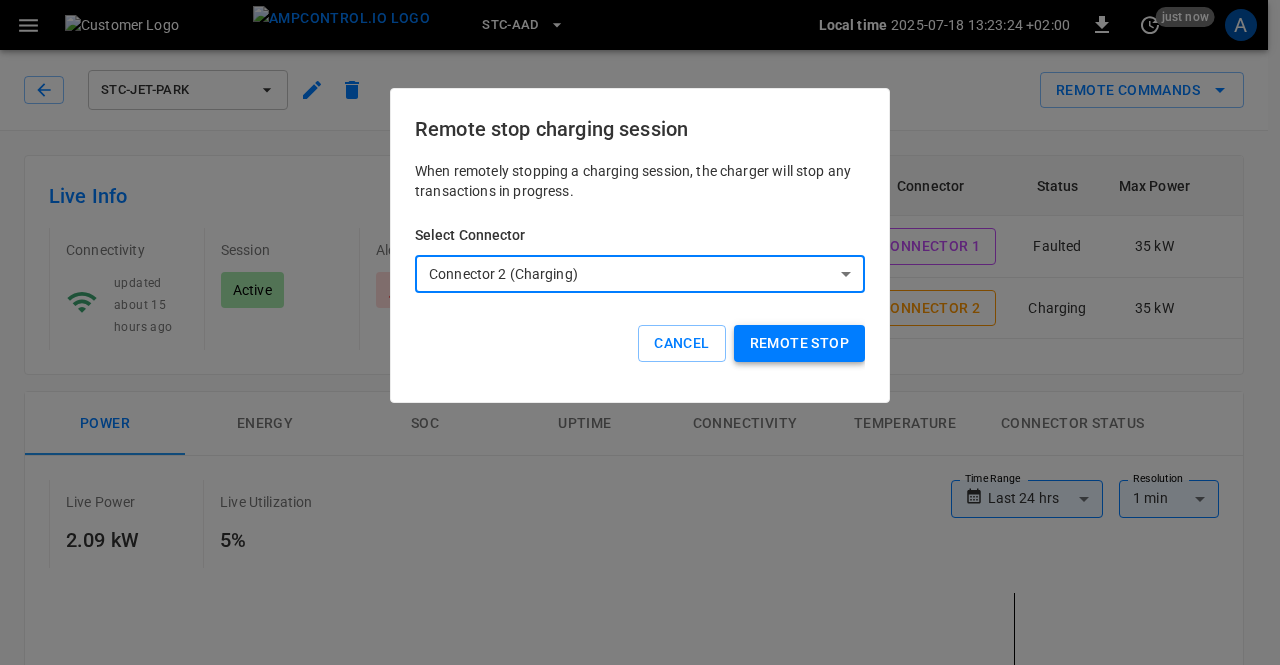 click on "Remote stop" at bounding box center (799, 343) 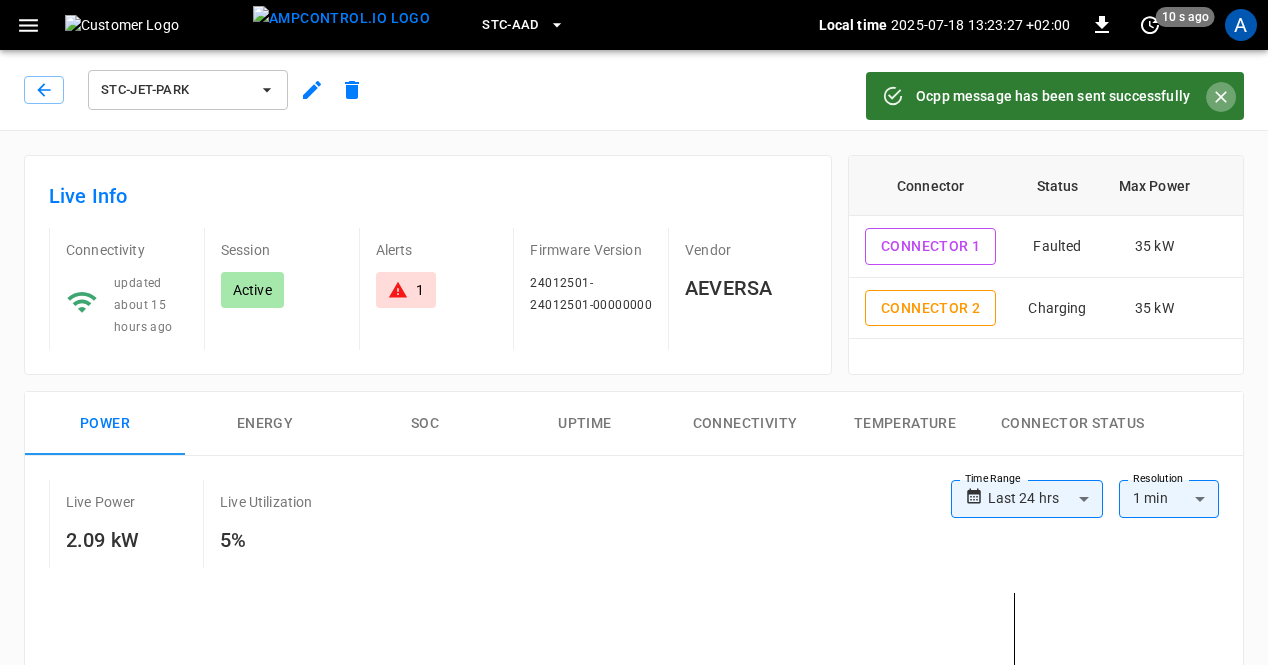 click 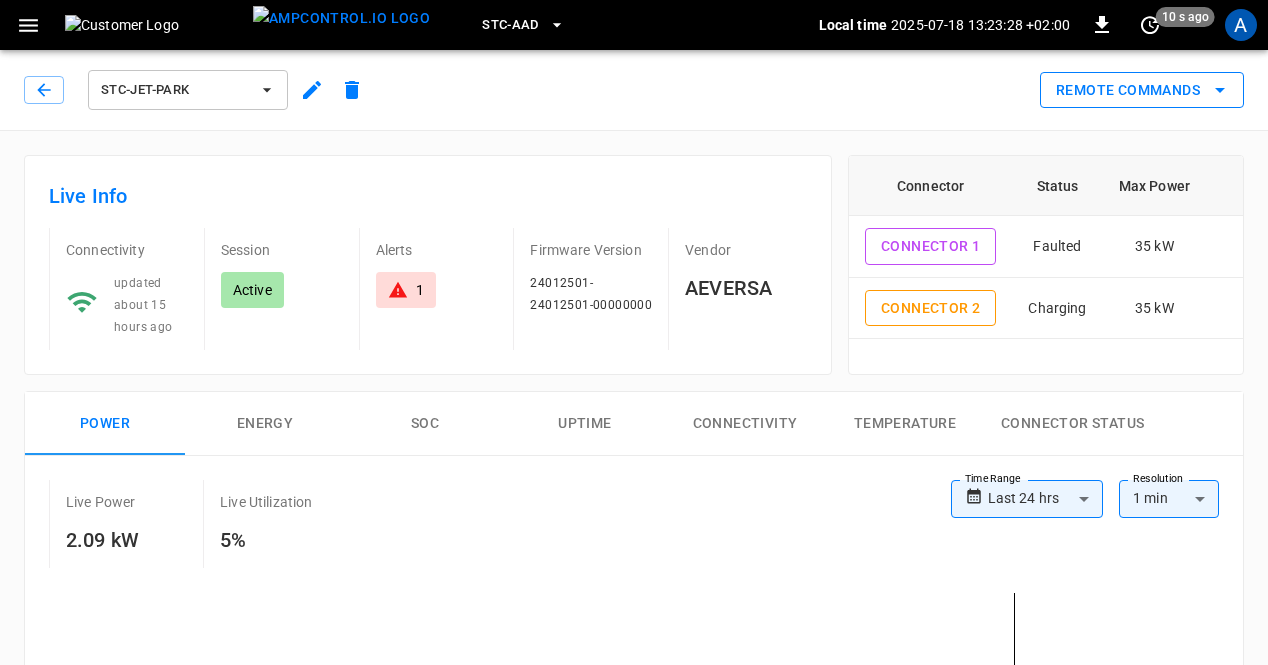 click 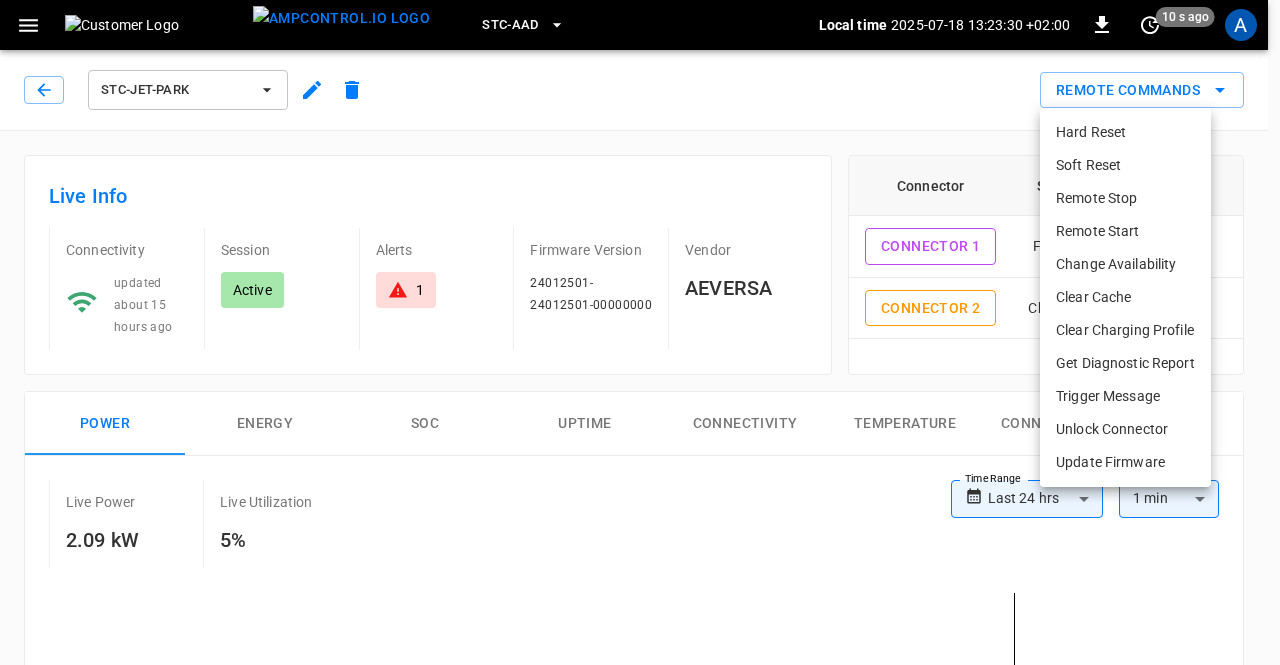 click on "Clear Charging Profile" at bounding box center (1125, 330) 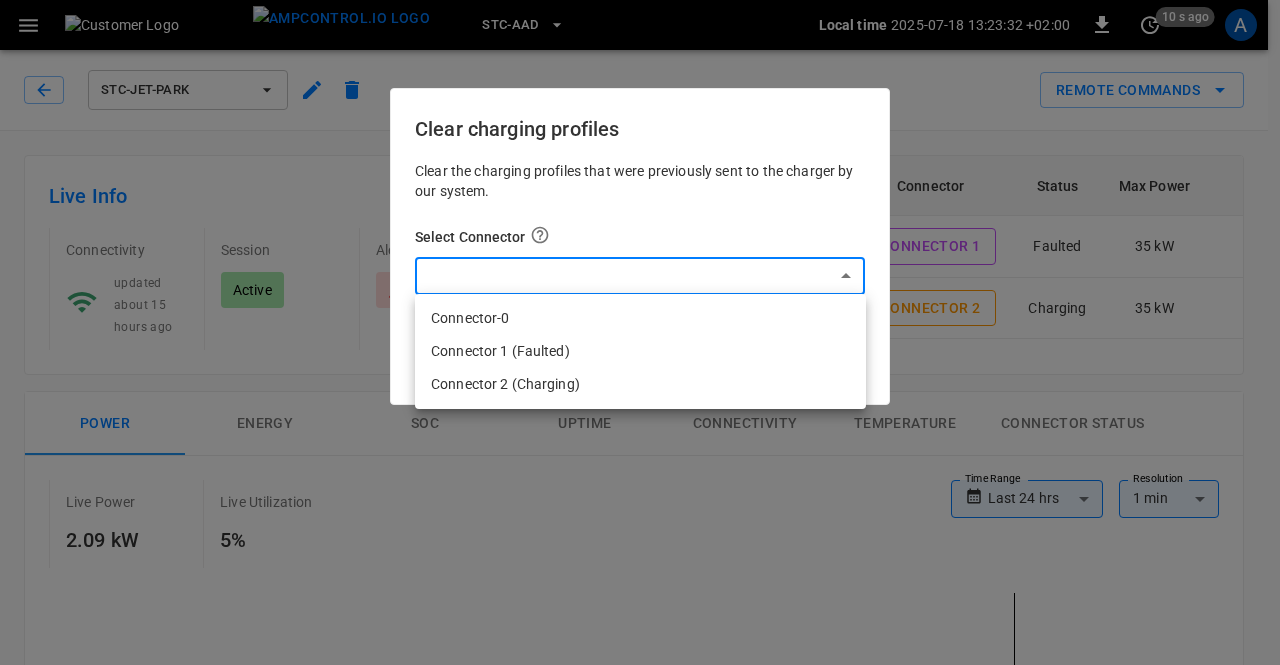 click on "**********" at bounding box center [640, 929] 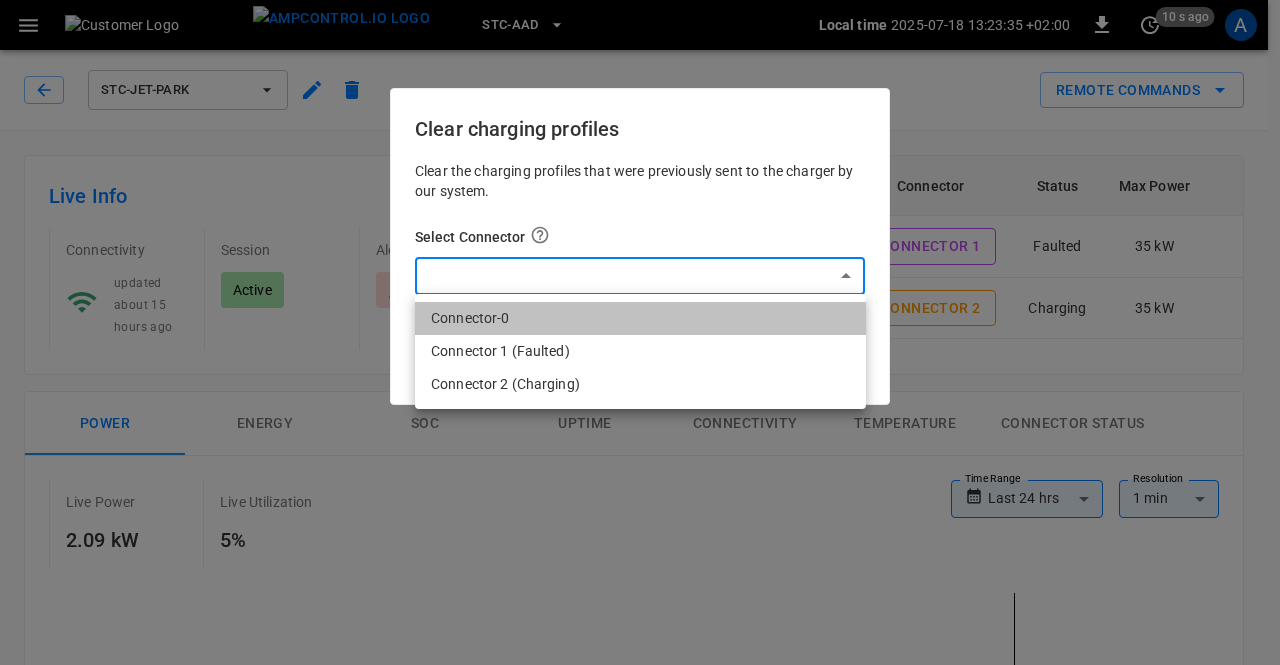 click on "Connector-0" at bounding box center (640, 318) 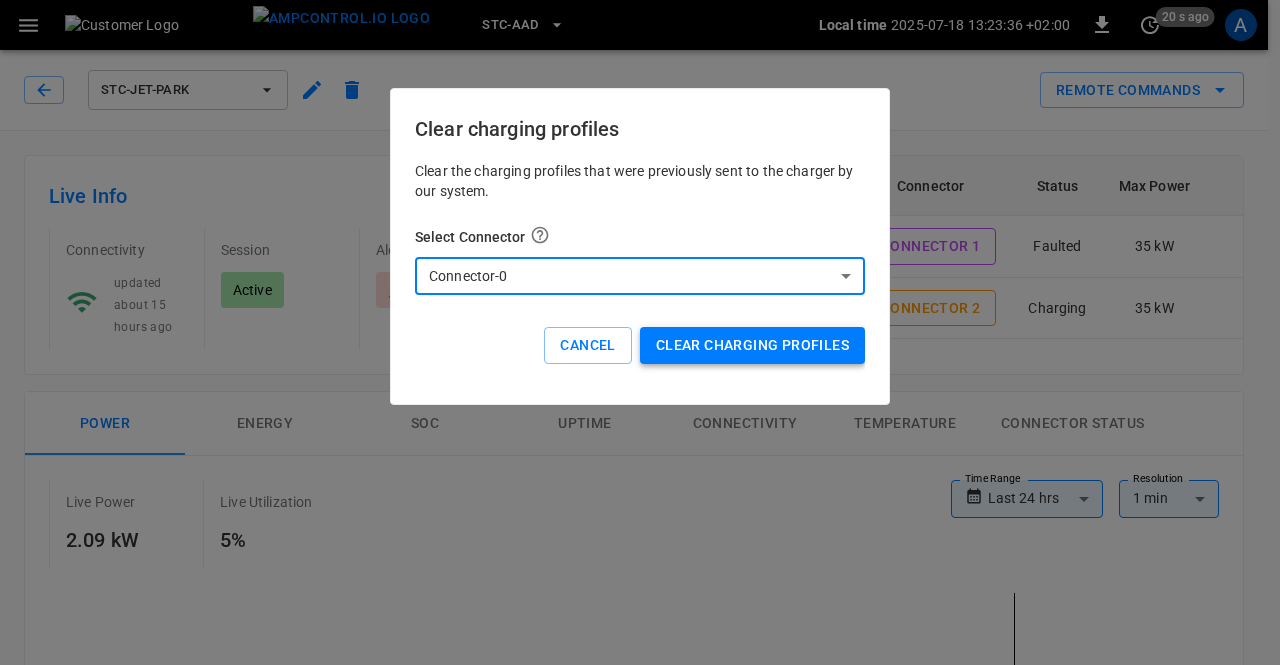 click on "Clear charging profiles" at bounding box center (752, 345) 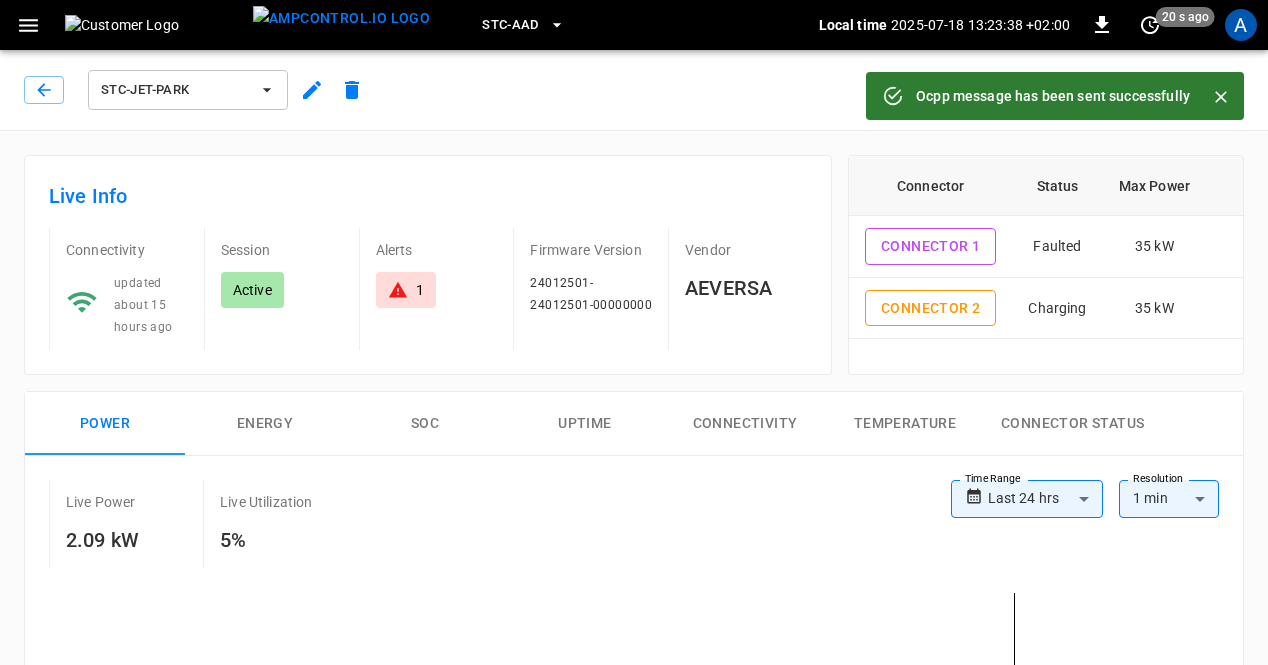 click 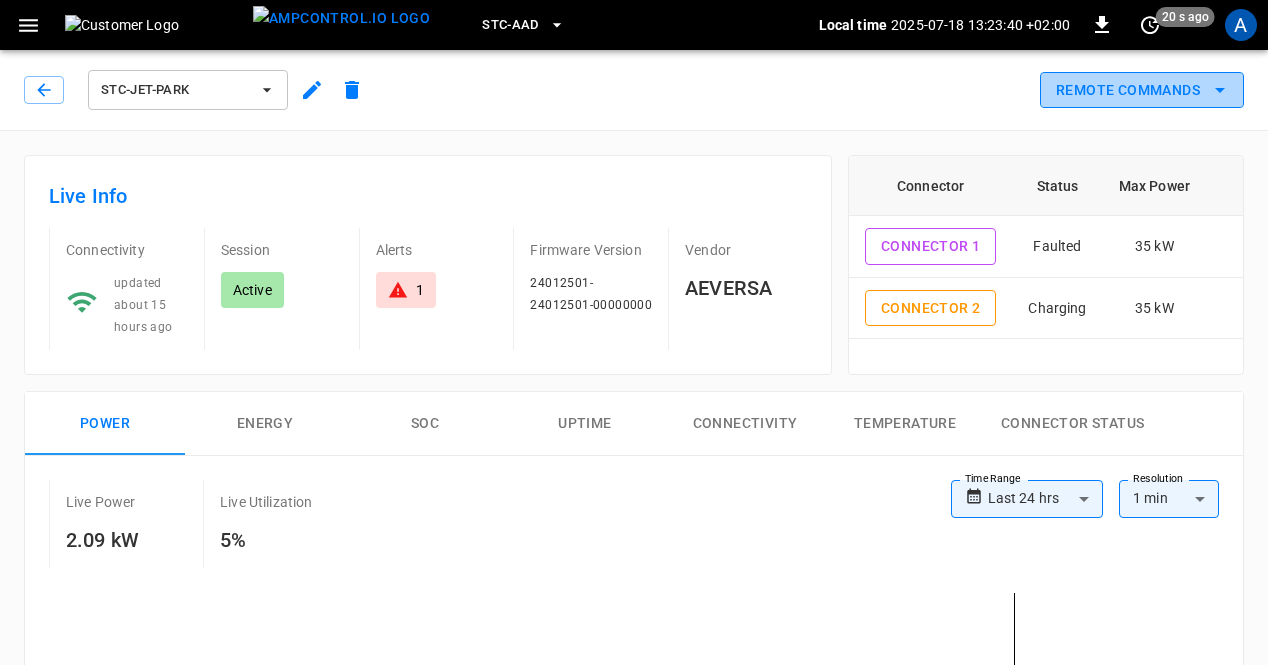 click 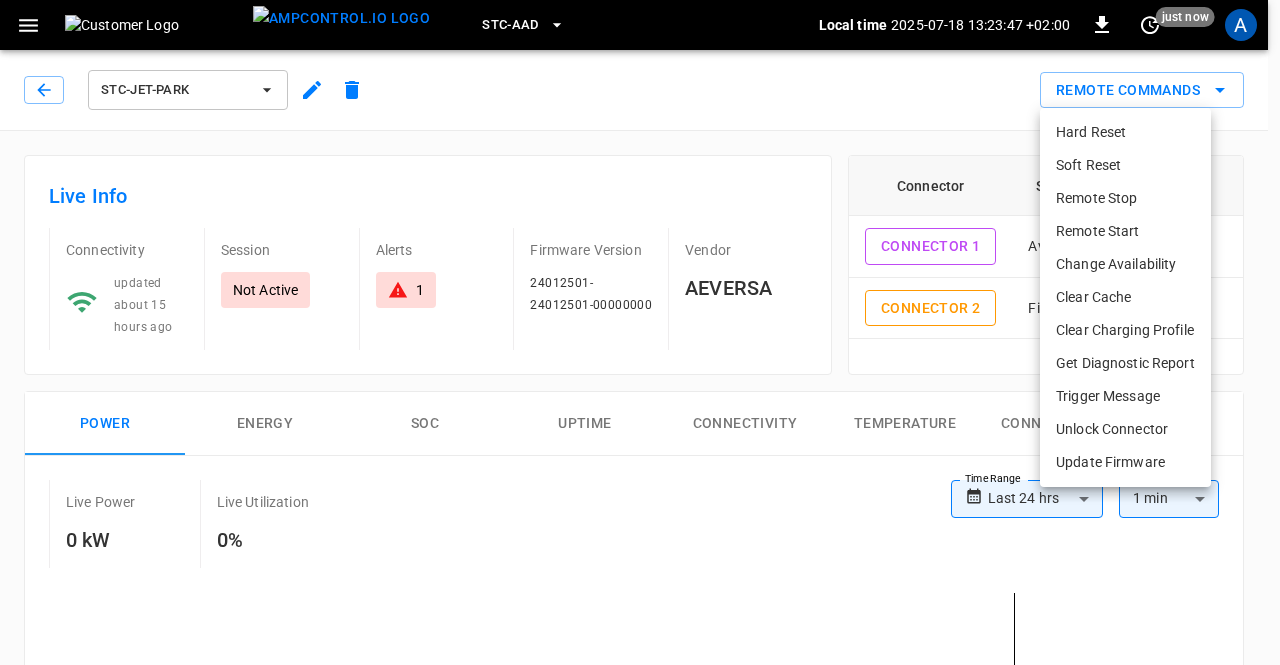 click on "Soft Reset" at bounding box center (1125, 165) 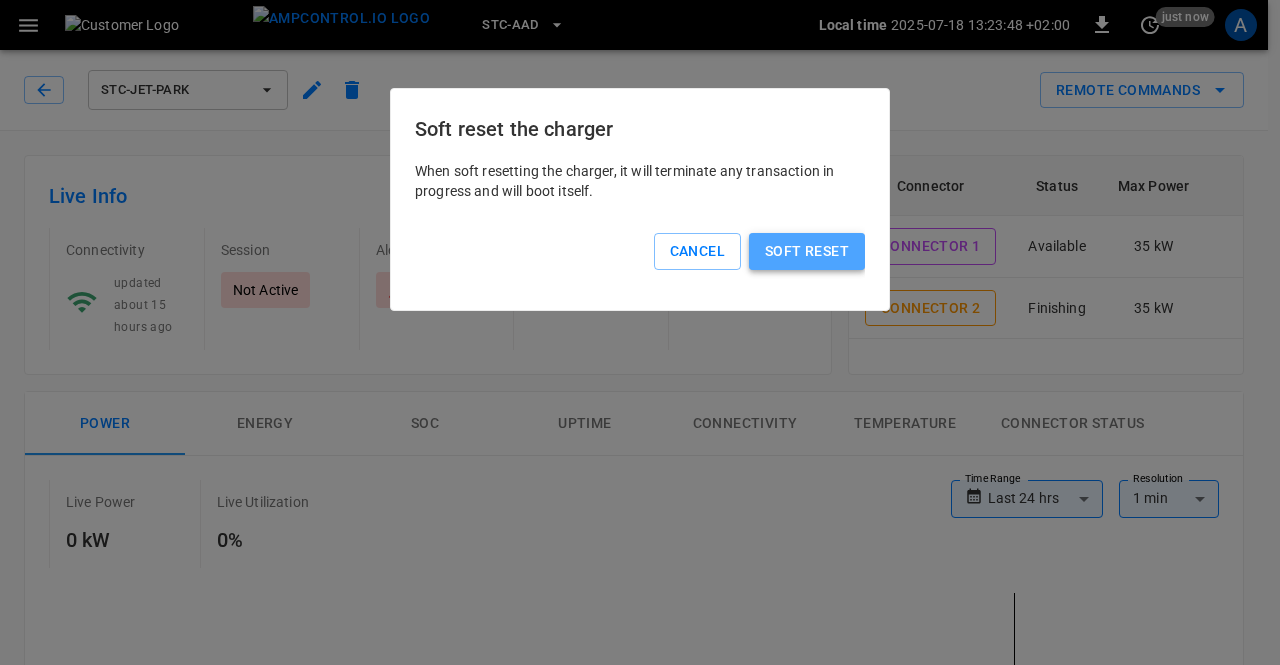 click on "Soft reset" at bounding box center (807, 251) 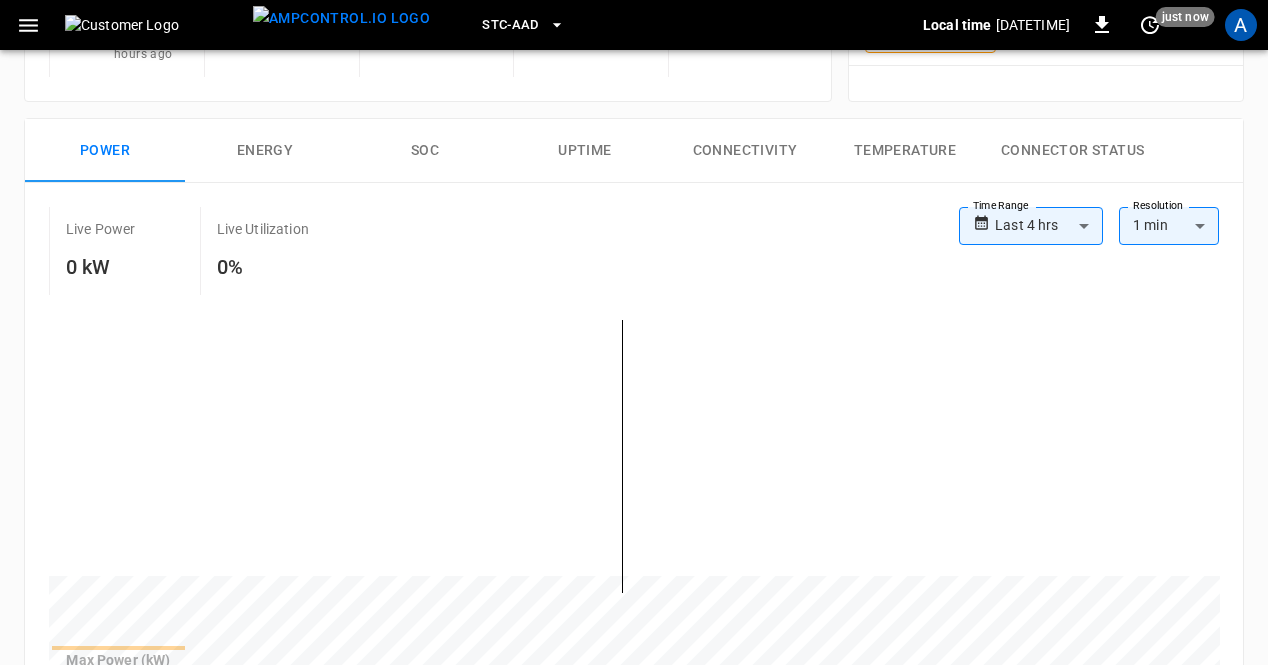scroll, scrollTop: 0, scrollLeft: 0, axis: both 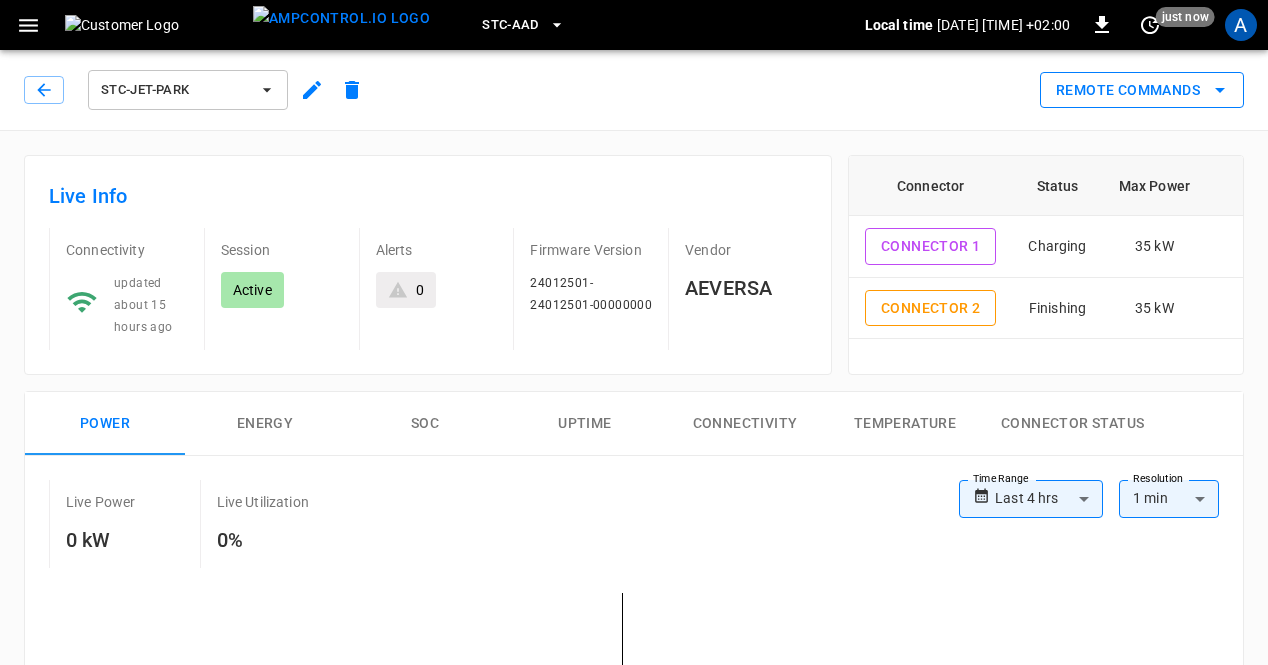 click 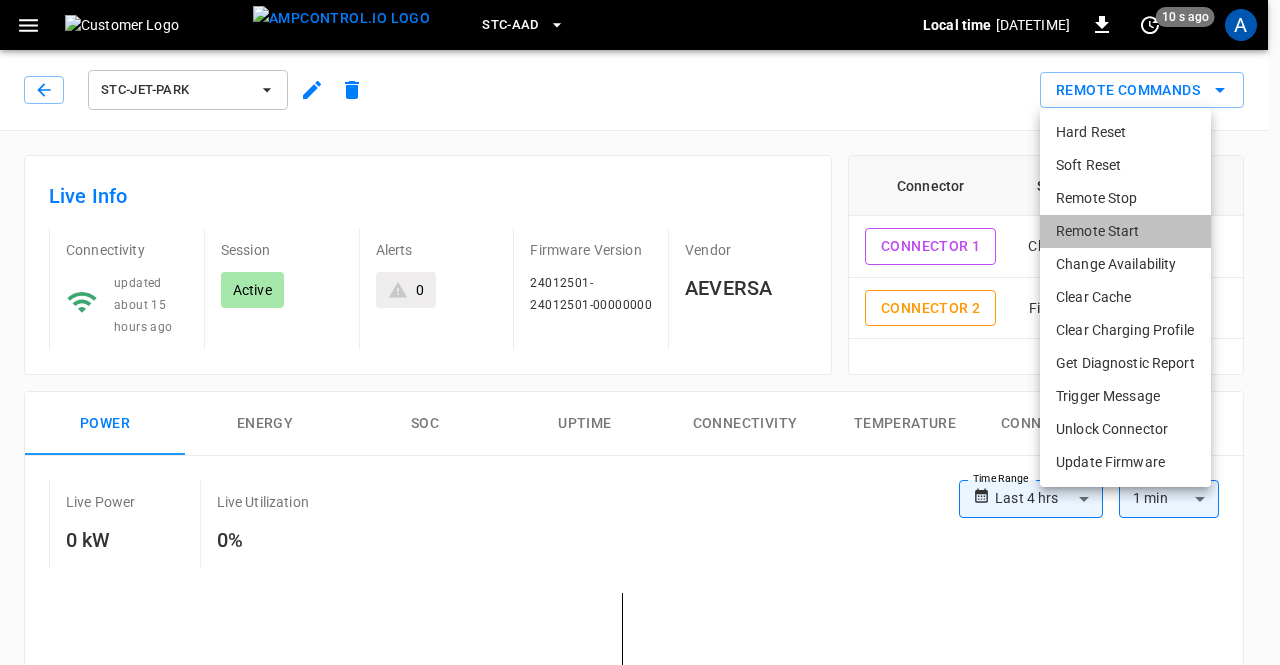 click on "Remote Start" at bounding box center [1125, 231] 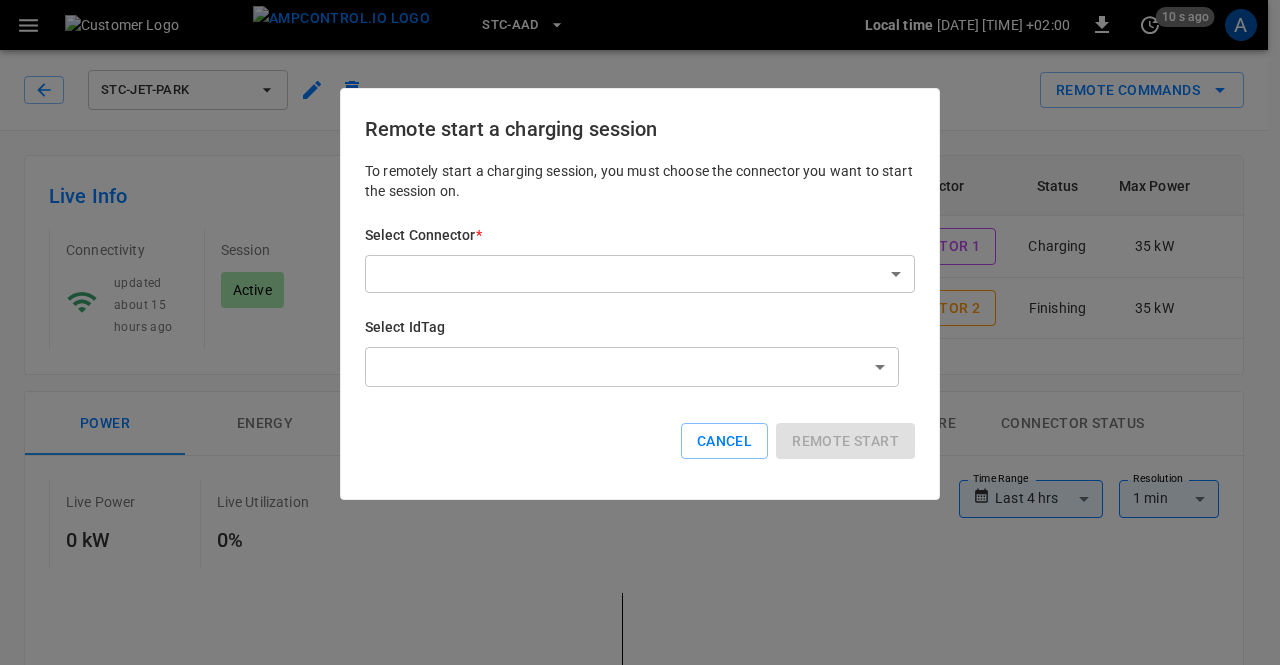 click on "**********" at bounding box center (640, 929) 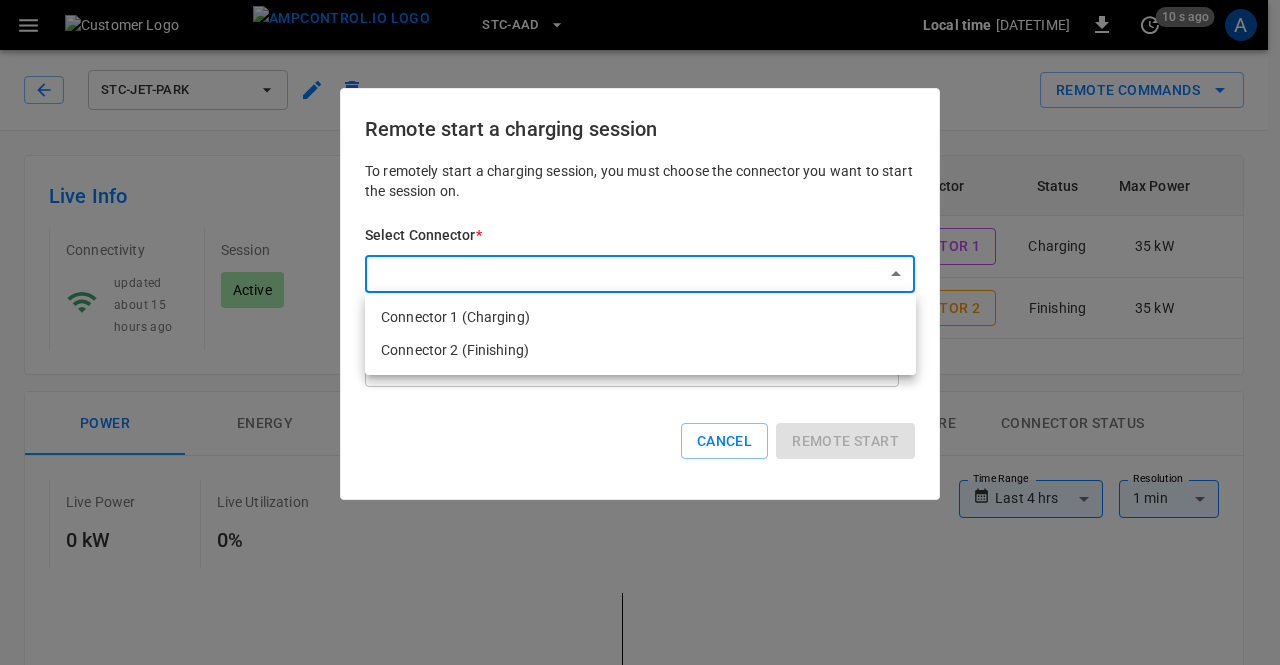 click at bounding box center [640, 332] 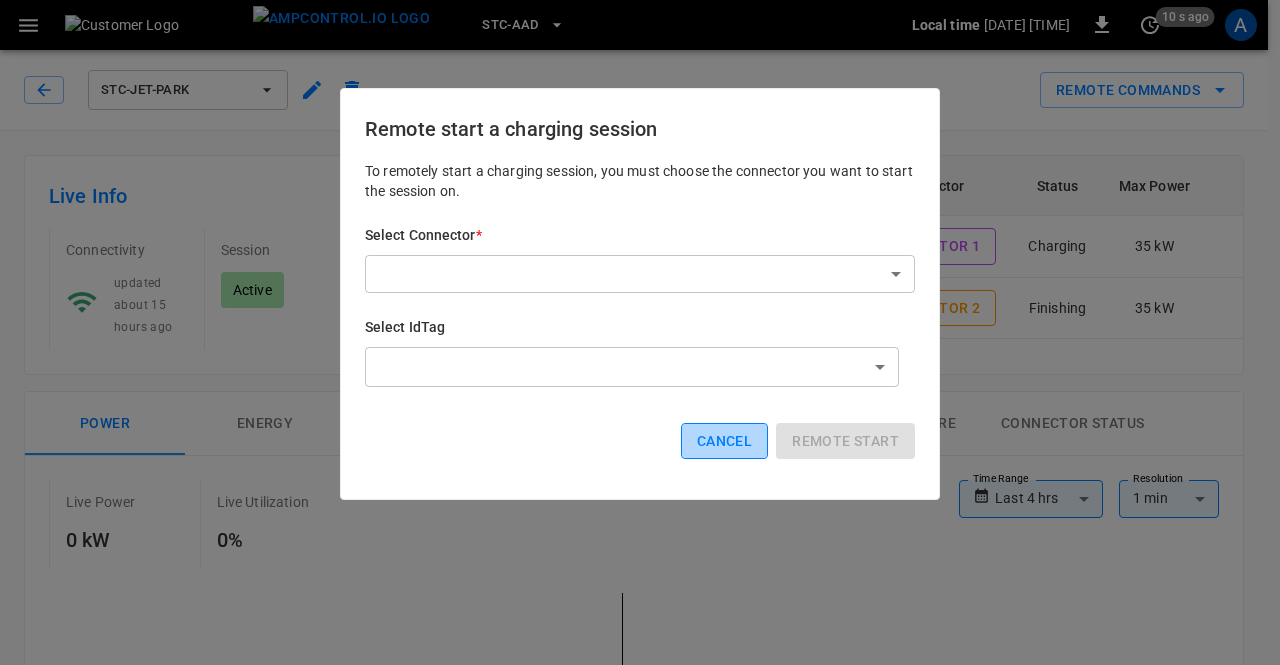 click on "Cancel" at bounding box center [724, 441] 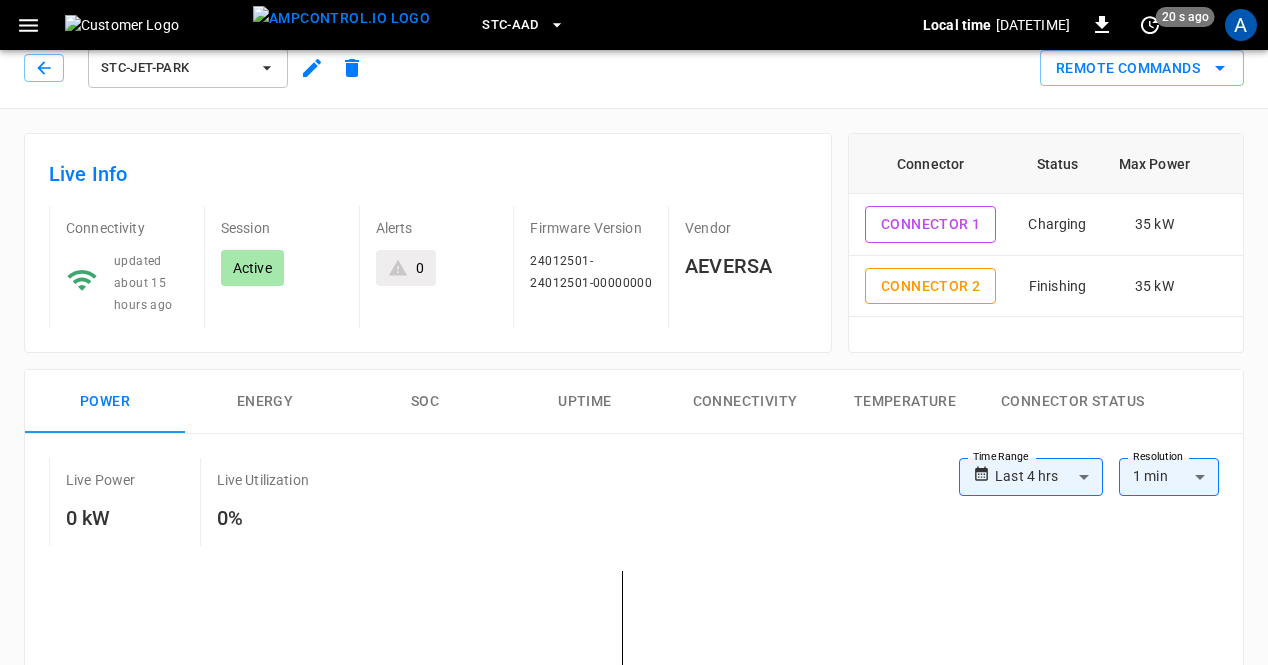 scroll, scrollTop: 0, scrollLeft: 0, axis: both 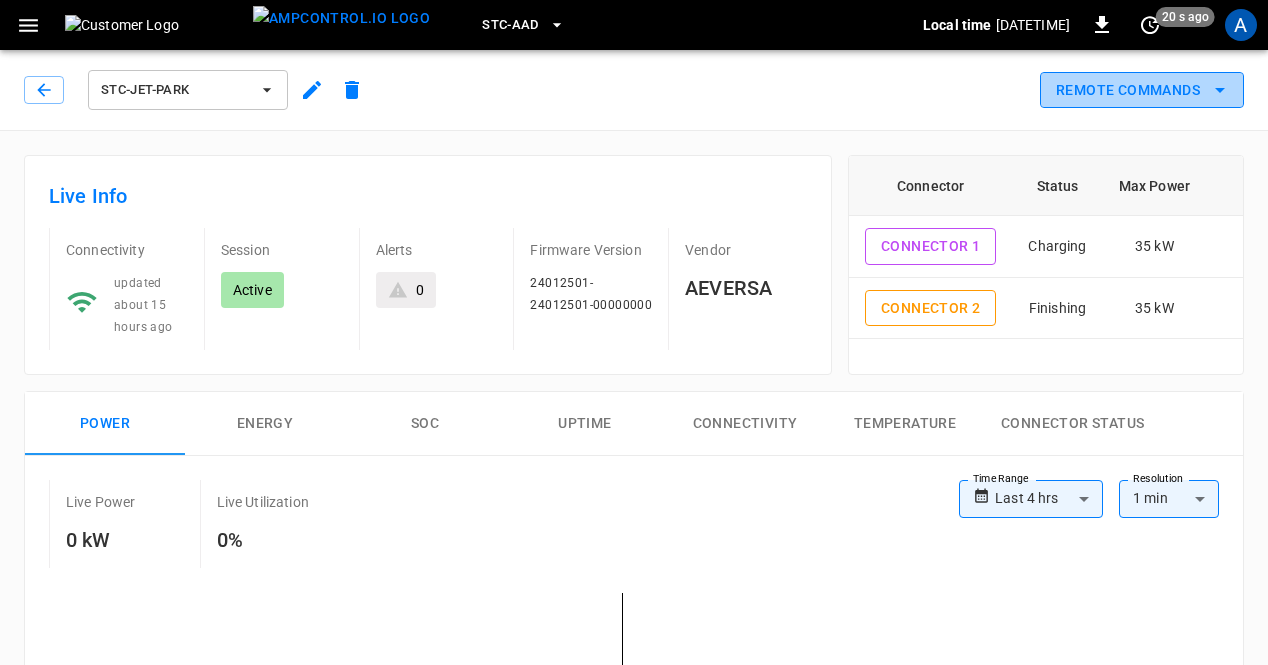 click 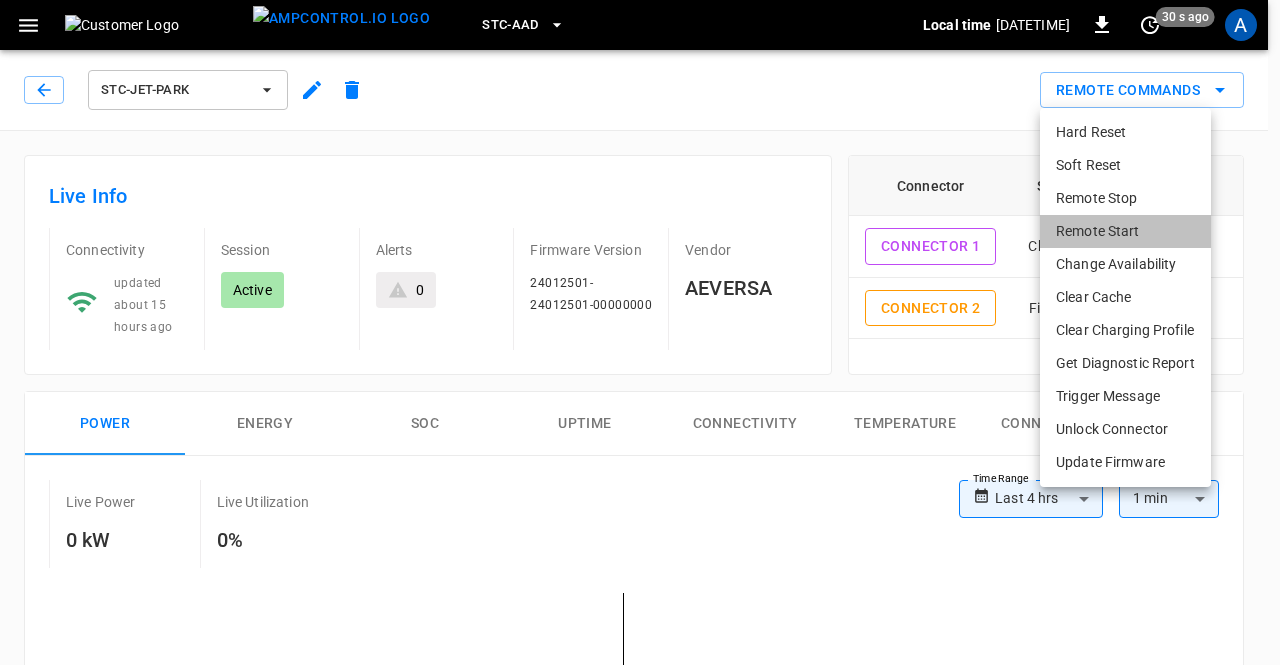 click on "Remote Start" at bounding box center (1125, 231) 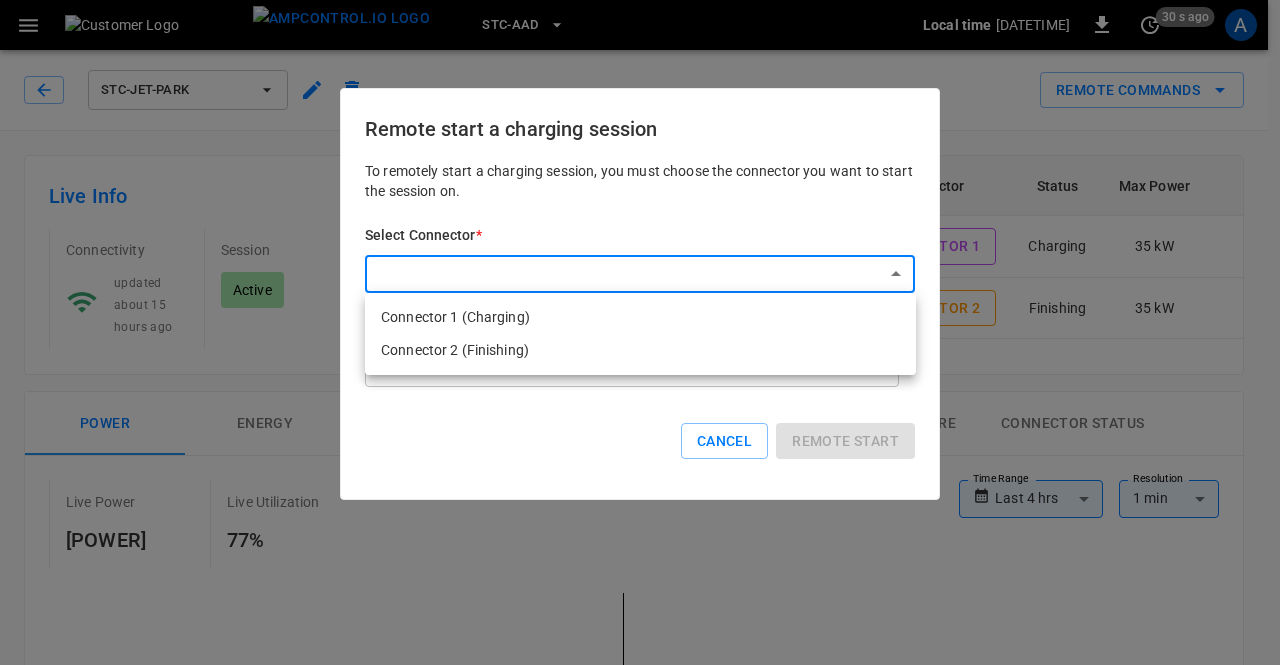 click on "**********" at bounding box center [640, 929] 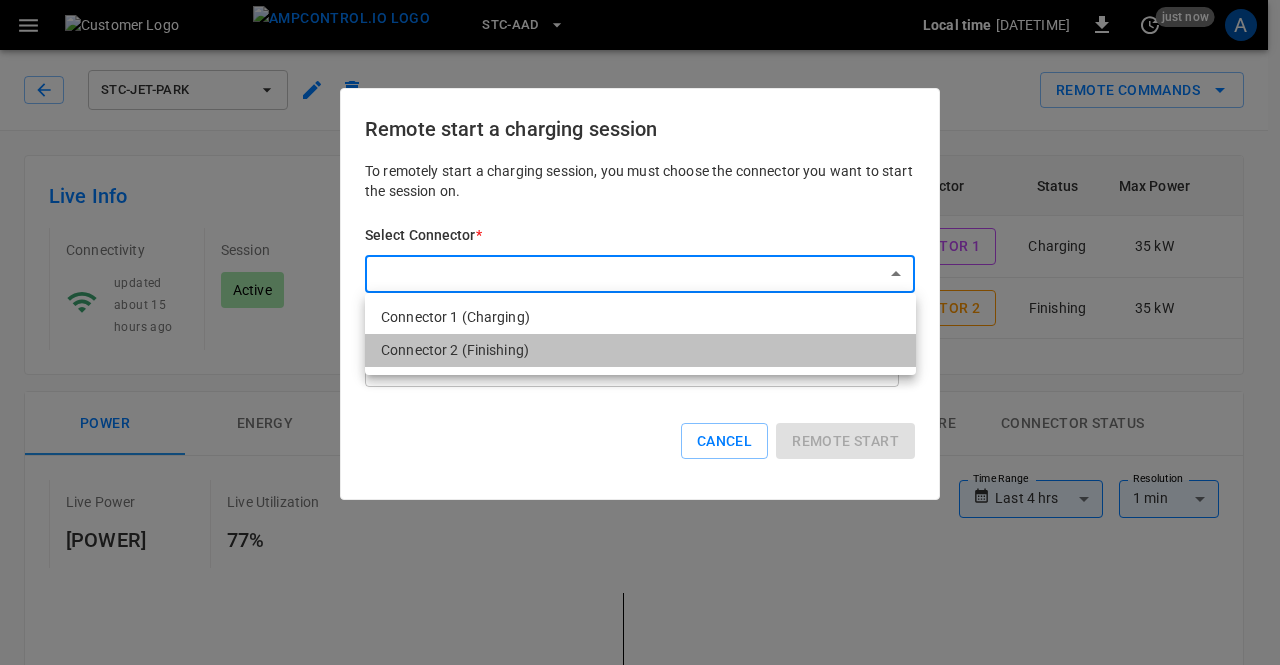 click on "Connector 2 (Finishing)" at bounding box center [640, 350] 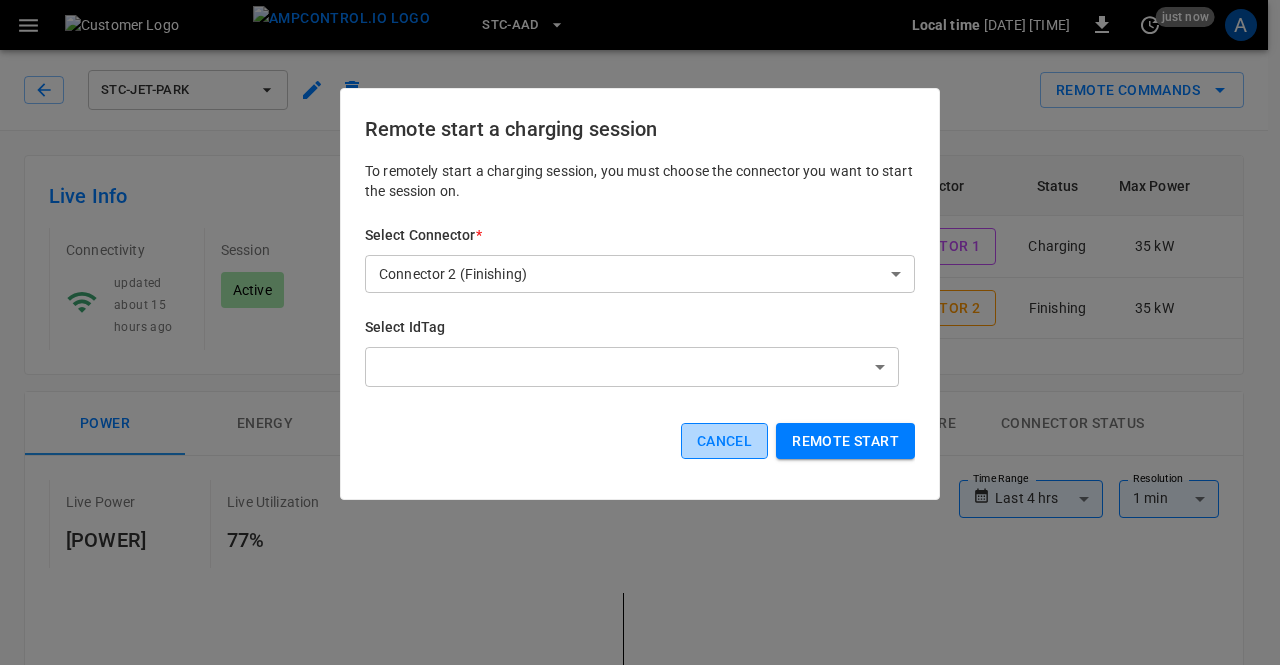 click on "Cancel" at bounding box center (724, 441) 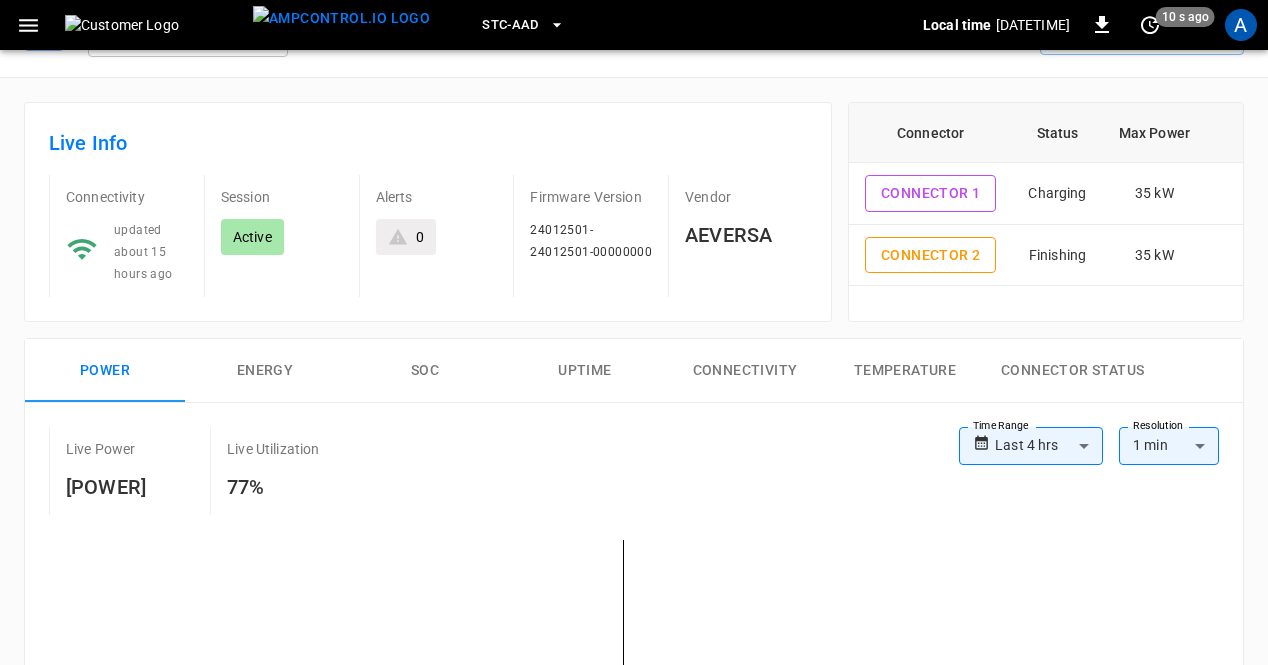 scroll, scrollTop: 0, scrollLeft: 0, axis: both 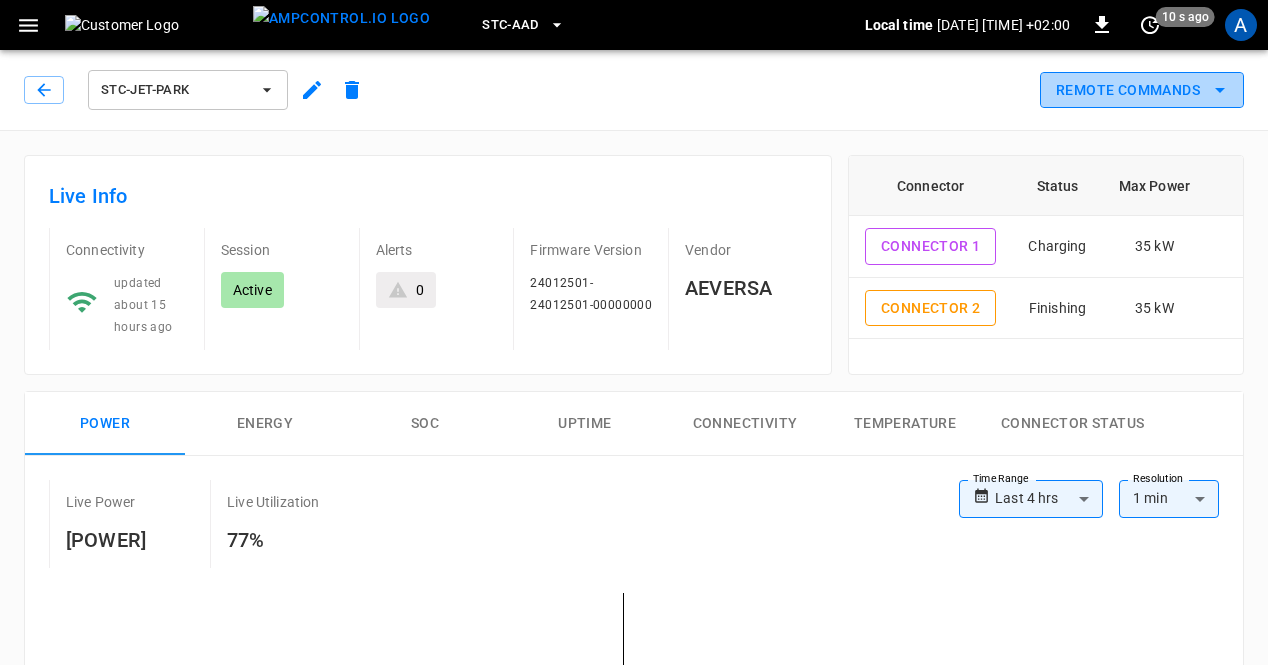 click 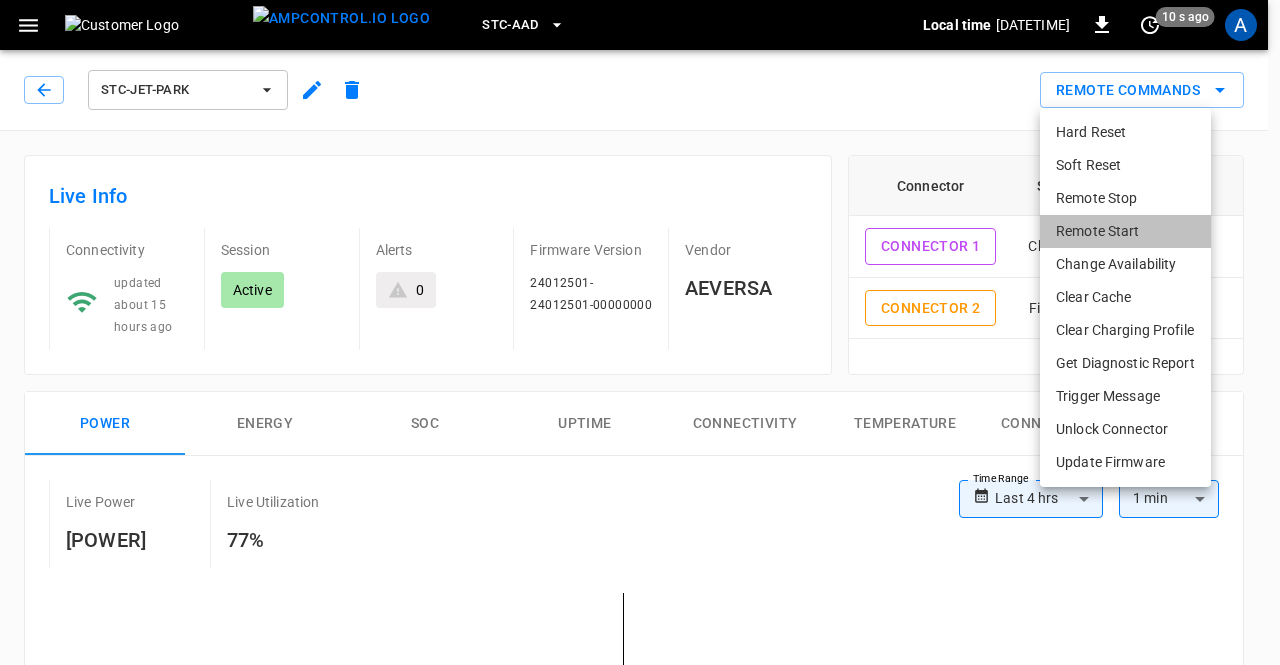 click on "Remote Start" at bounding box center [1125, 231] 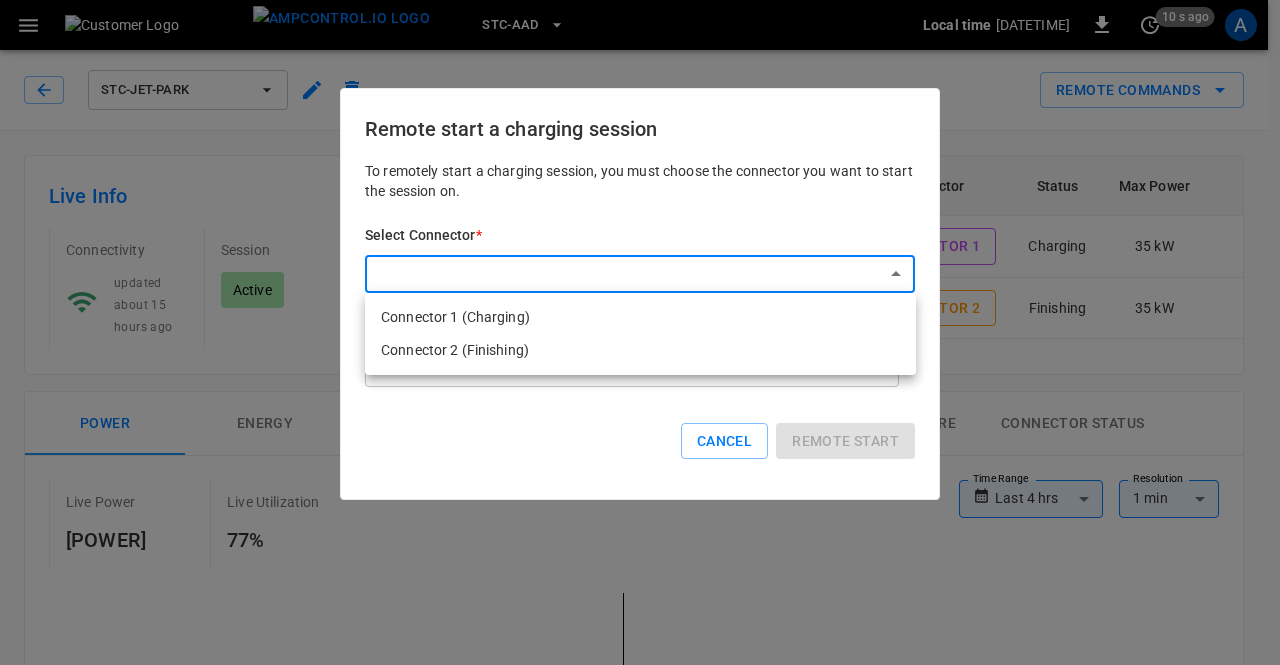 click on "**********" at bounding box center [640, 929] 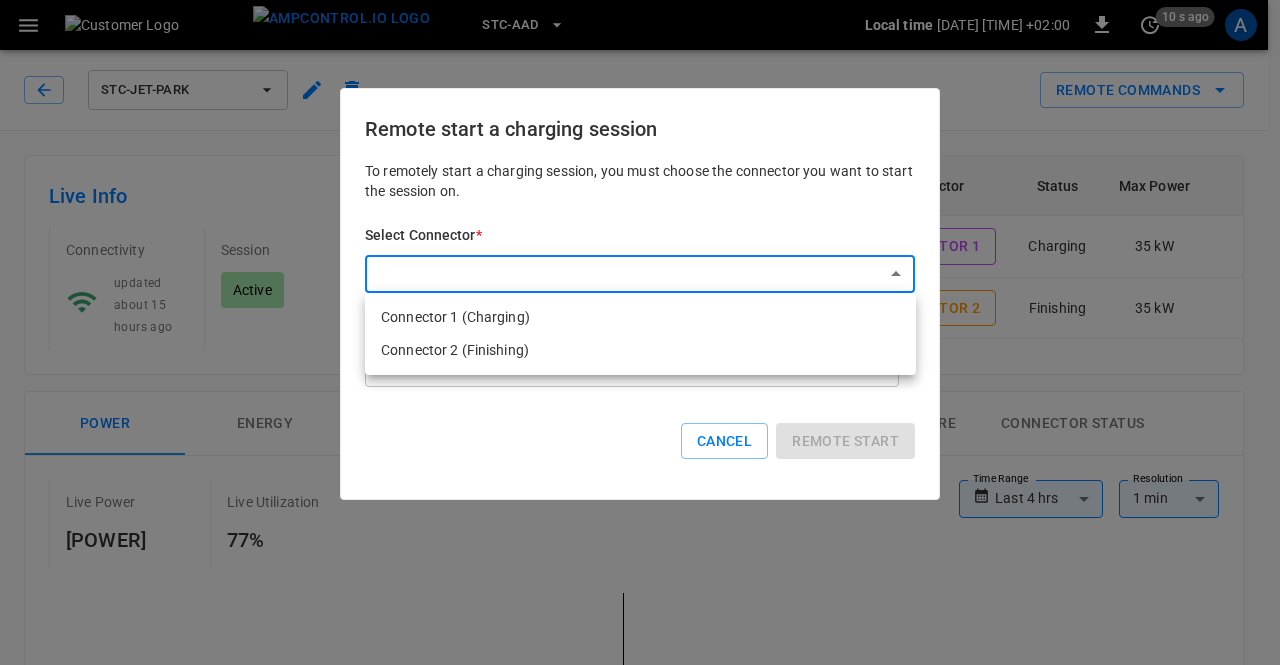 click on "Connector 2 (Finishing)" at bounding box center [640, 350] 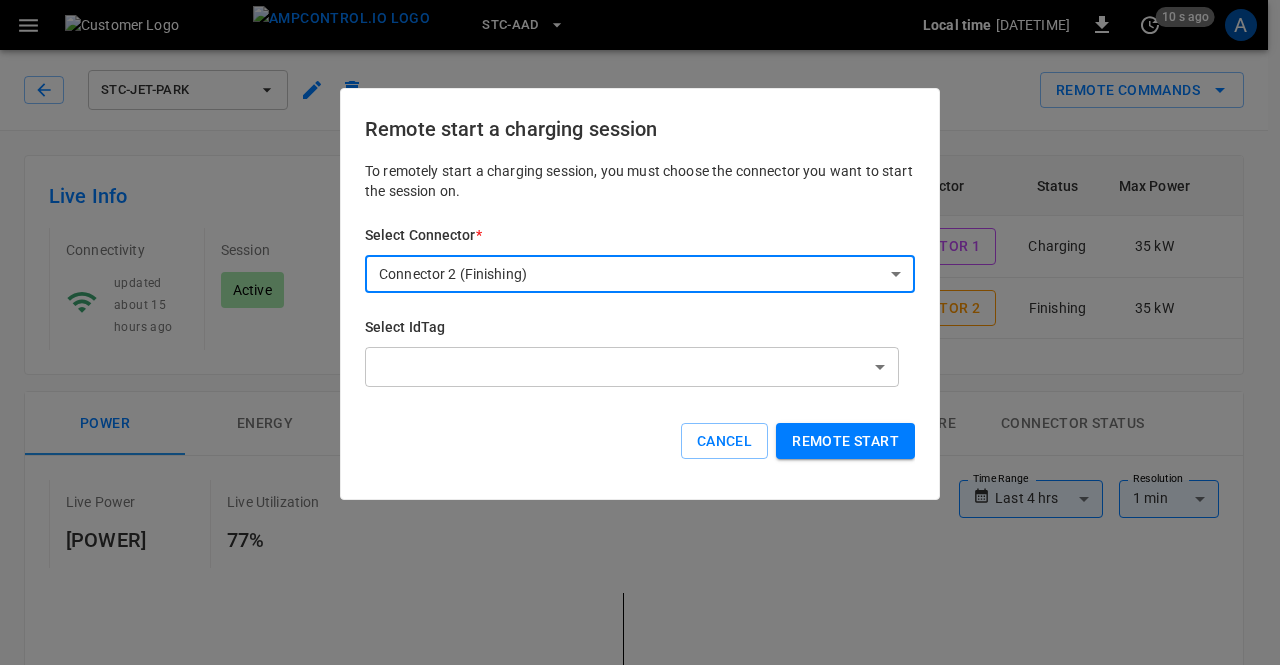 click on "**********" at bounding box center [640, 929] 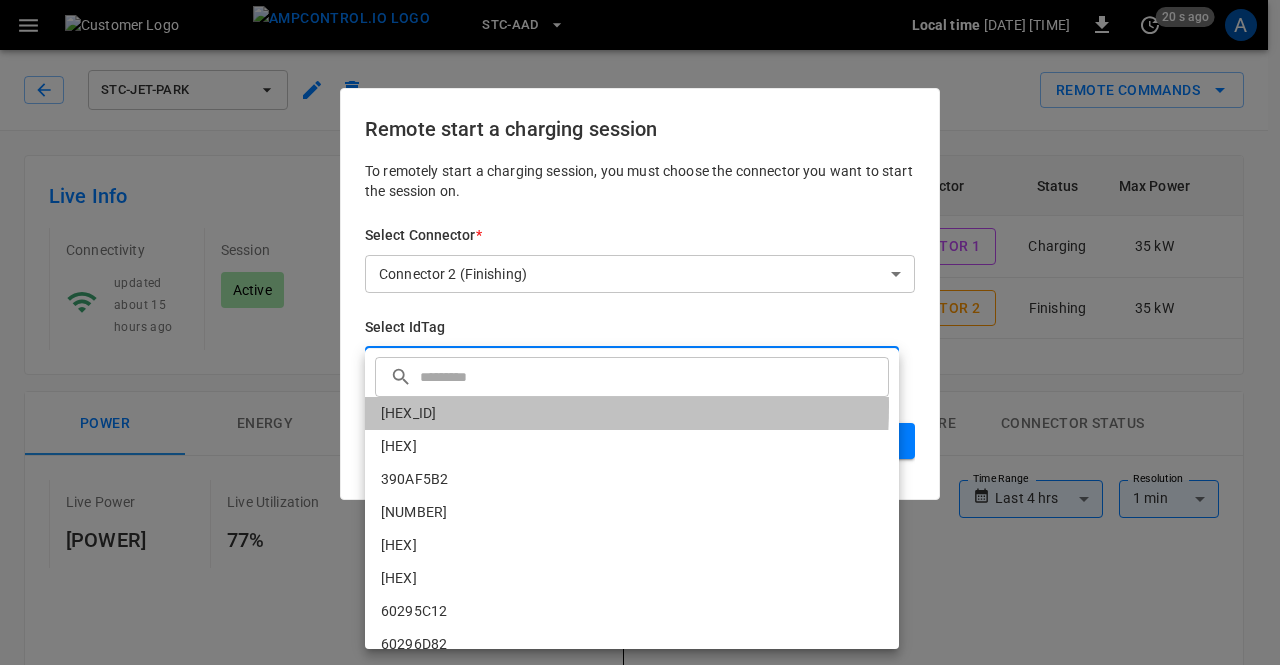 click on "[ID]" at bounding box center [632, 413] 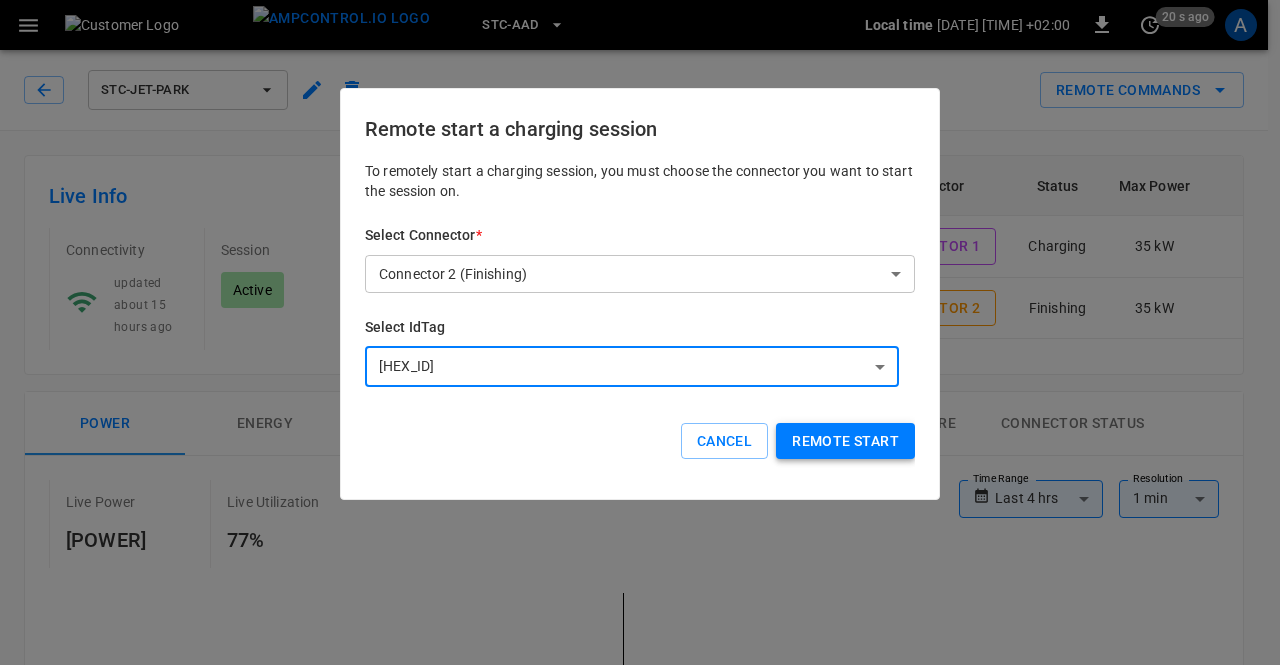 click on "Remote start" at bounding box center [845, 441] 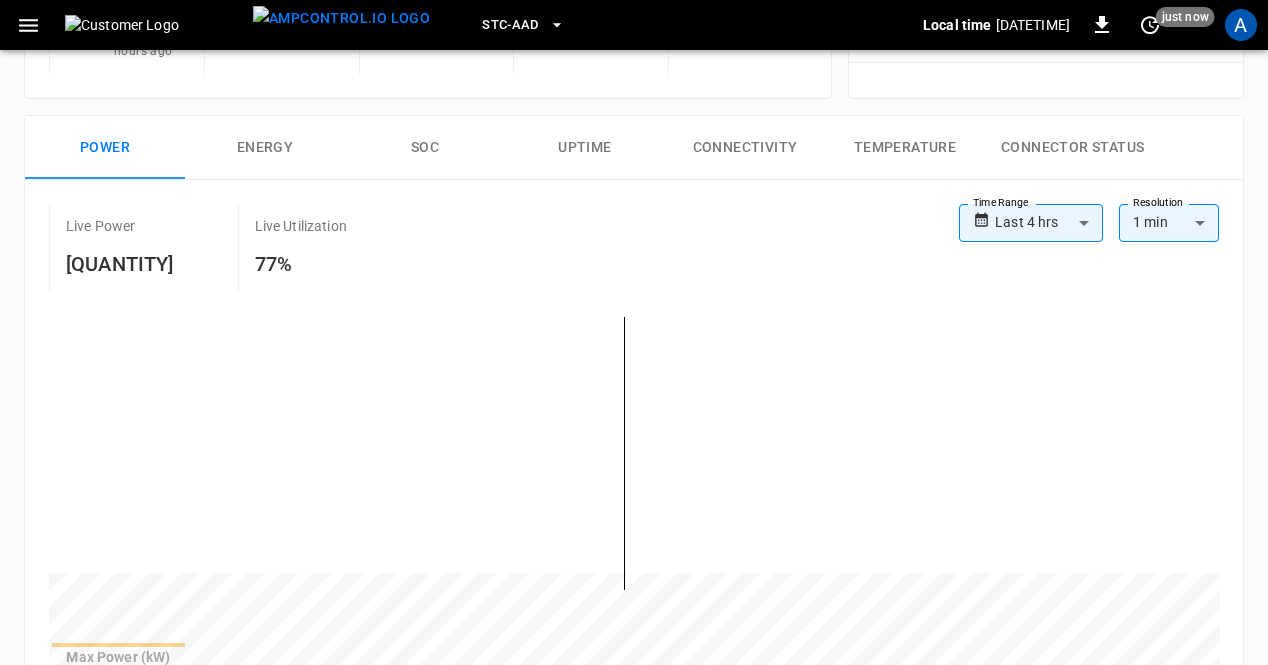 scroll, scrollTop: 266, scrollLeft: 0, axis: vertical 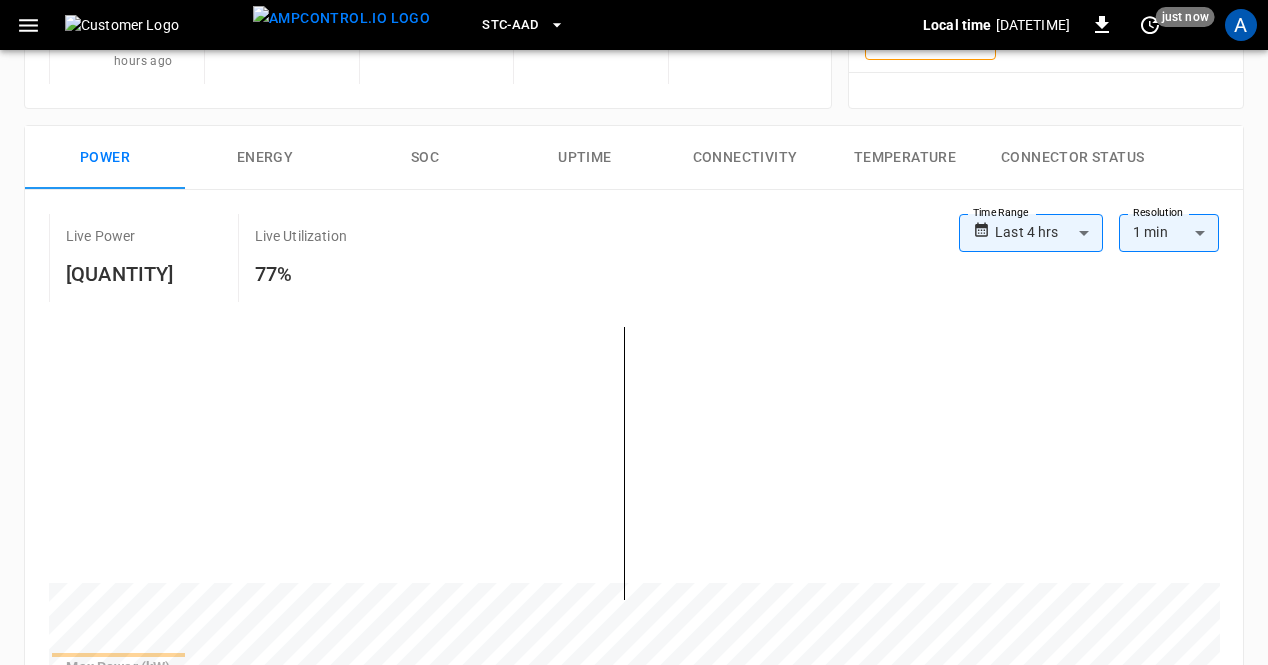 type 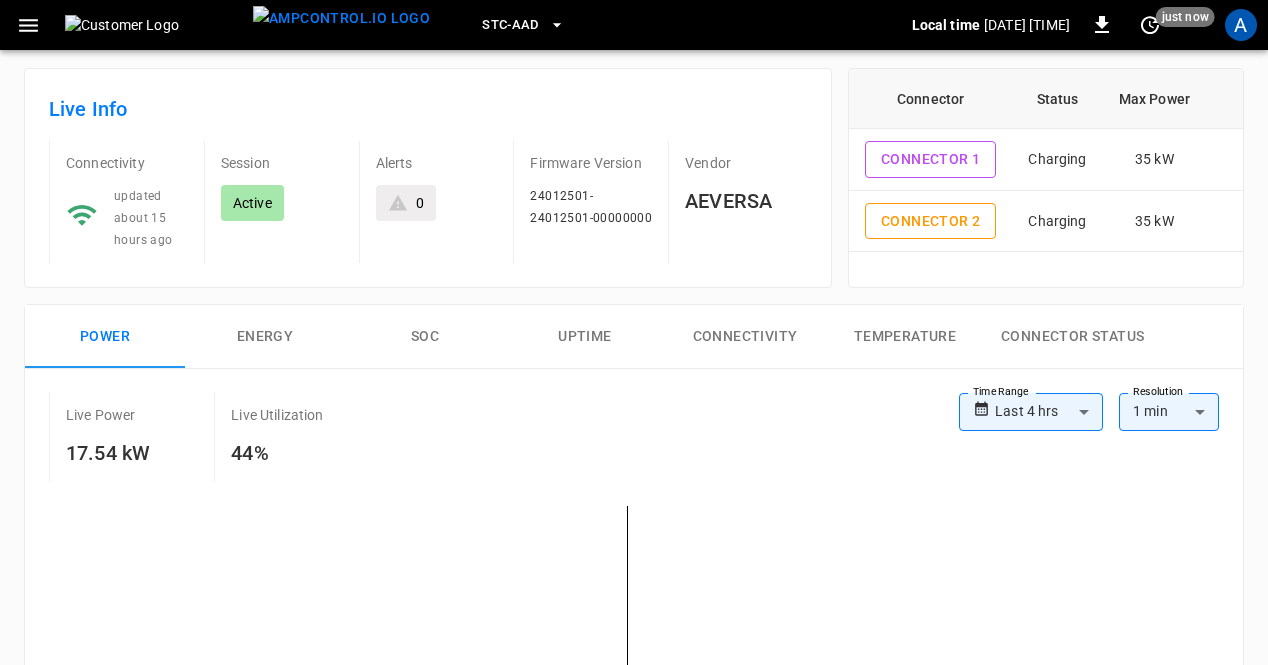 scroll, scrollTop: 81, scrollLeft: 0, axis: vertical 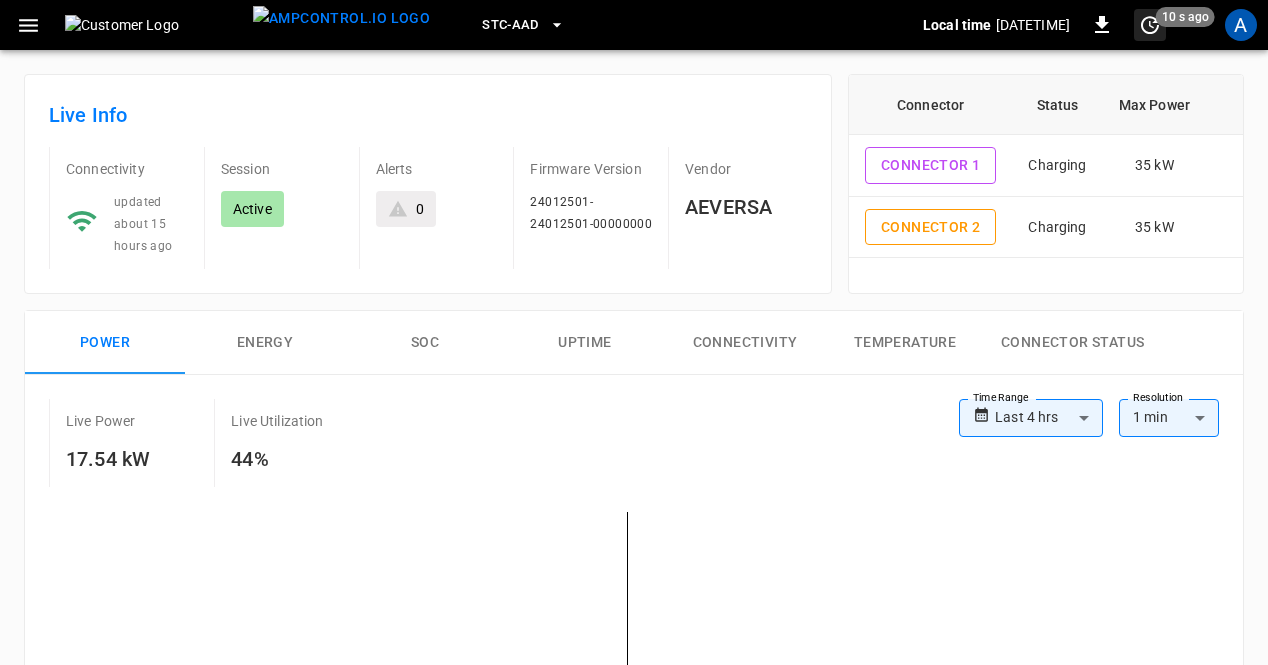 click 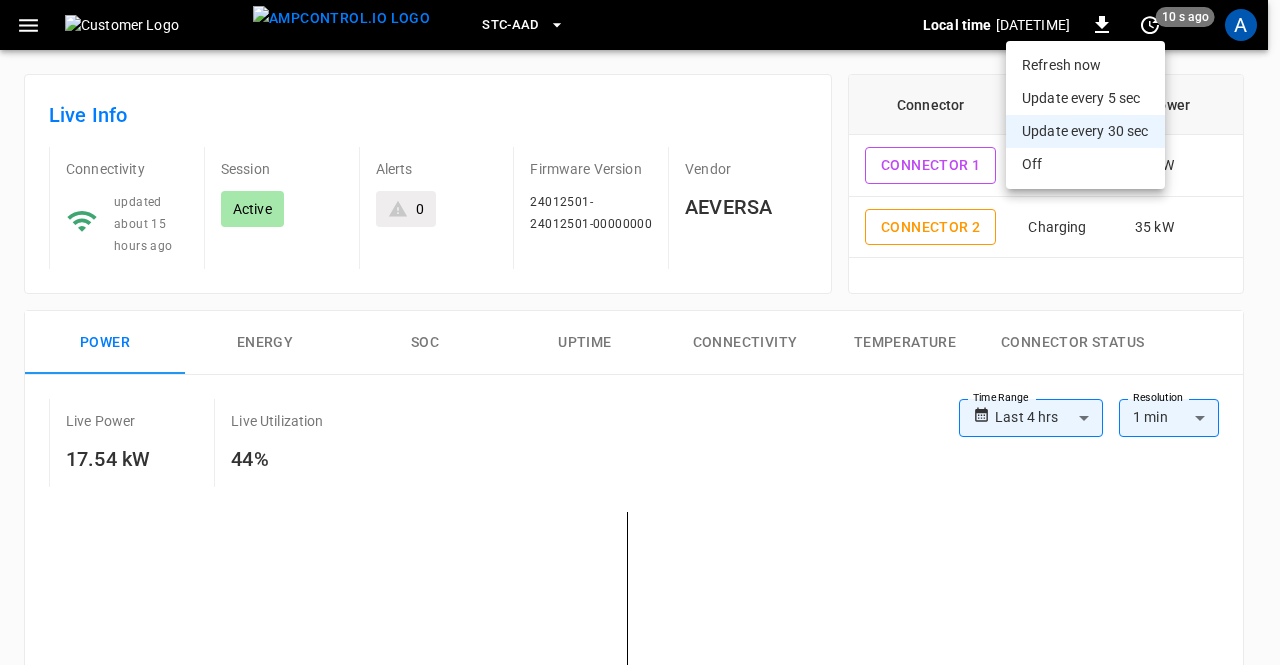 click on "Refresh now" at bounding box center (1085, 65) 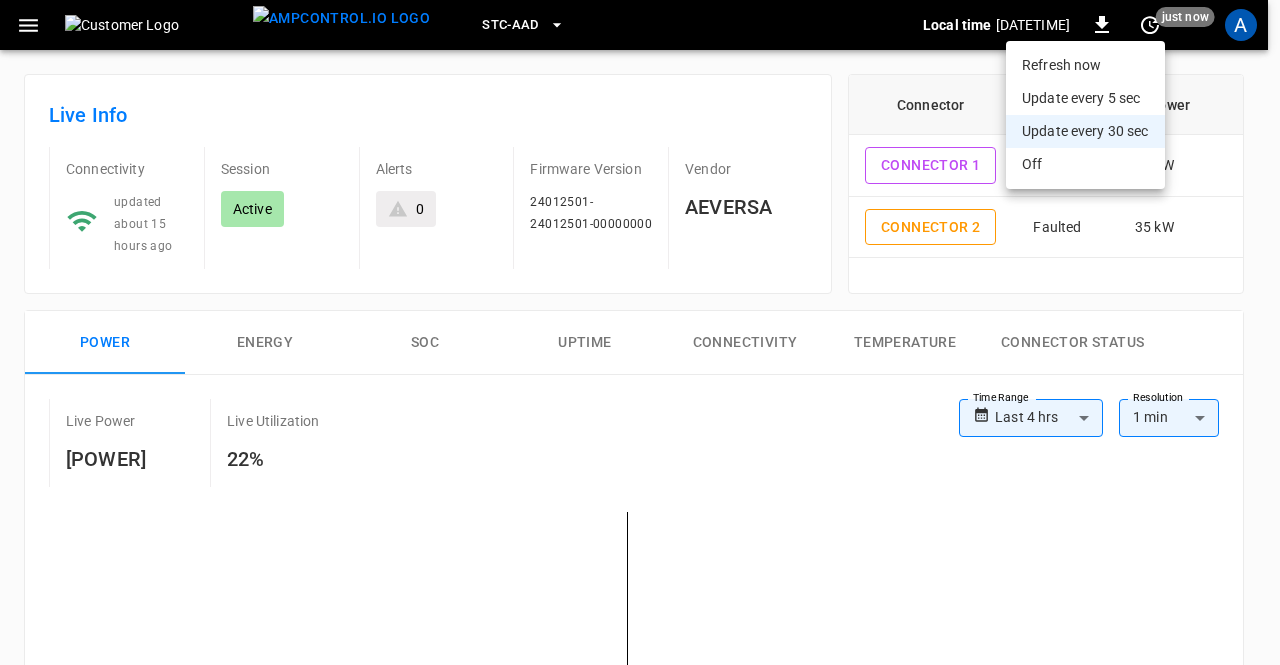 click at bounding box center [640, 332] 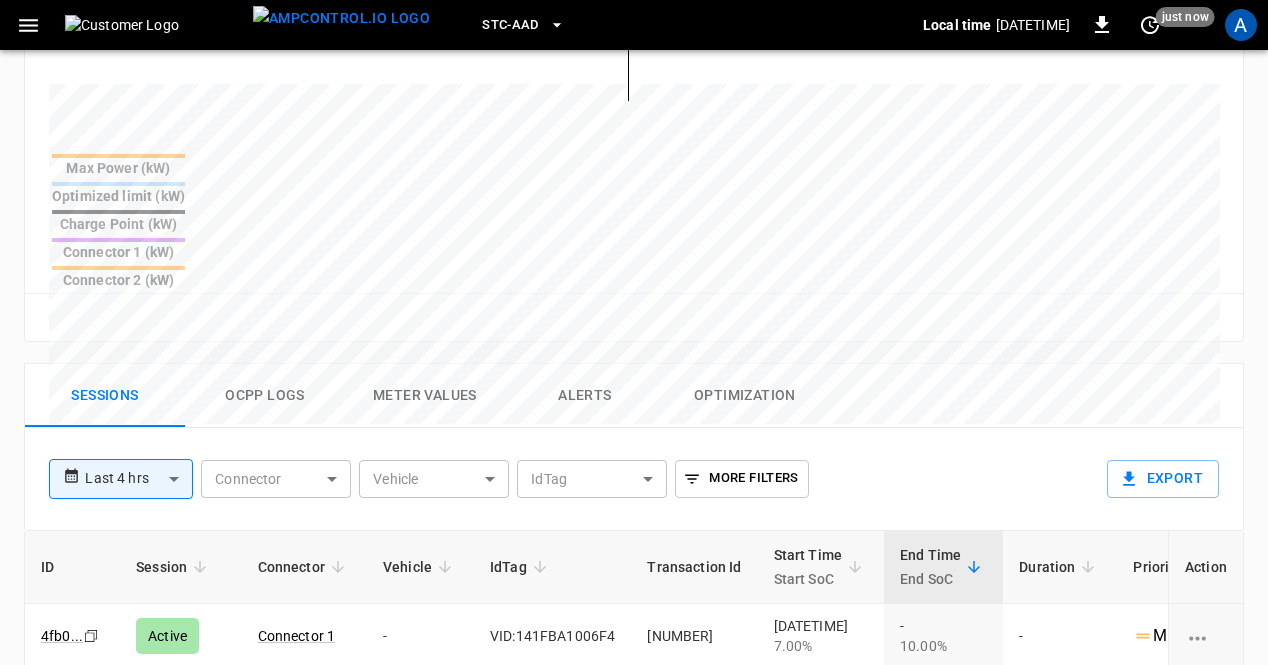 scroll, scrollTop: 826, scrollLeft: 0, axis: vertical 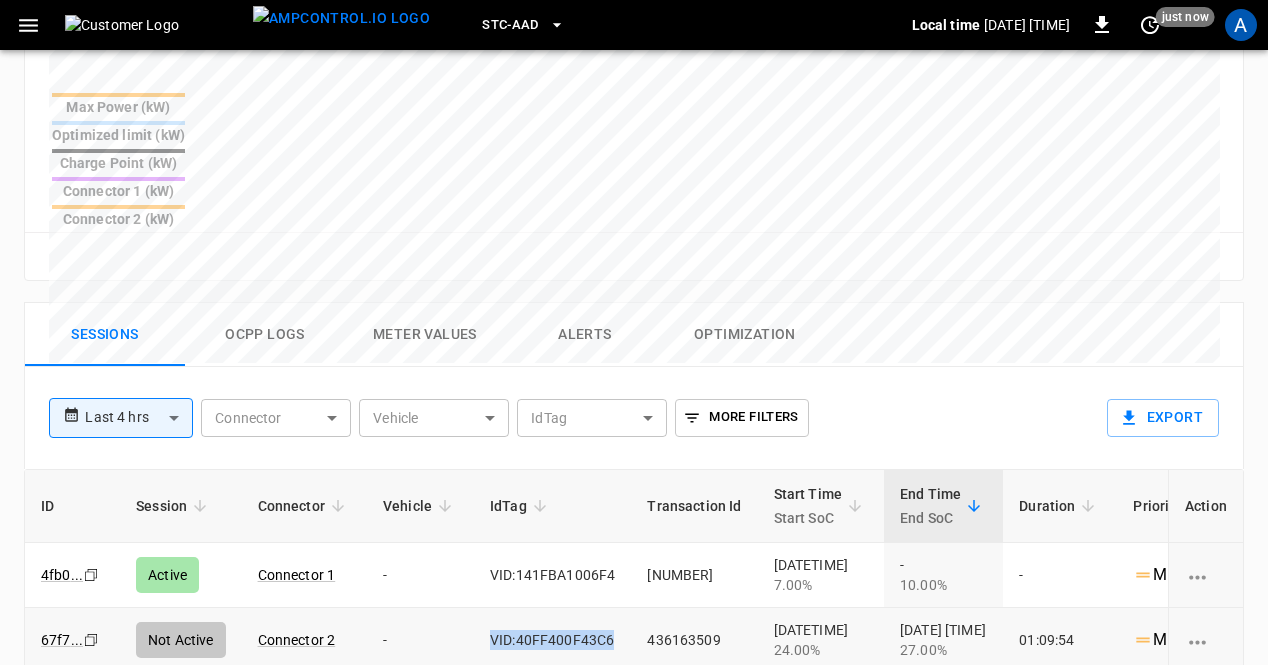drag, startPoint x: 608, startPoint y: 538, endPoint x: 484, endPoint y: 541, distance: 124.036285 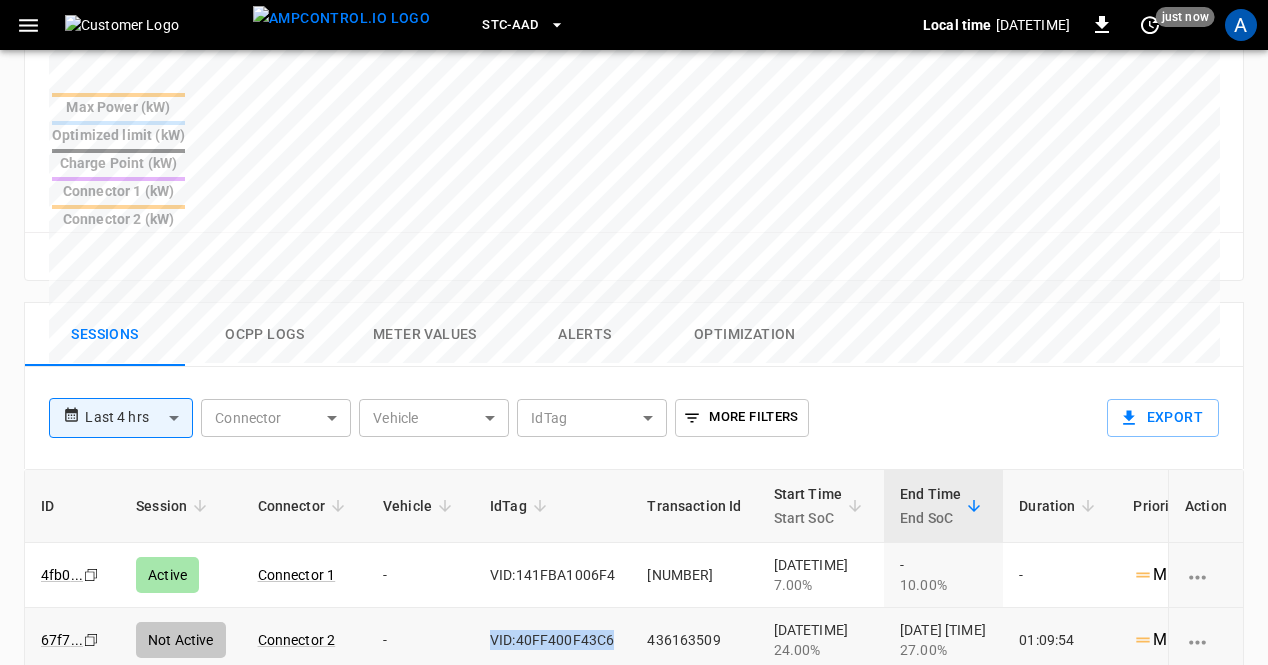 copy on "VID:40FF400F43C6" 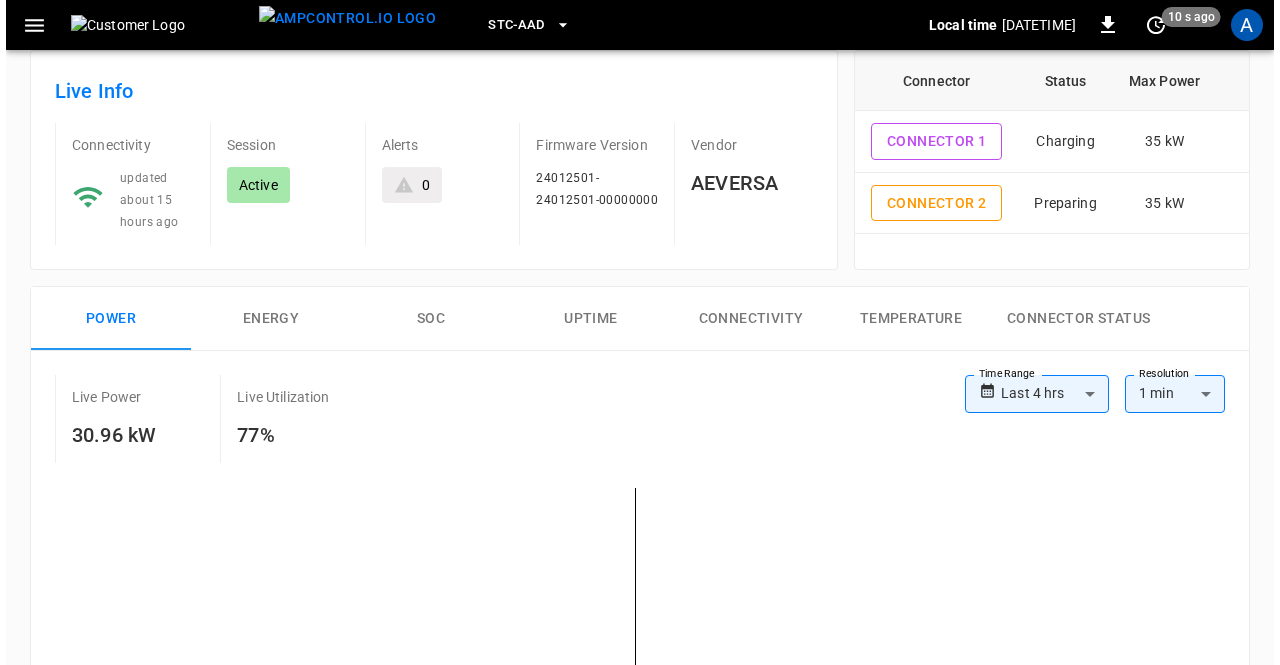 scroll, scrollTop: 99, scrollLeft: 0, axis: vertical 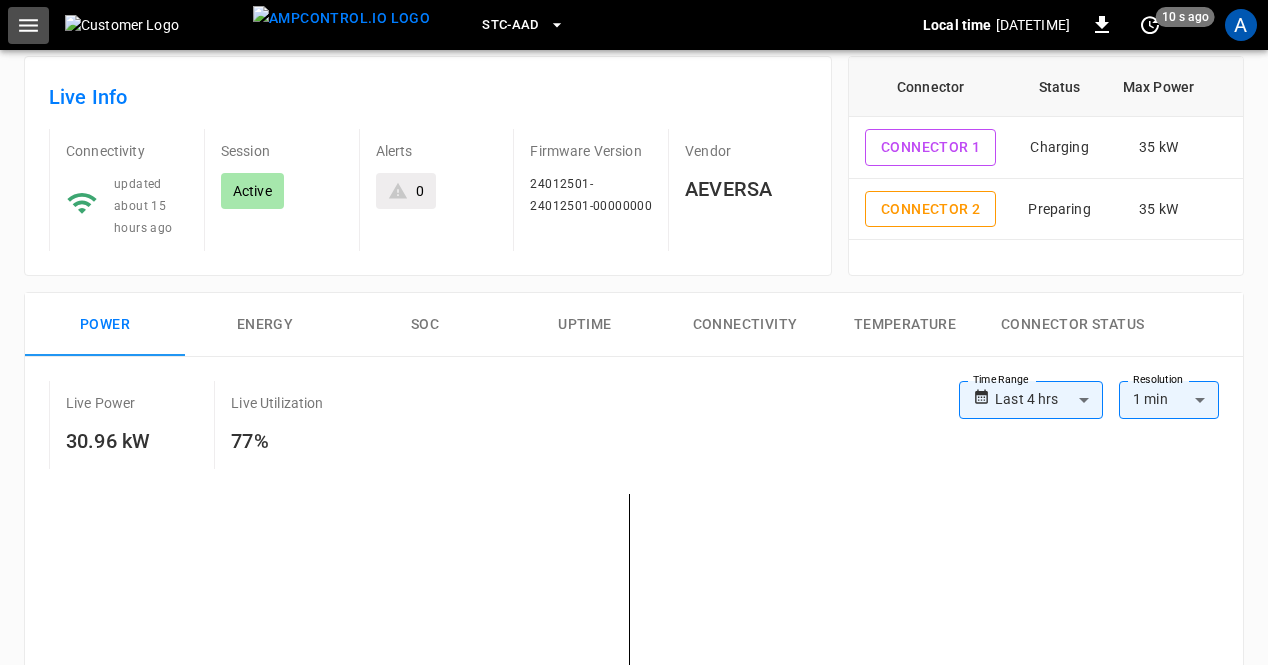 click 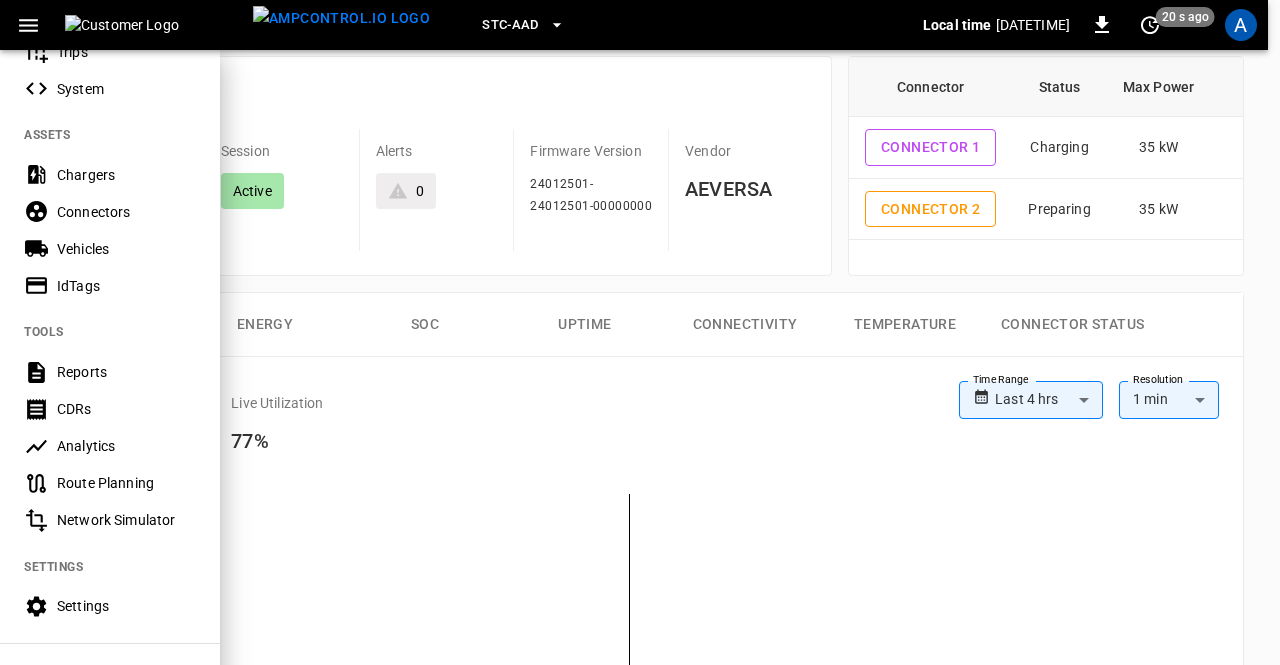 scroll, scrollTop: 346, scrollLeft: 0, axis: vertical 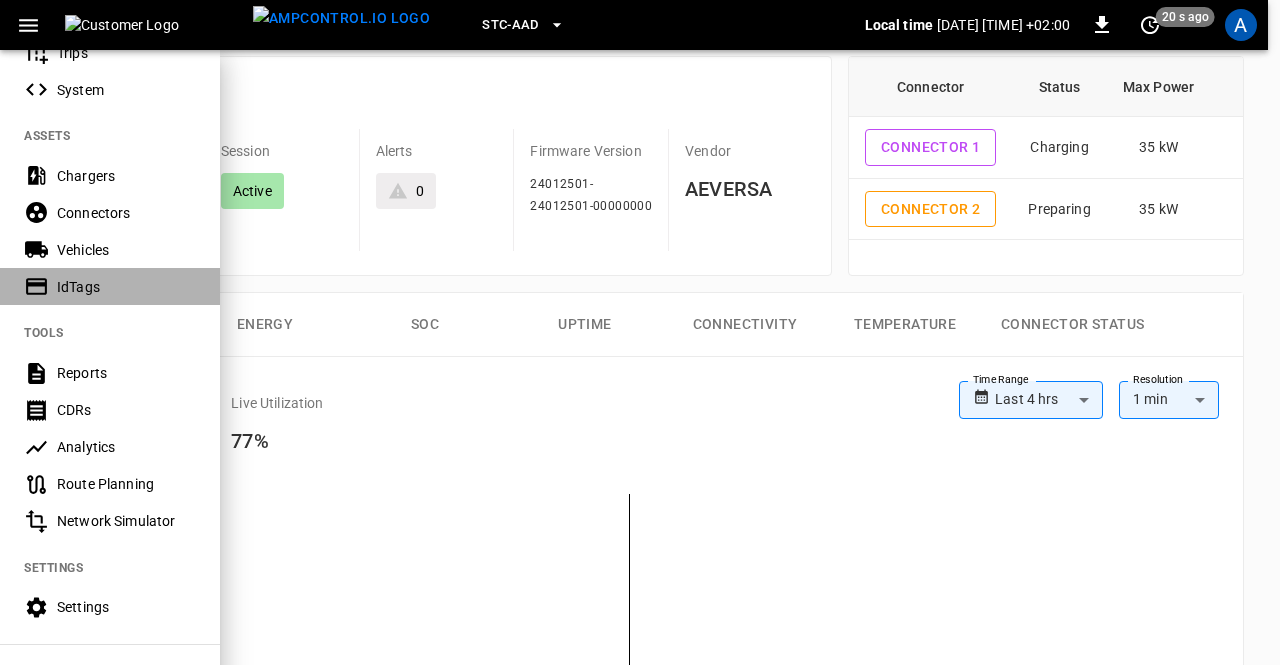 click on "IdTags" at bounding box center [126, 287] 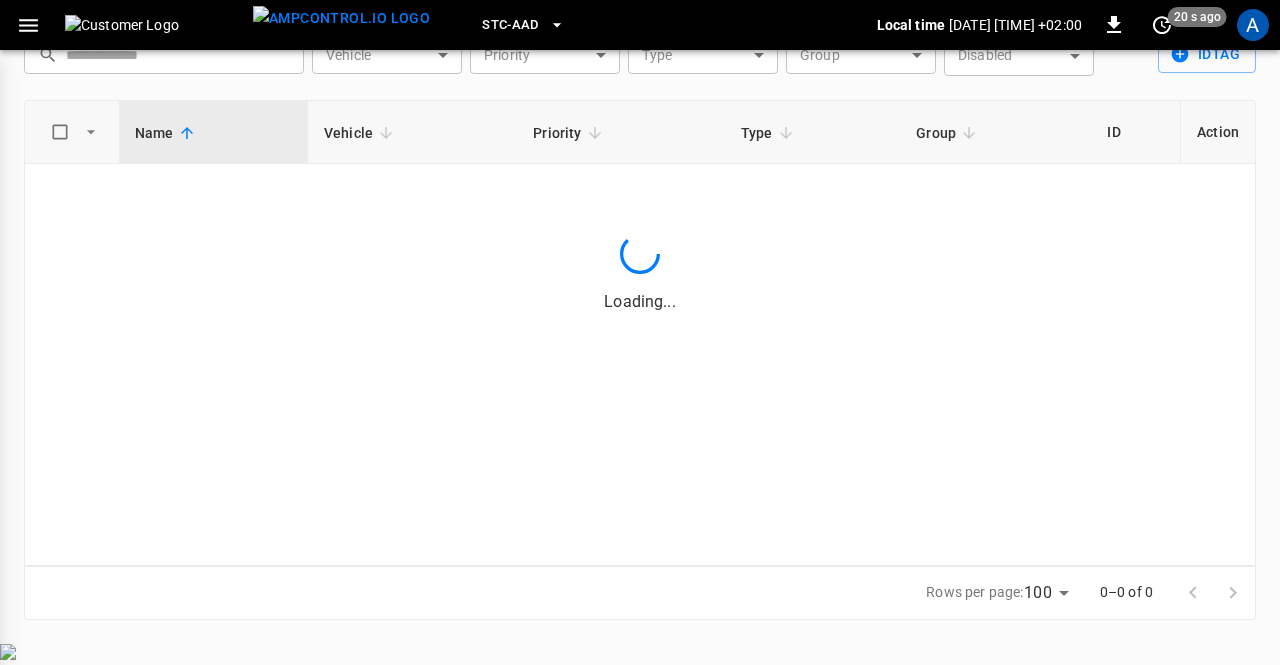 scroll, scrollTop: 72, scrollLeft: 0, axis: vertical 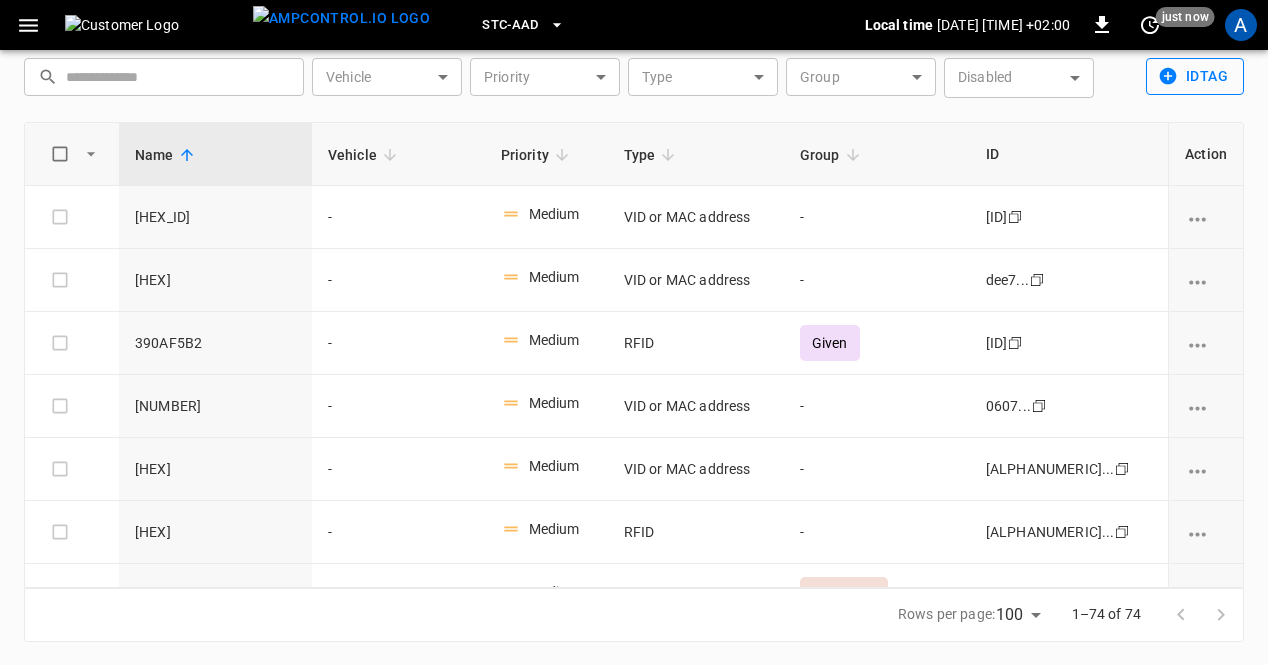 click on "idTag" at bounding box center [1195, 76] 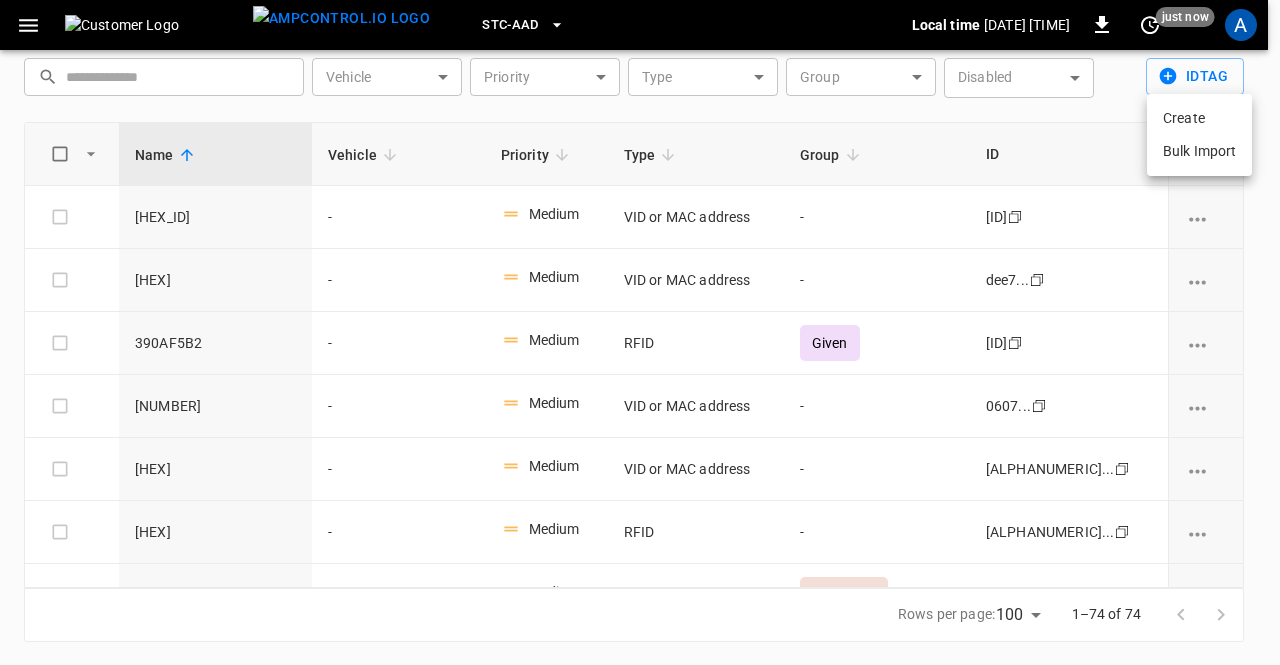 click on "Create" at bounding box center (1199, 118) 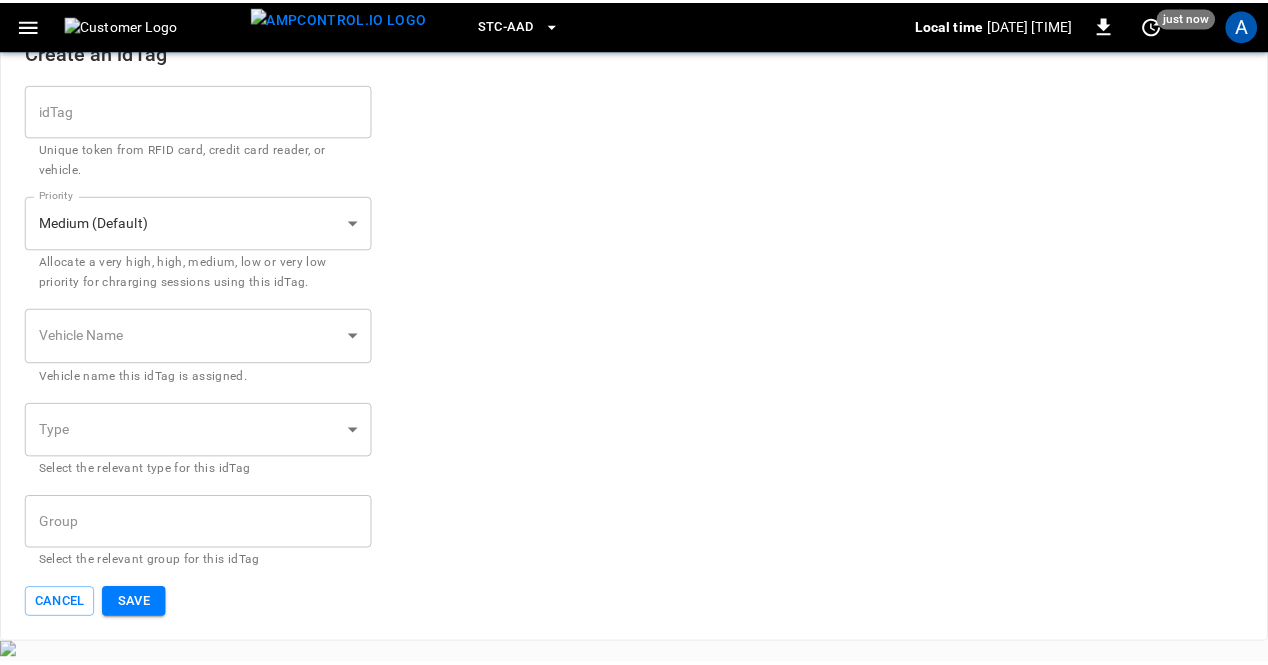 scroll, scrollTop: 17, scrollLeft: 0, axis: vertical 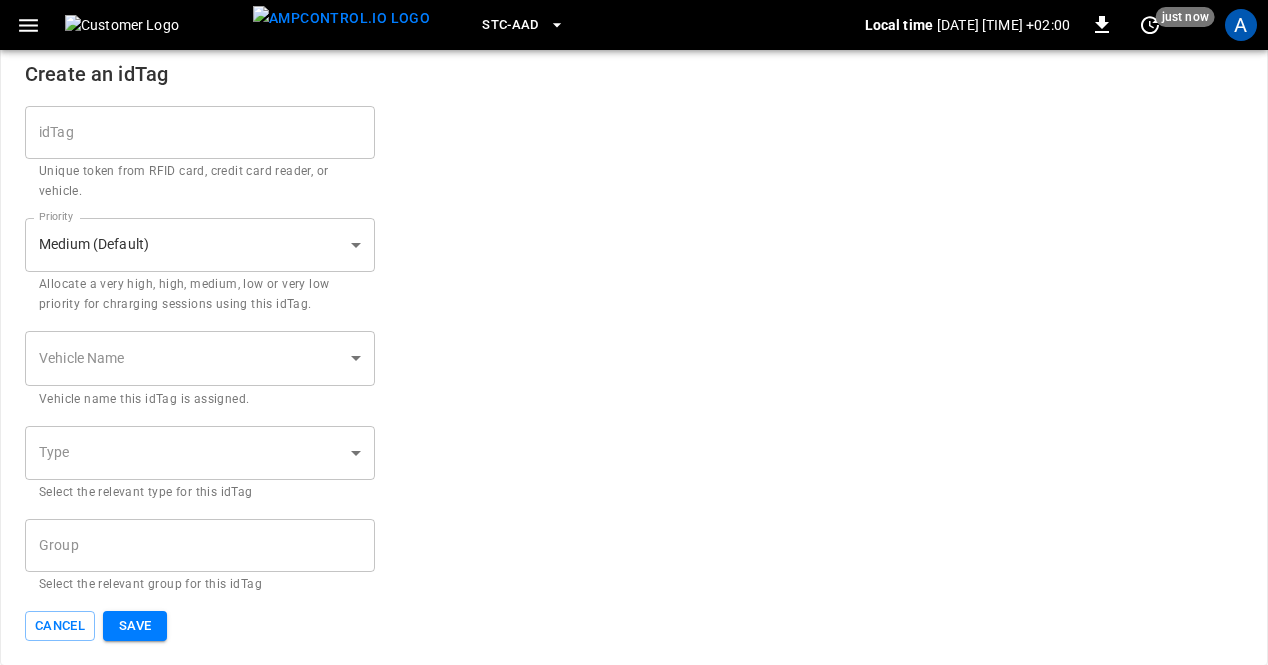 click on "STC-AAD Local time 2025-07-18 13:29:06 +02:00 0 just now A Create an idTag idTag idTag Unique token from RFID card, credit card reader, or vehicle. Priority Medium   (Default) * Priority Allocate a very high, high, medium, low or very low priority for chrarging sessions using this idTag. Vehicle Name ​ Vehicle Name   Vehicle name this idTag is assigned. Type ​ Type Select the relevant type for this idTag Group Group Select the relevant group for this idTag Cancel Save Refresh now Update every 5 sec Update every 30 sec Off Aeversa Aeversa Support support@aeversa.com admin Profile Settings Notifications Settings Other organizations DP World Rola Volvo Cars Somerset Wes Takealot Aeversa  Logout" at bounding box center [634, 335] 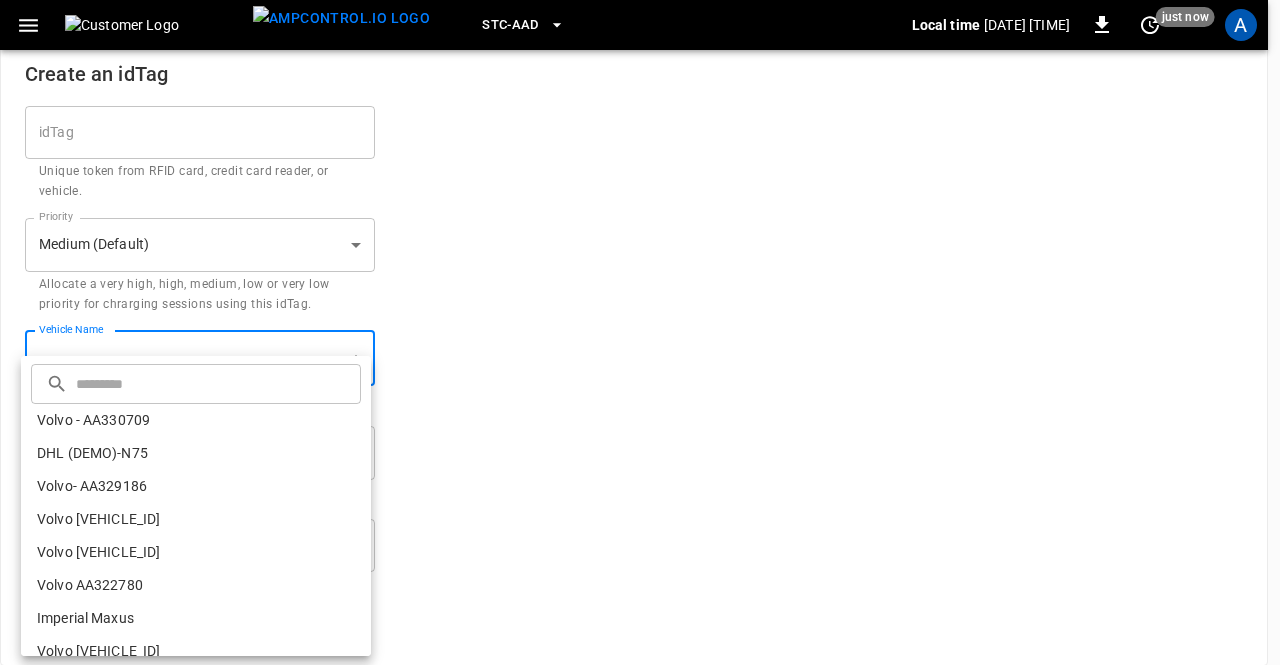 click at bounding box center [640, 332] 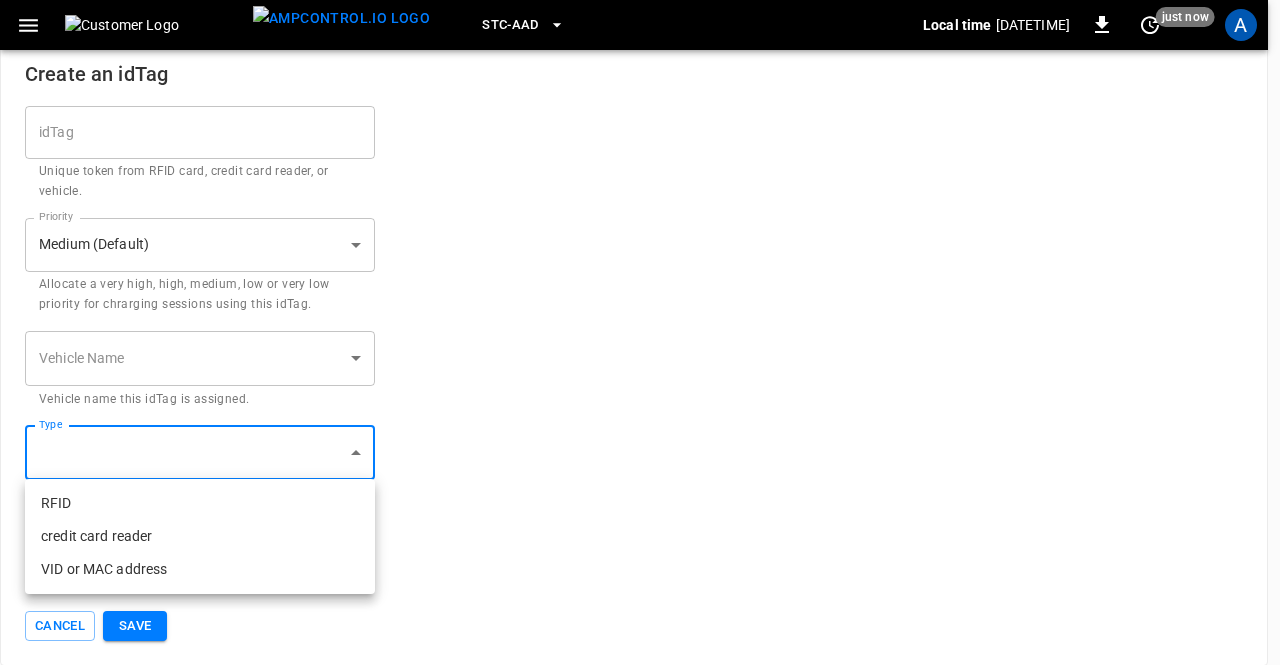 click on "STC-AAD Local time 2025-07-18 13:29:09 +02:00 0 just now A Create an idTag idTag idTag Unique token from RFID card, credit card reader, or vehicle. Priority Medium   (Default) * Priority Allocate a very high, high, medium, low or very low priority for chrarging sessions using this idTag. Vehicle Name ​ Vehicle Name   Vehicle name this idTag is assigned. Type ​ Type Select the relevant type for this idTag Group Group Select the relevant group for this idTag Cancel Save Refresh now Update every 5 sec Update every 30 sec Off Aeversa Aeversa Support support@aeversa.com admin Profile Settings Notifications Settings Other organizations DP World Rola Volvo Cars Somerset Wes Takealot Aeversa  Logout RFID credit card reader VID or MAC address" at bounding box center (640, 335) 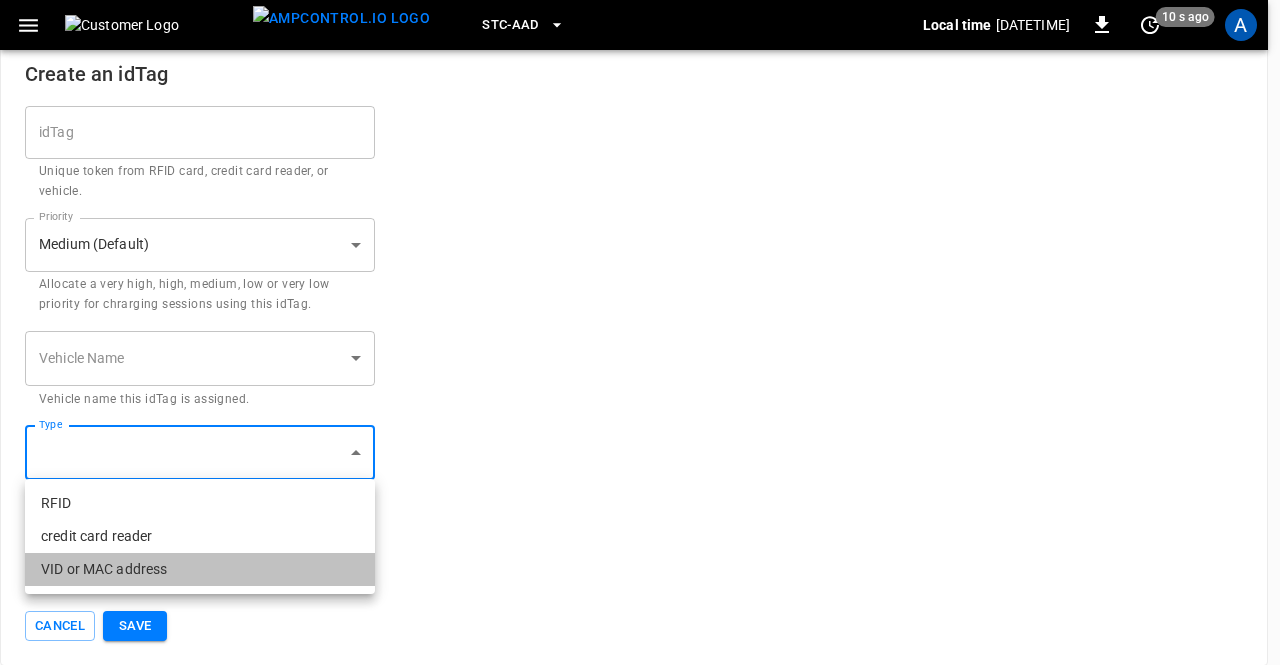 click on "VID or MAC address" at bounding box center [200, 569] 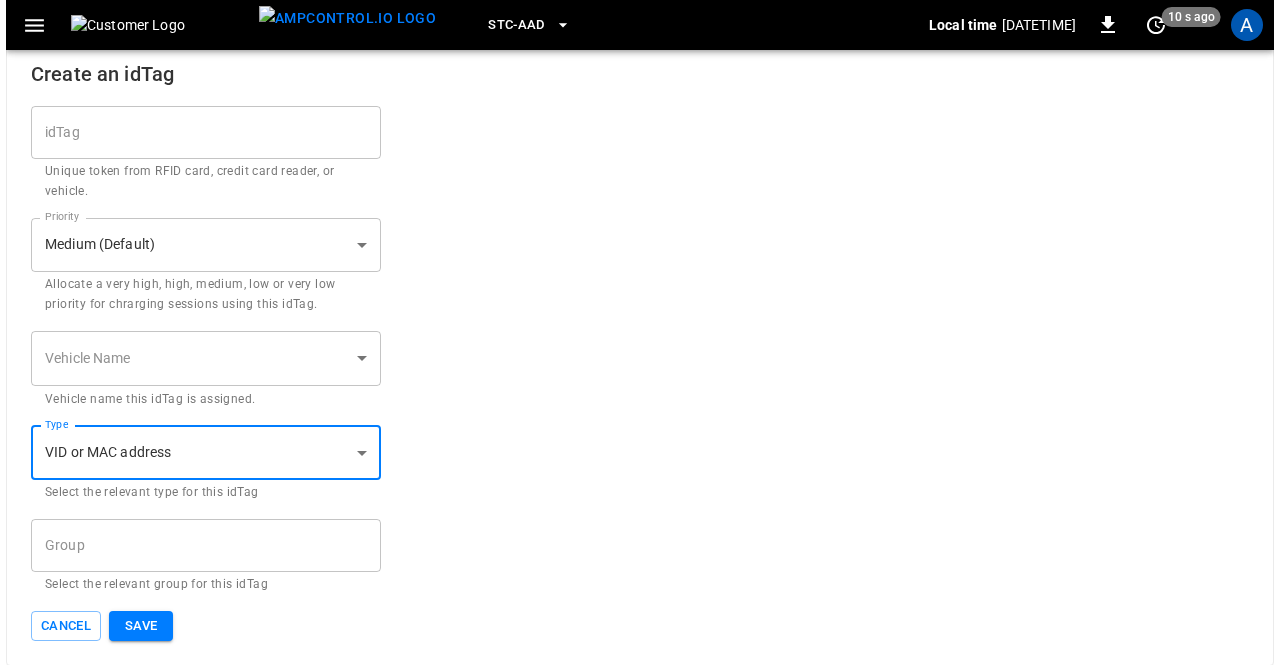 scroll, scrollTop: 0, scrollLeft: 0, axis: both 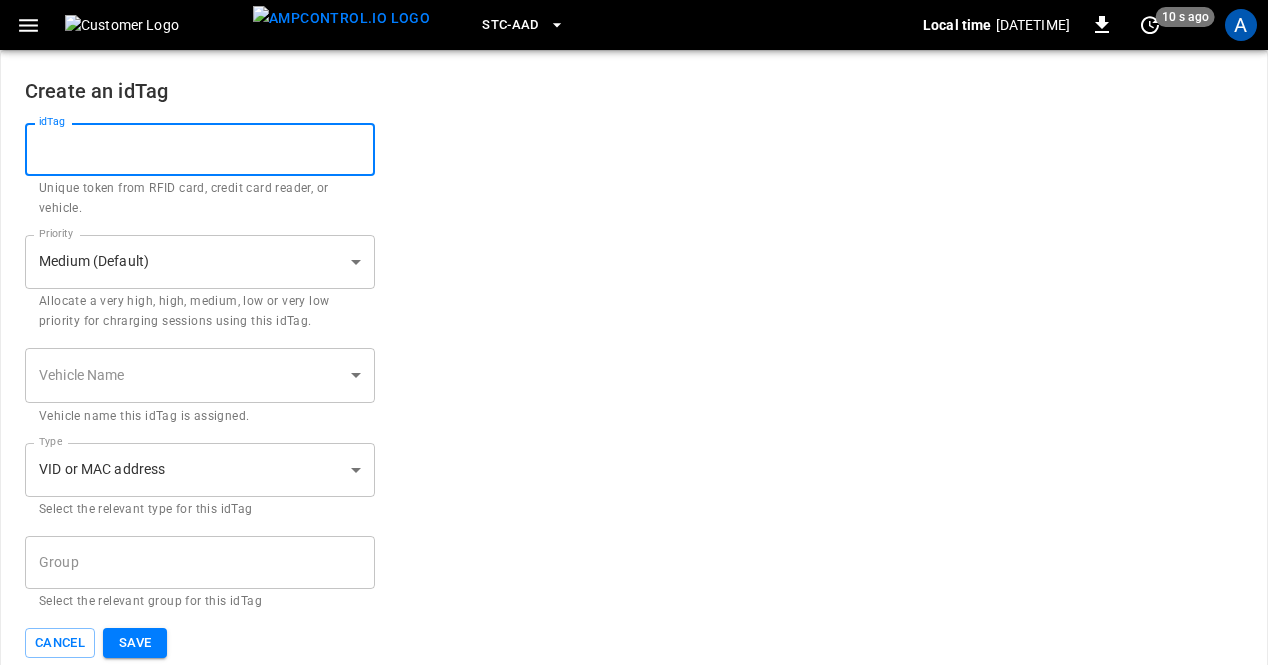 click on "idTag" at bounding box center [200, 149] 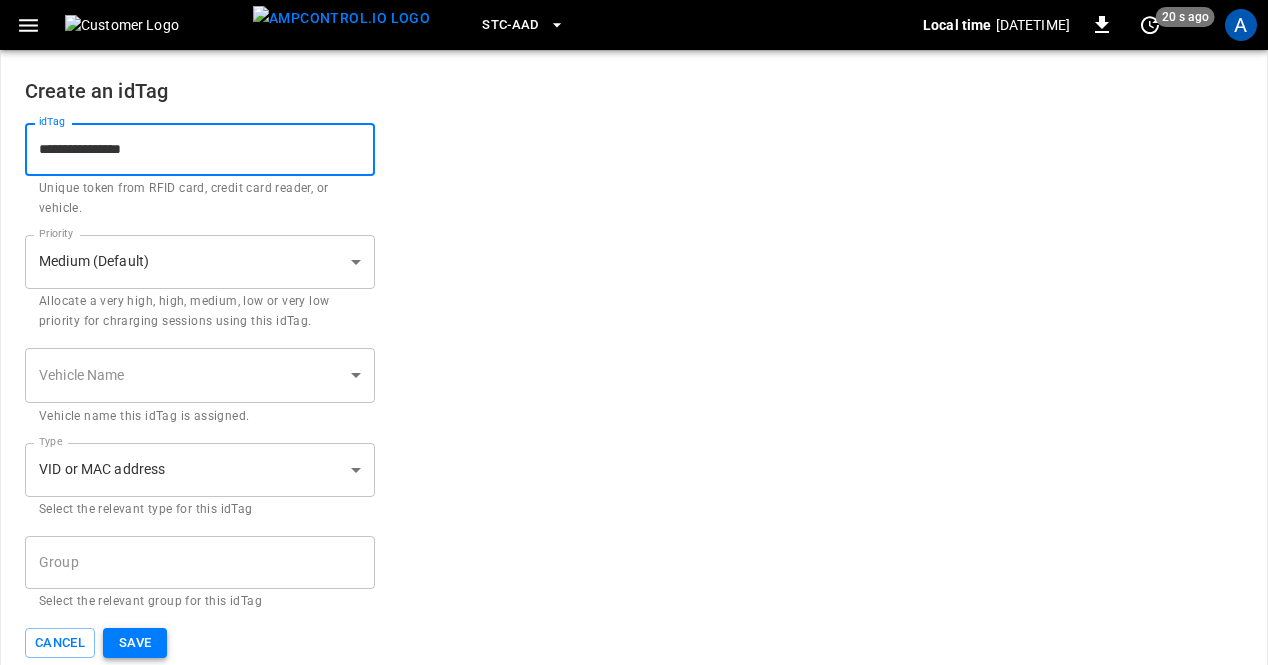 type on "**********" 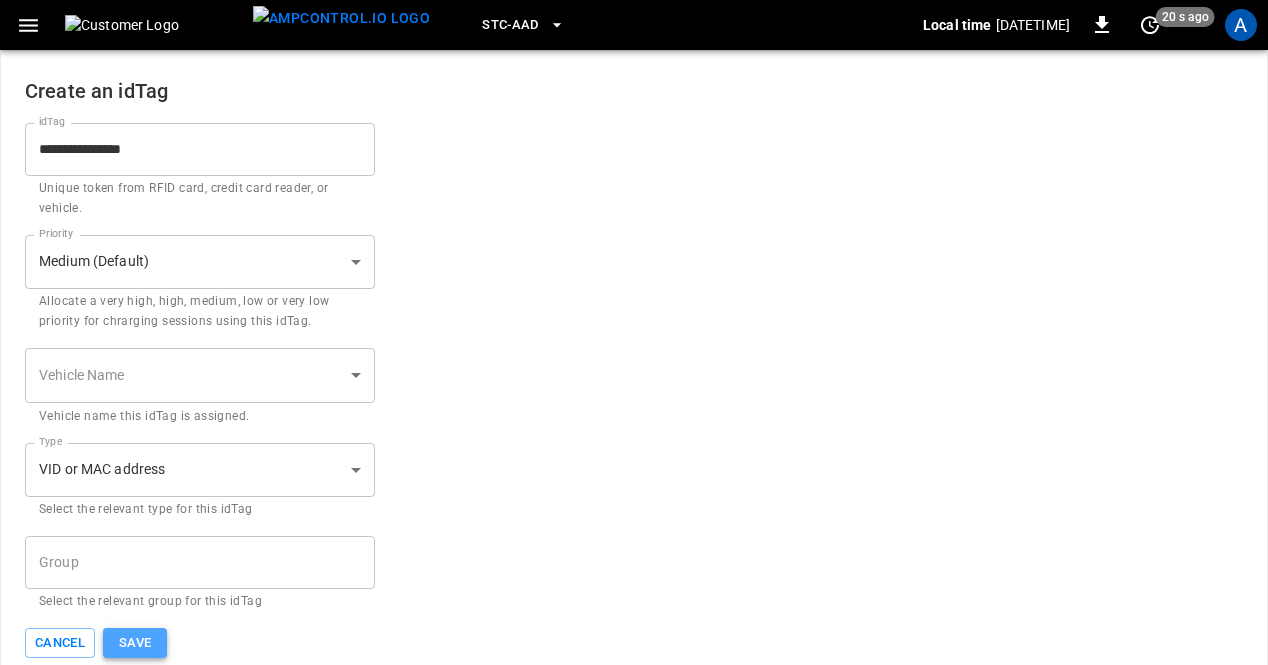 click on "Save" at bounding box center [135, 643] 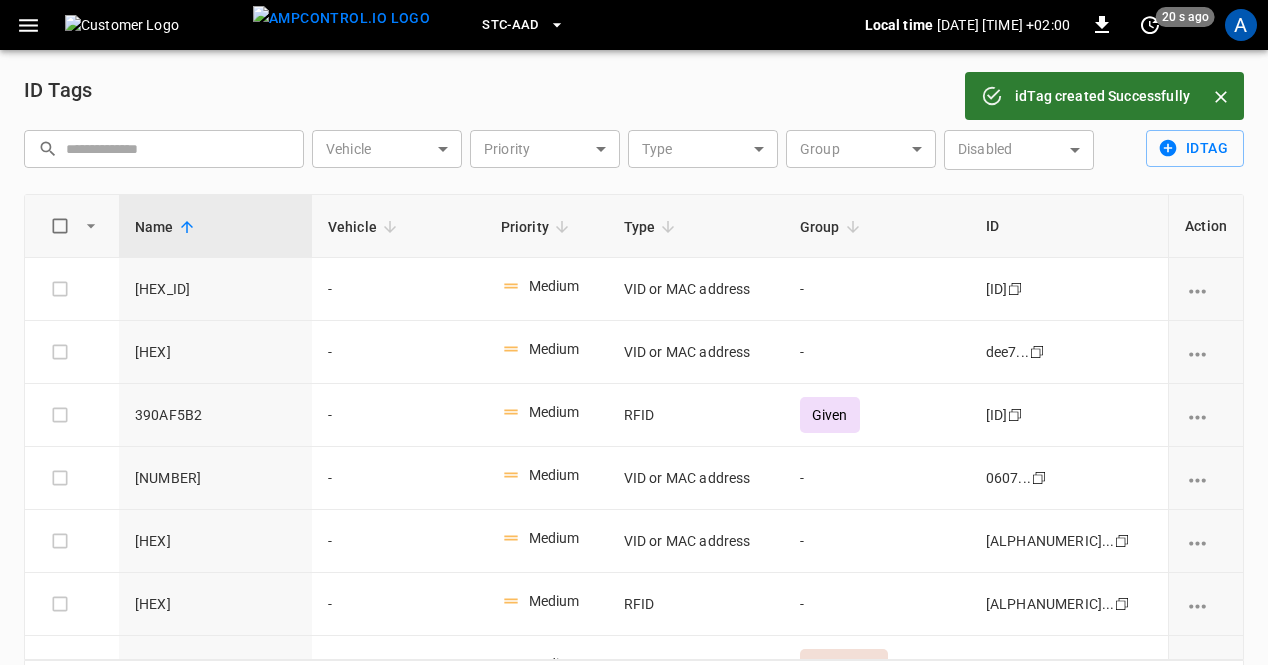 click 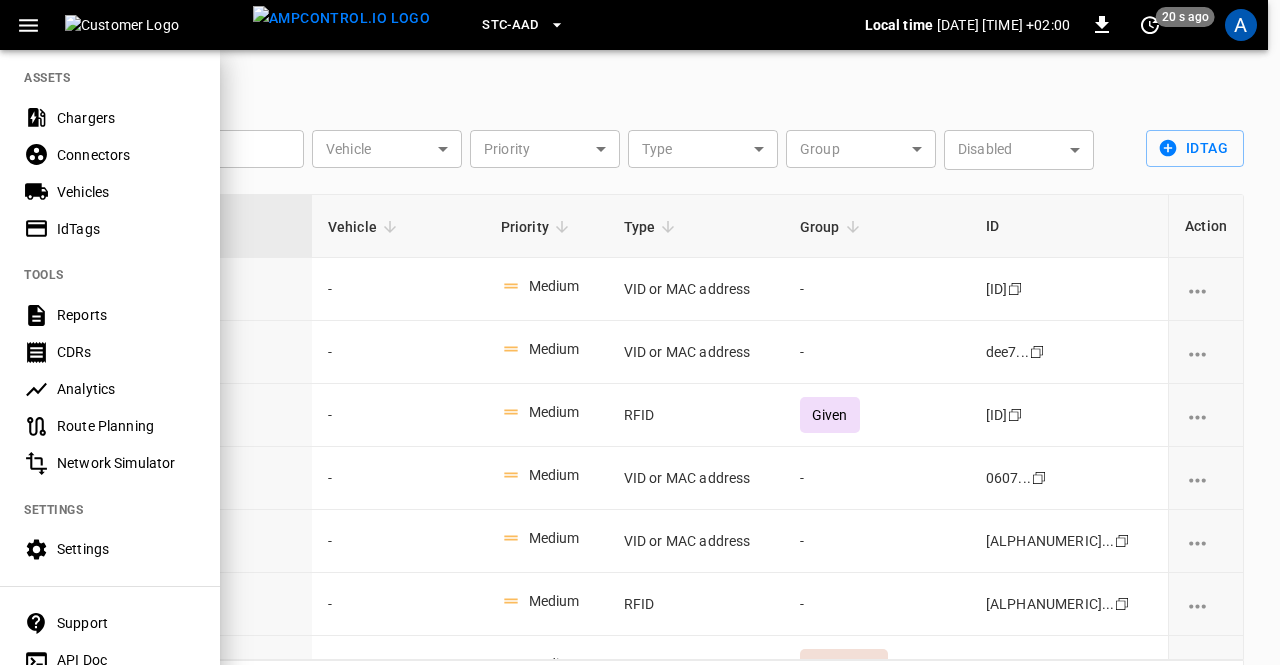 scroll, scrollTop: 0, scrollLeft: 0, axis: both 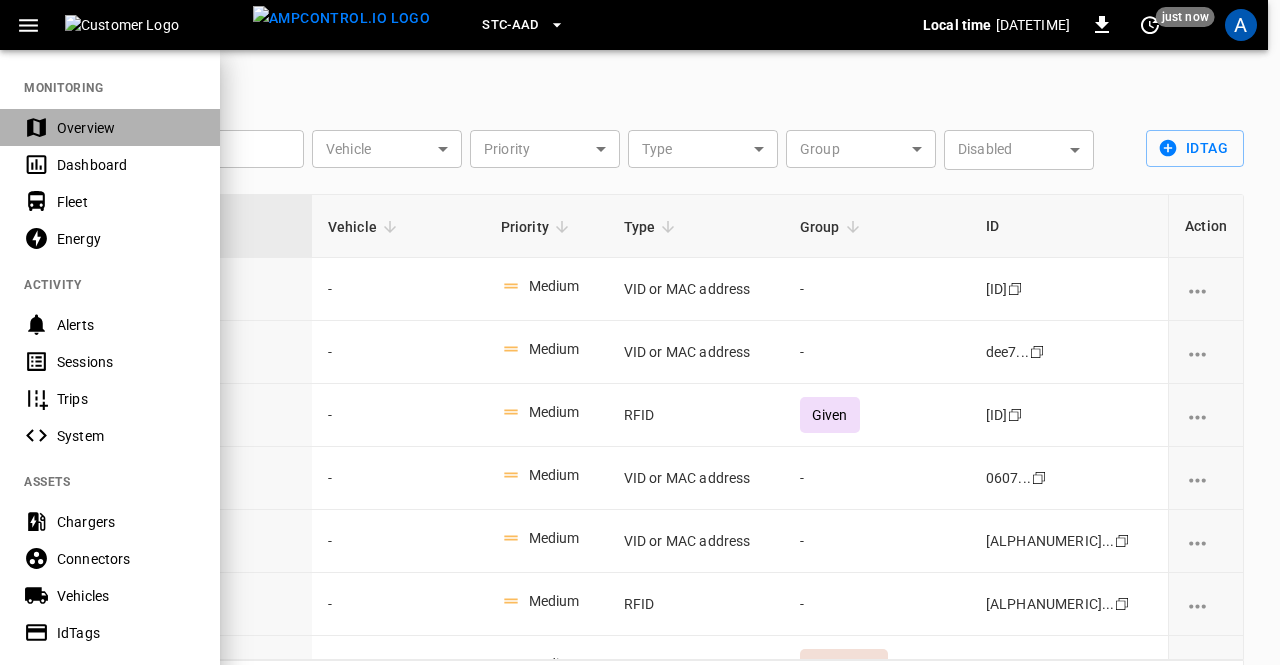 click on "Overview" at bounding box center [126, 128] 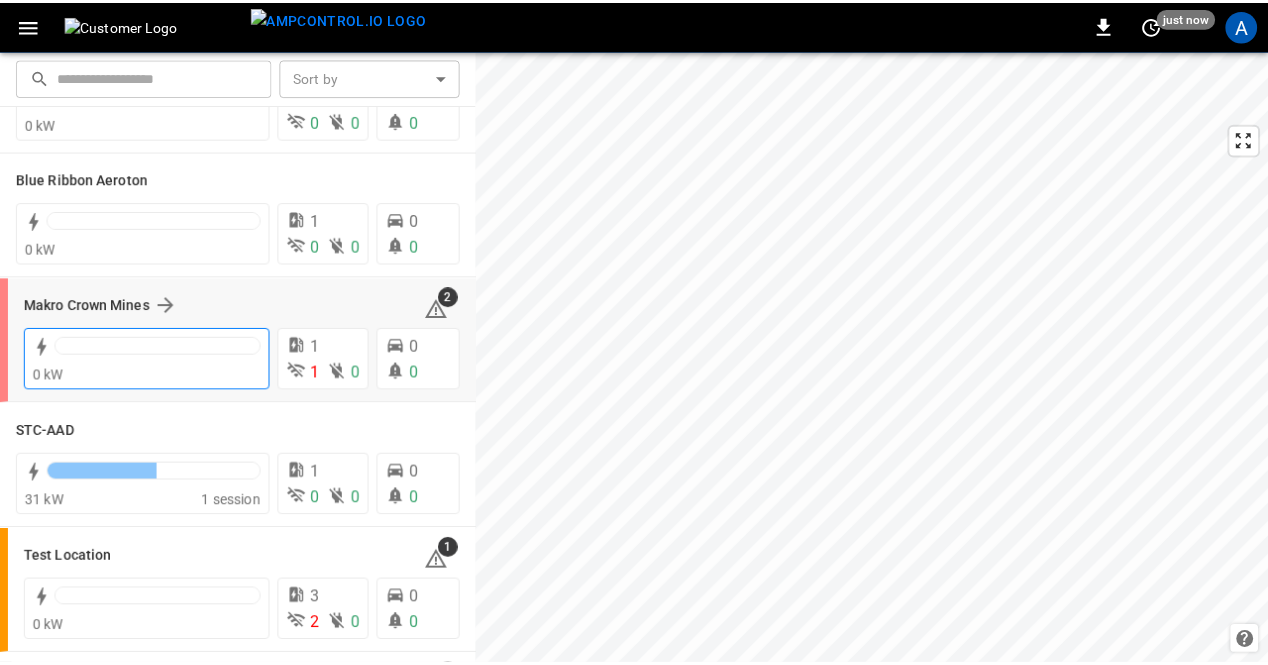 scroll, scrollTop: 112, scrollLeft: 0, axis: vertical 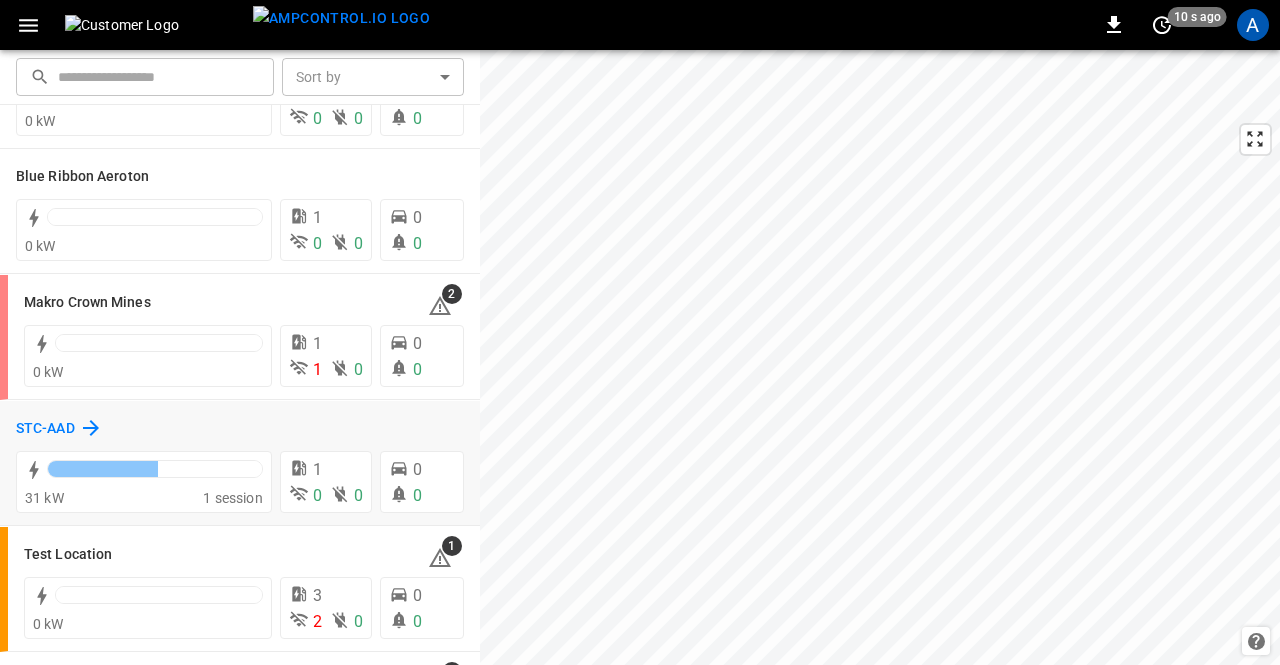 click on "STC-AAD" at bounding box center [45, 429] 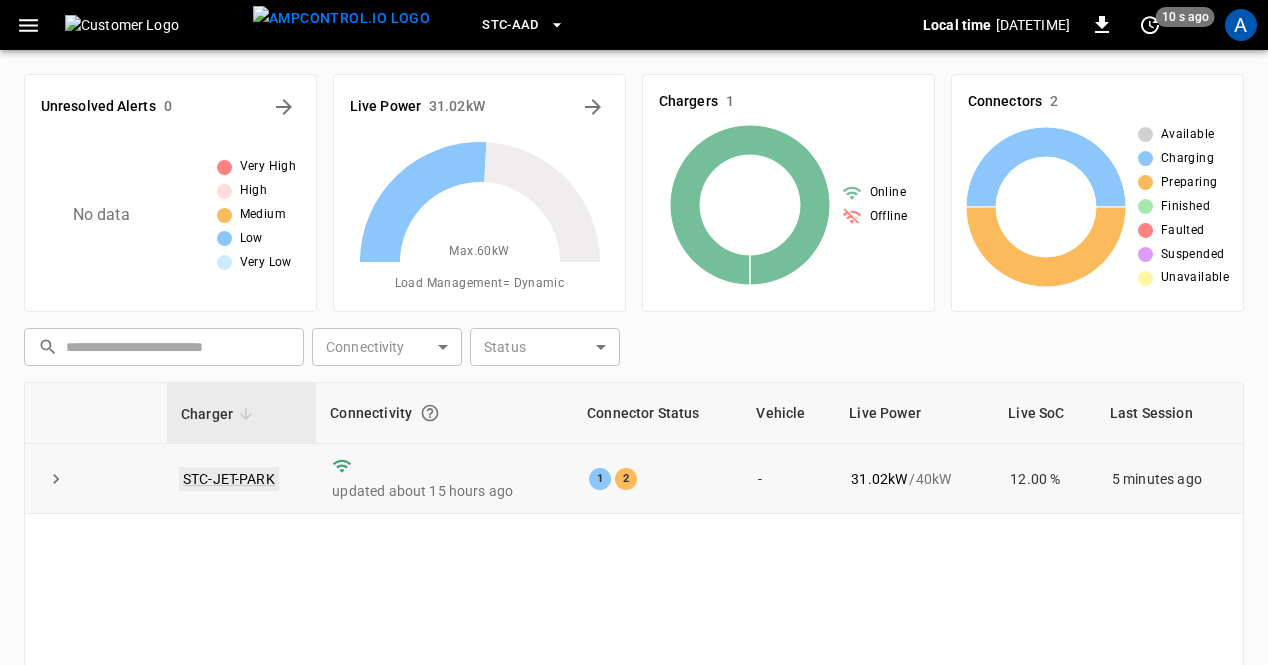 click on "STC-JET-PARK" at bounding box center (229, 479) 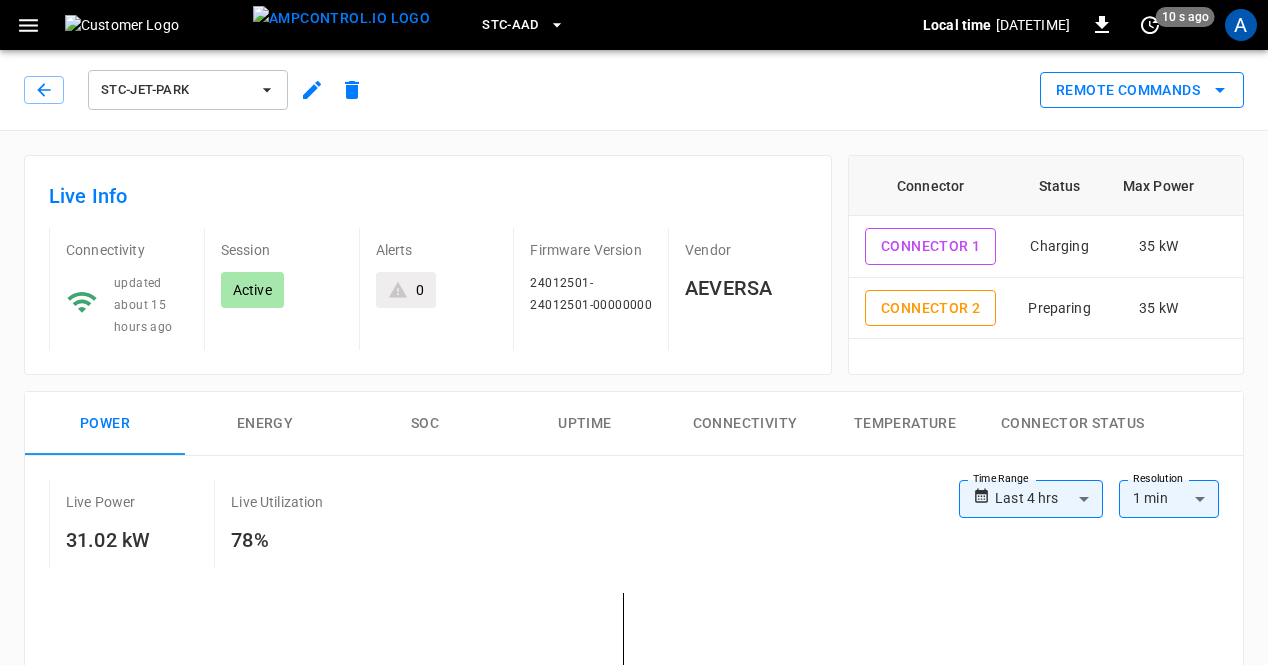click 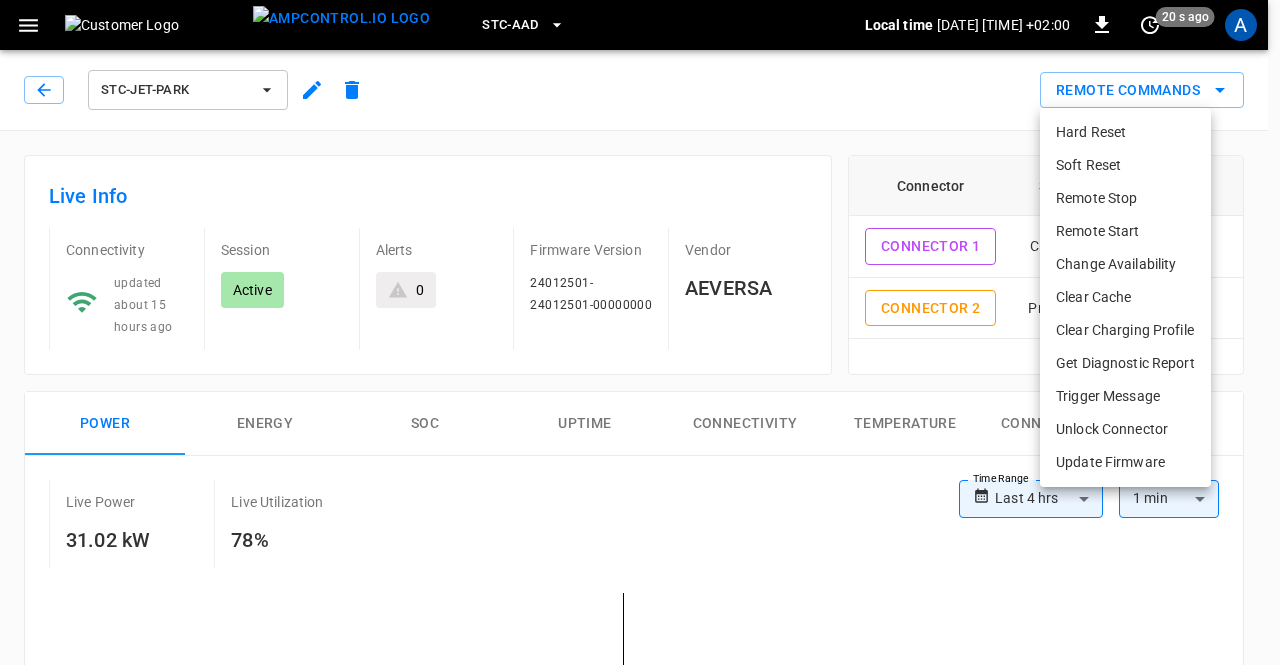 click on "Remote Stop" at bounding box center [1125, 198] 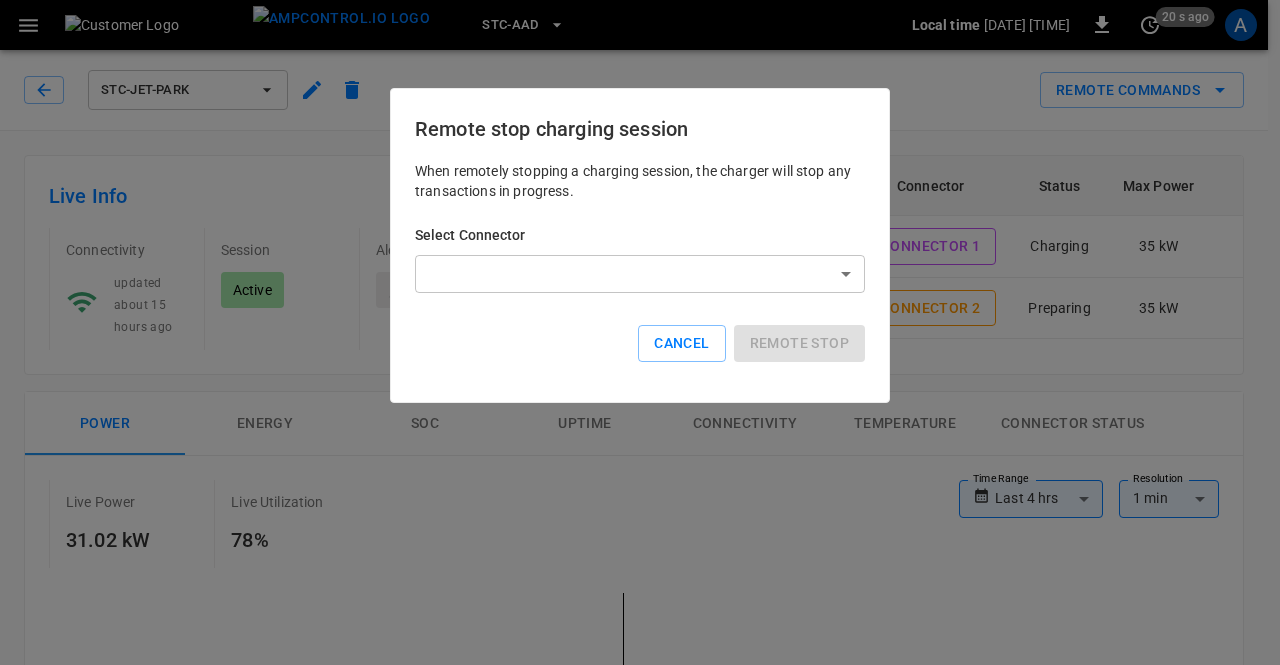 click on "**********" at bounding box center (640, 929) 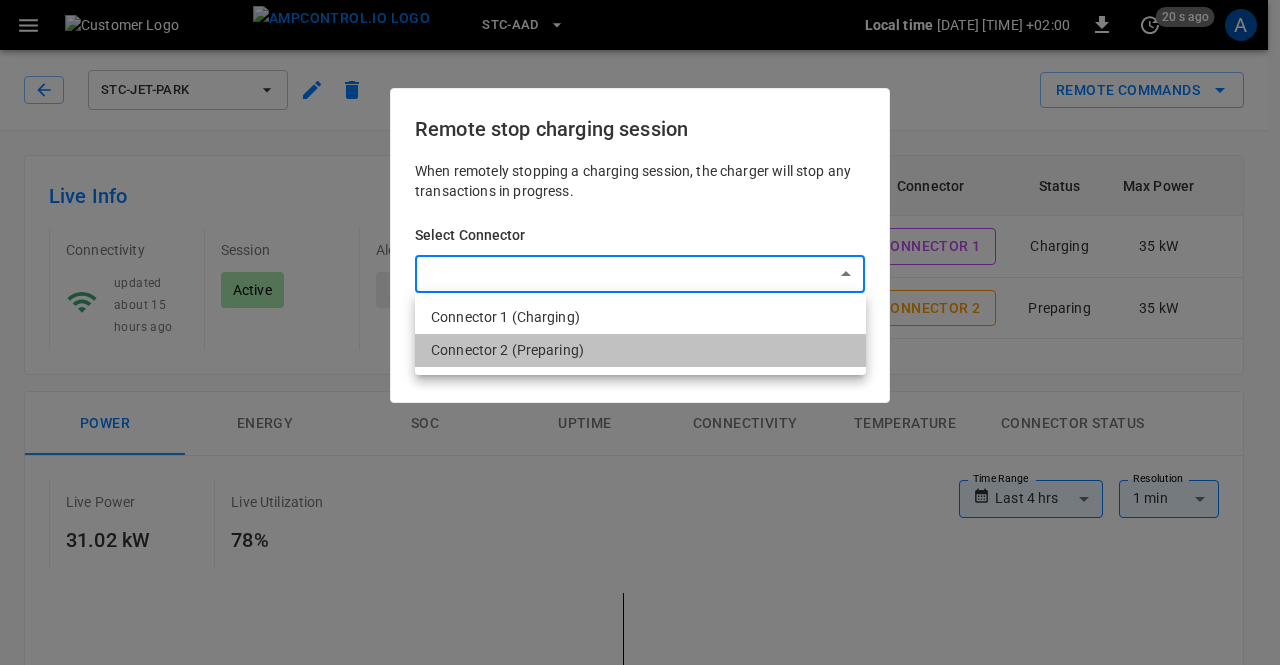 click on "Connector 2 (Preparing)" at bounding box center [640, 350] 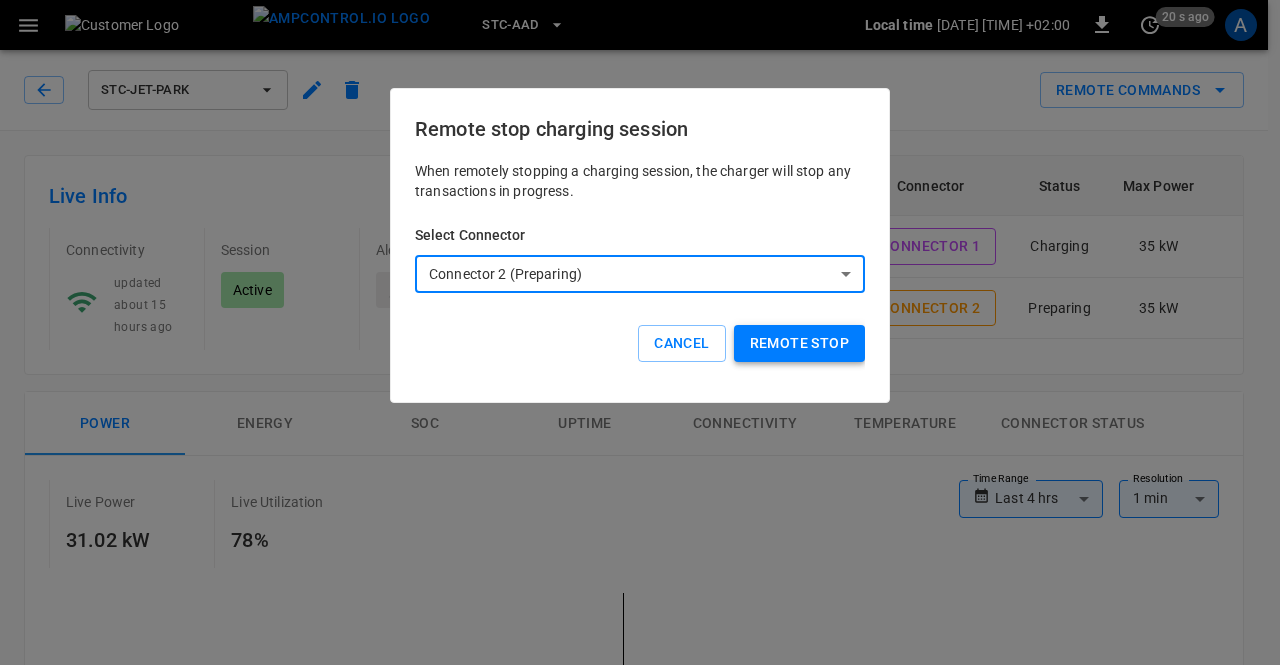 click on "Remote stop" at bounding box center [799, 343] 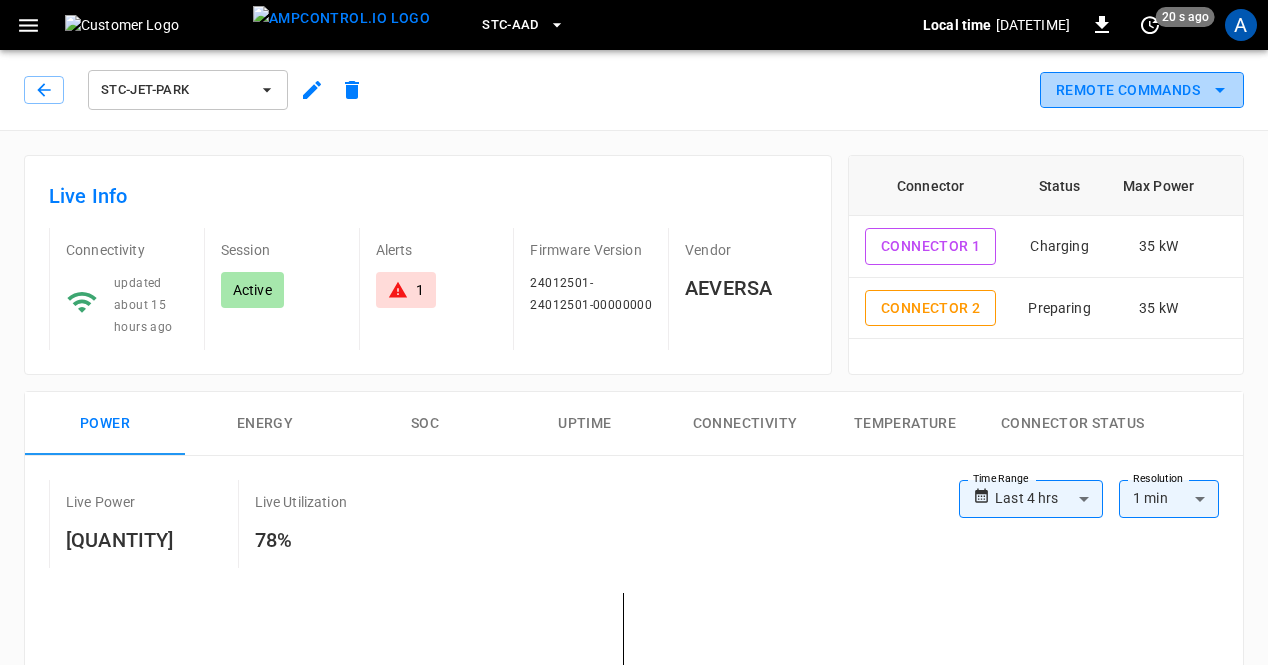 click 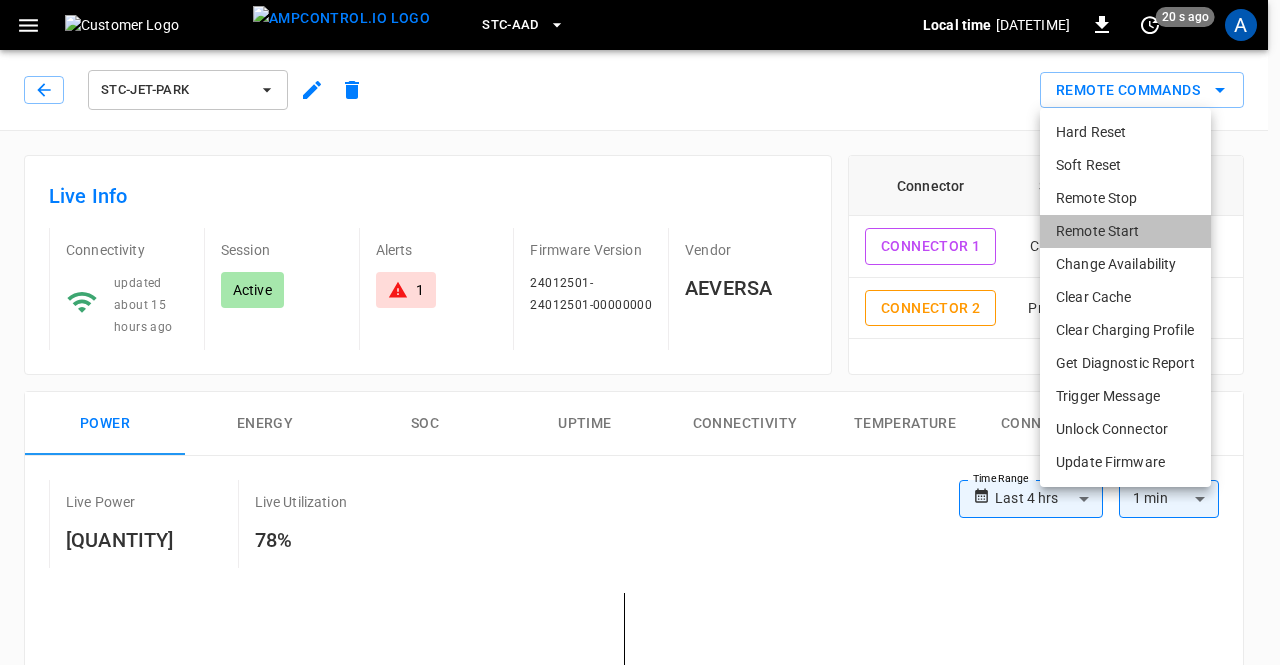 click on "Remote Start" at bounding box center [1125, 231] 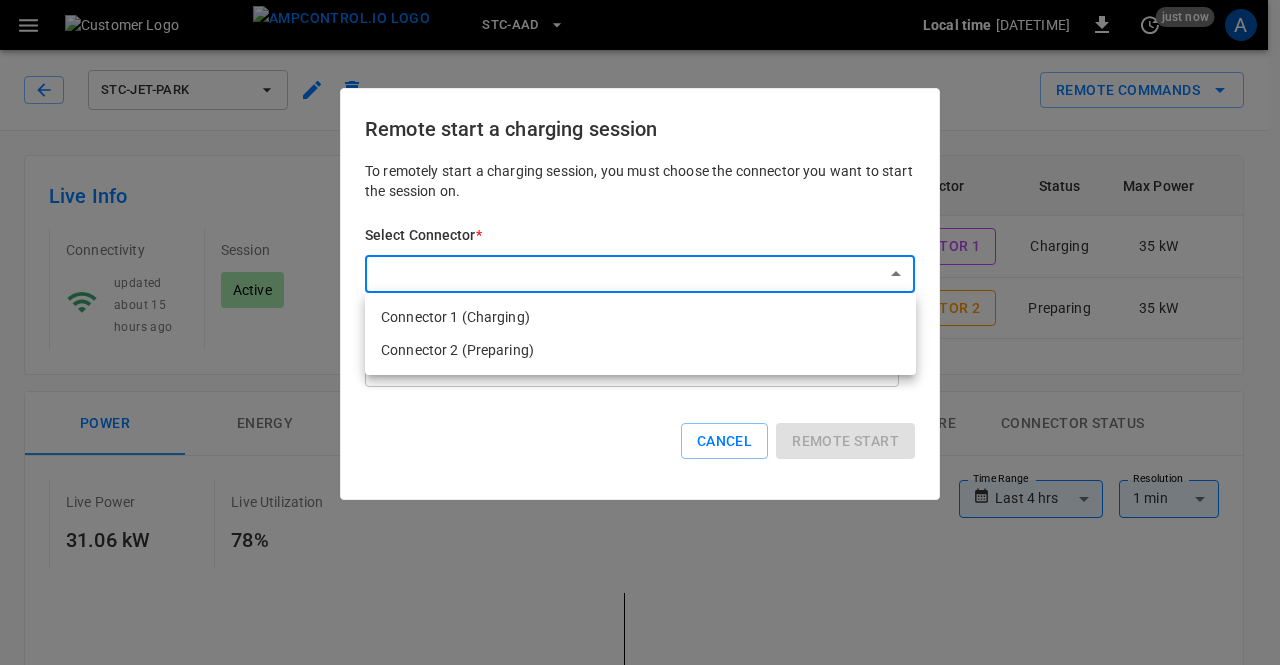 click on "**********" at bounding box center [640, 929] 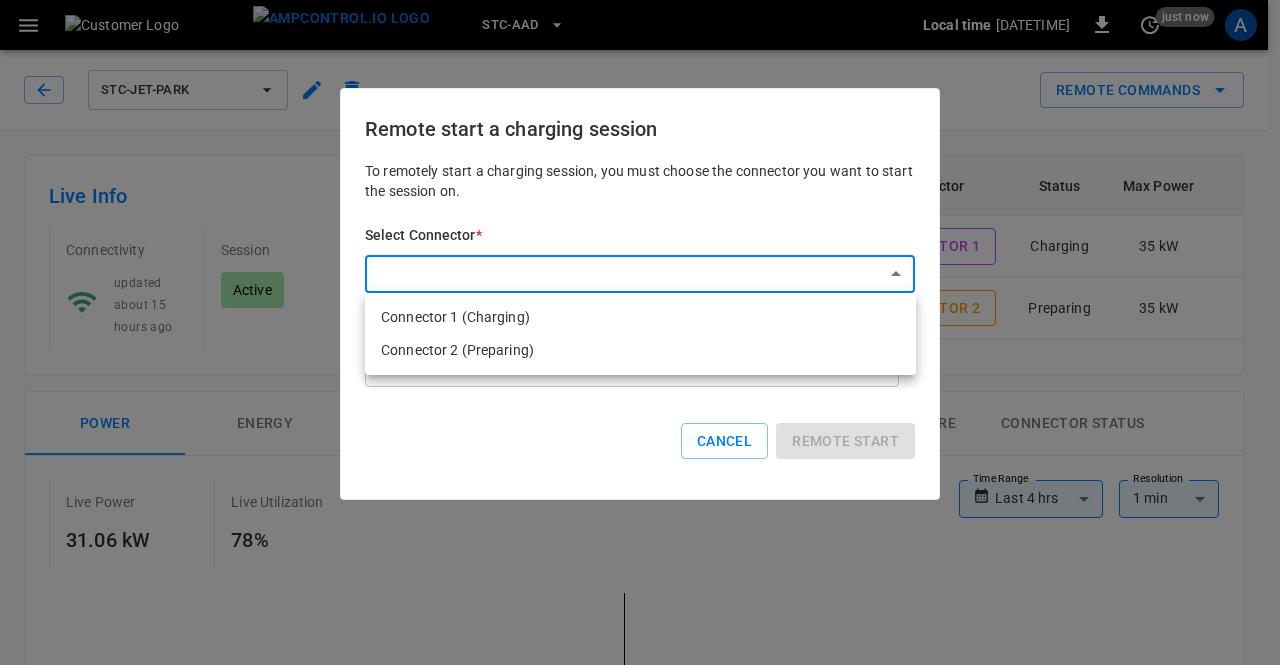 click on "Connector 2 (Preparing)" at bounding box center (640, 350) 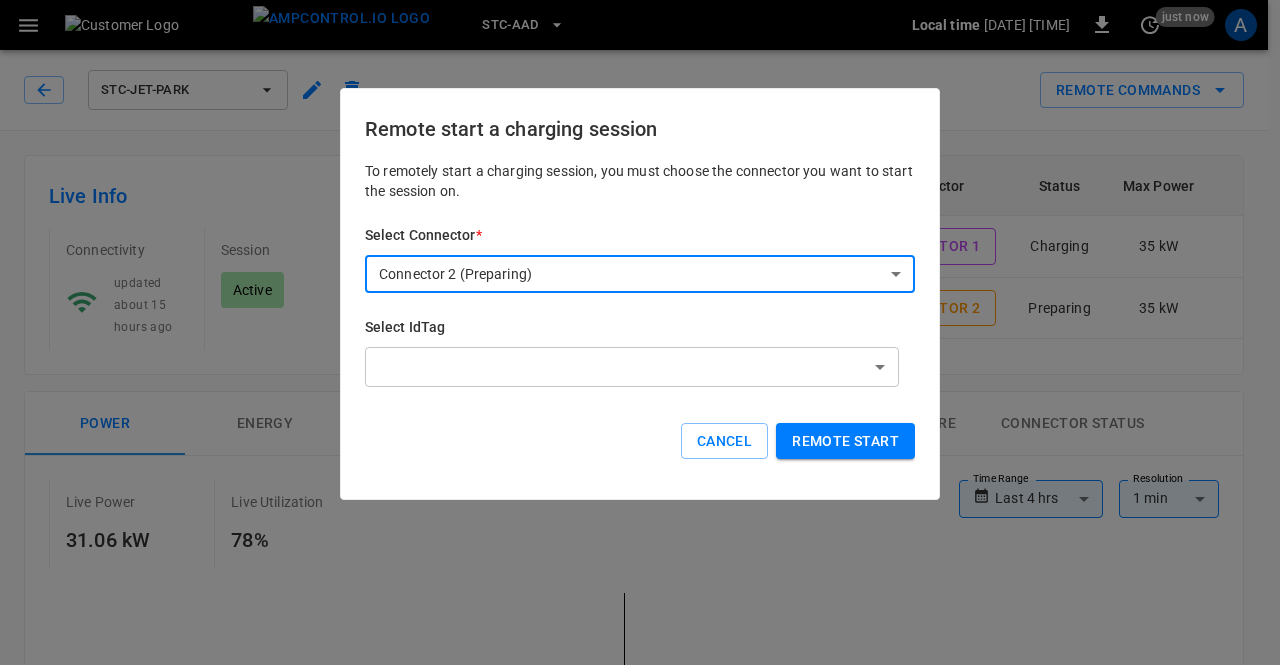 click on "**********" at bounding box center (640, 929) 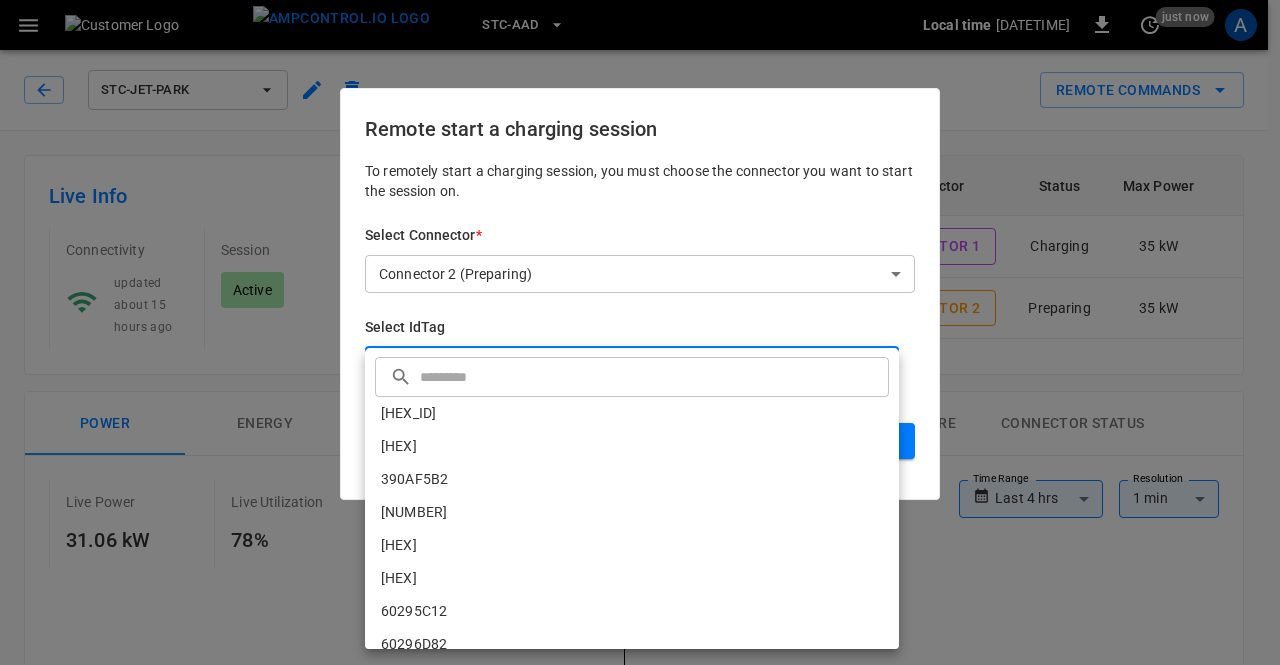 click at bounding box center (652, 376) 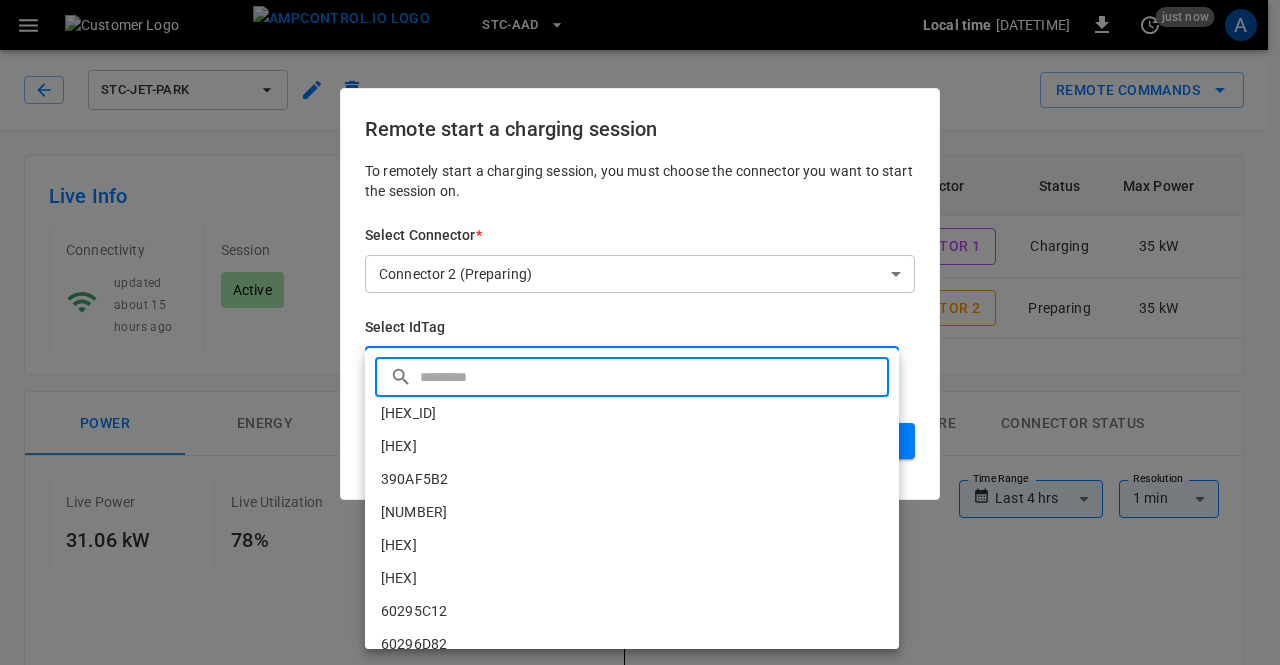 paste on "**********" 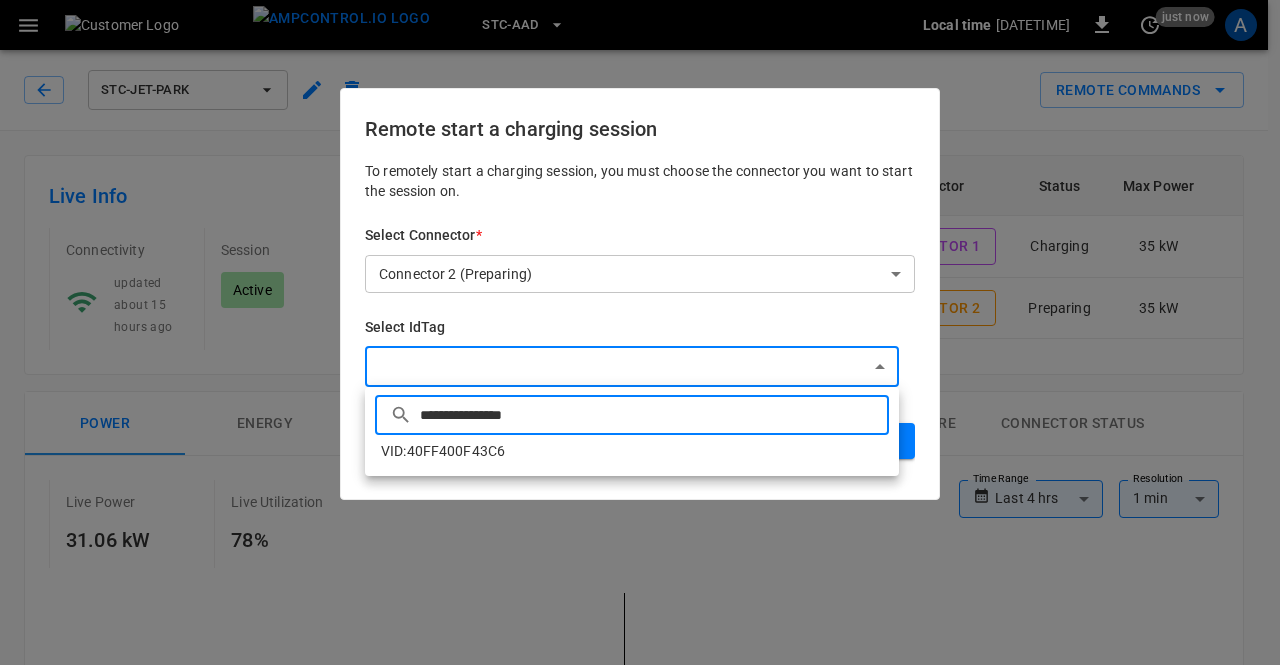 type on "**********" 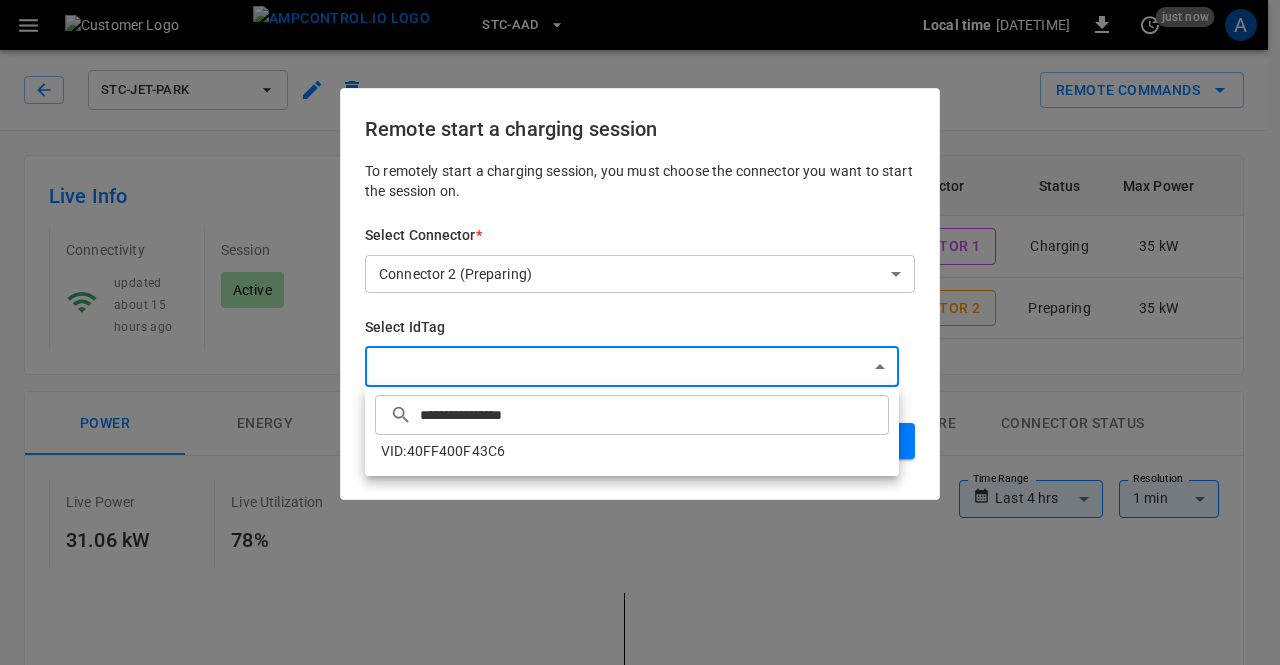 click at bounding box center [640, 332] 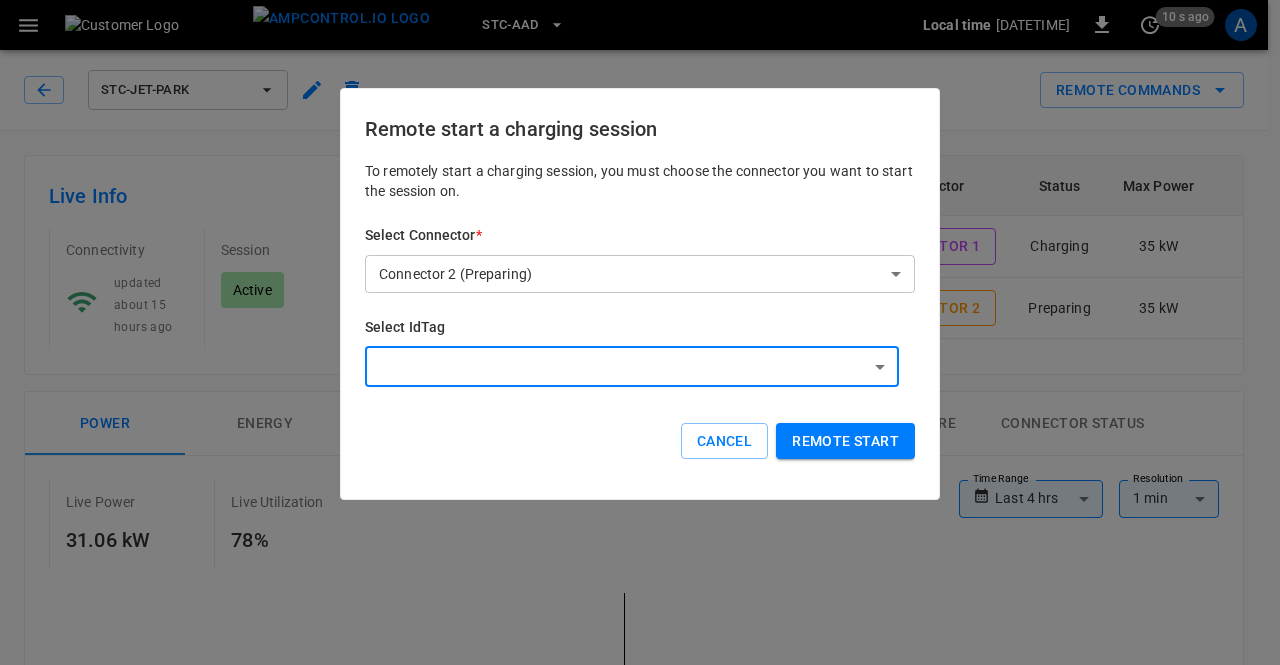 click on "**********" at bounding box center [640, 929] 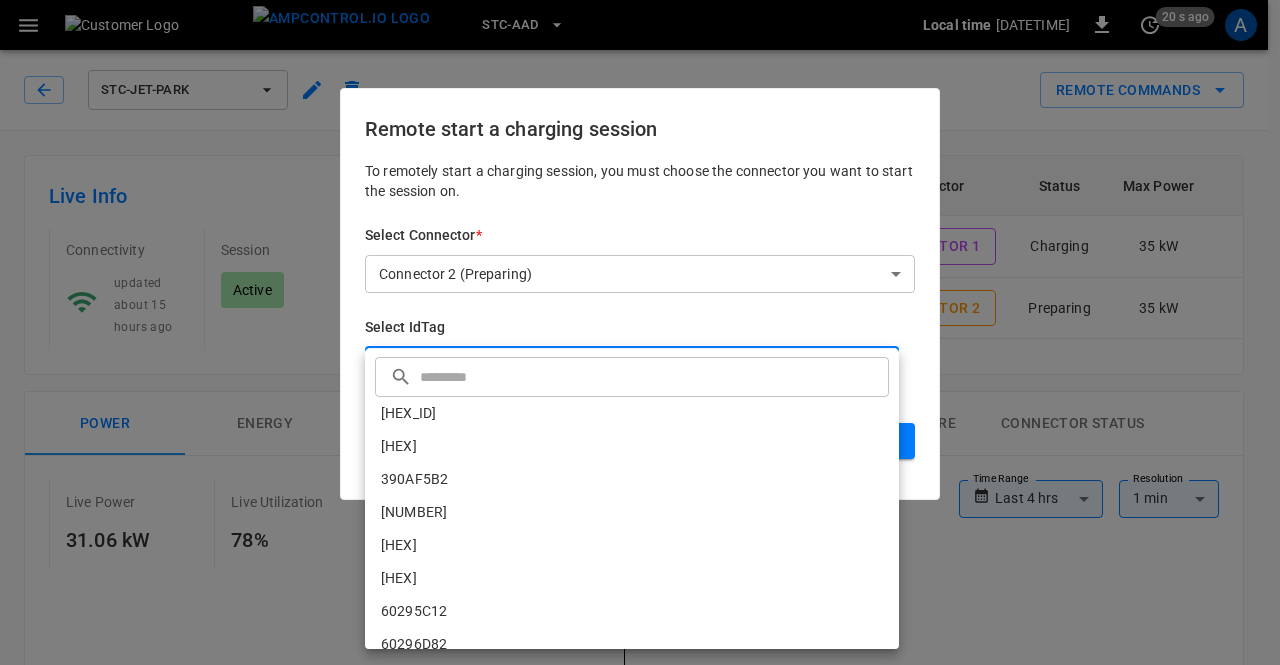 click at bounding box center [652, 376] 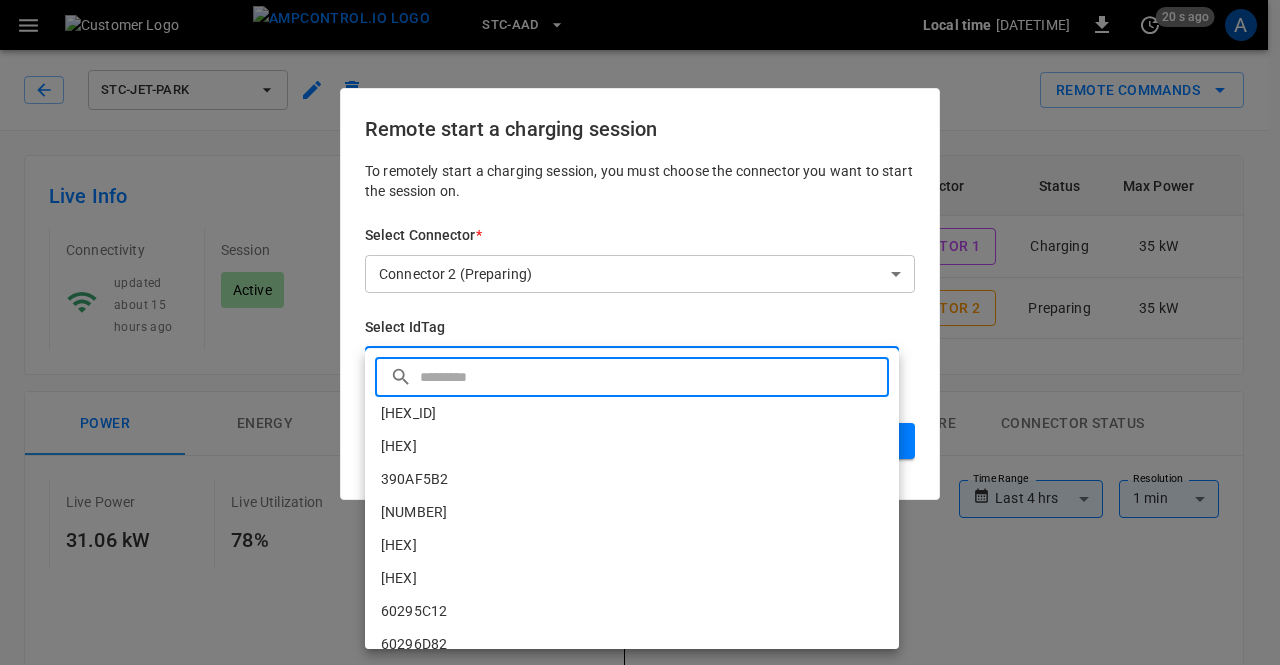 paste on "**********" 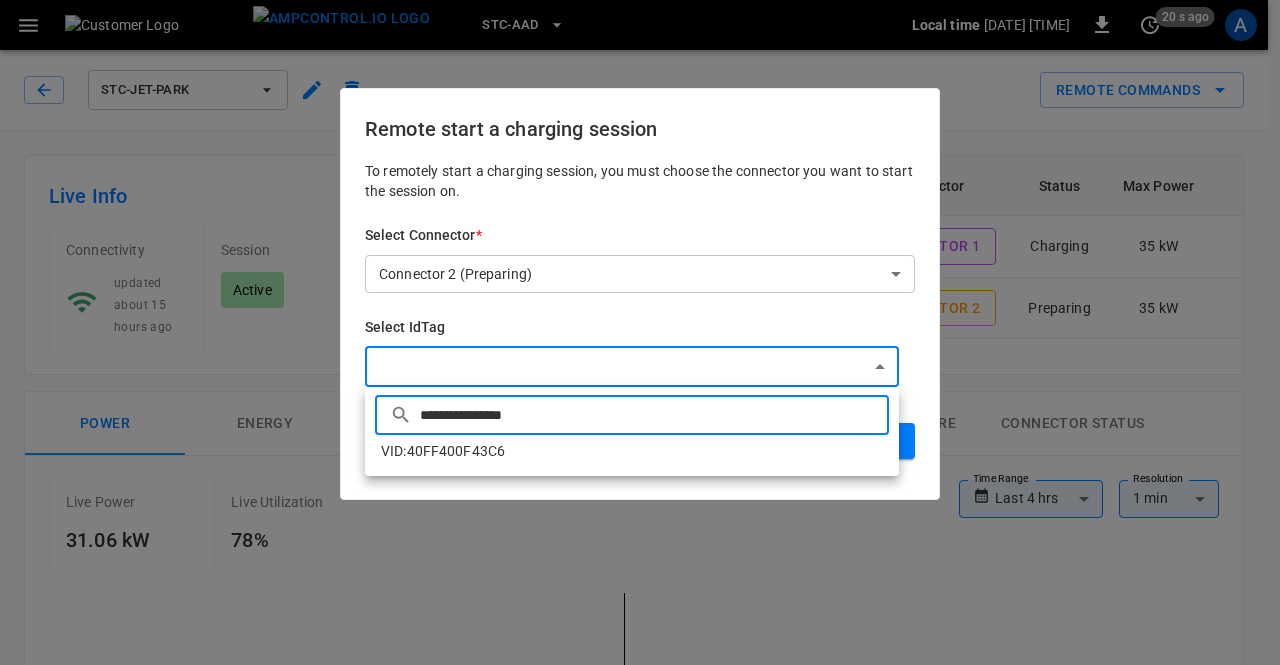 type on "**********" 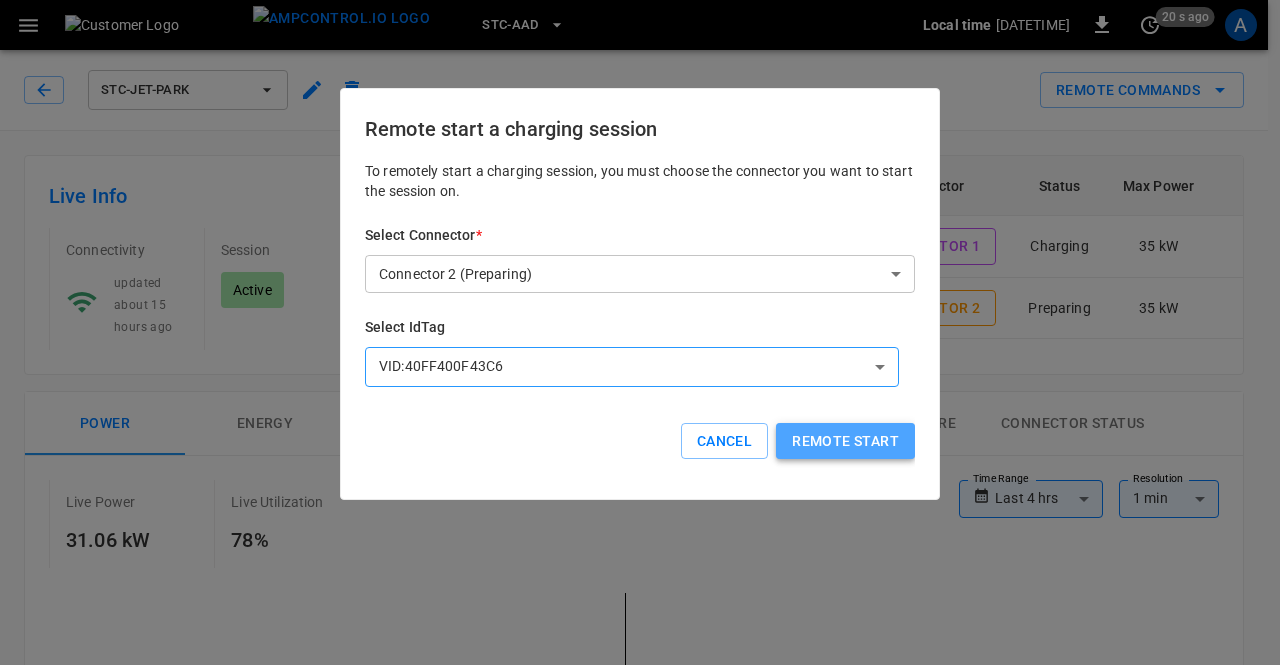 click on "Remote start" at bounding box center (845, 441) 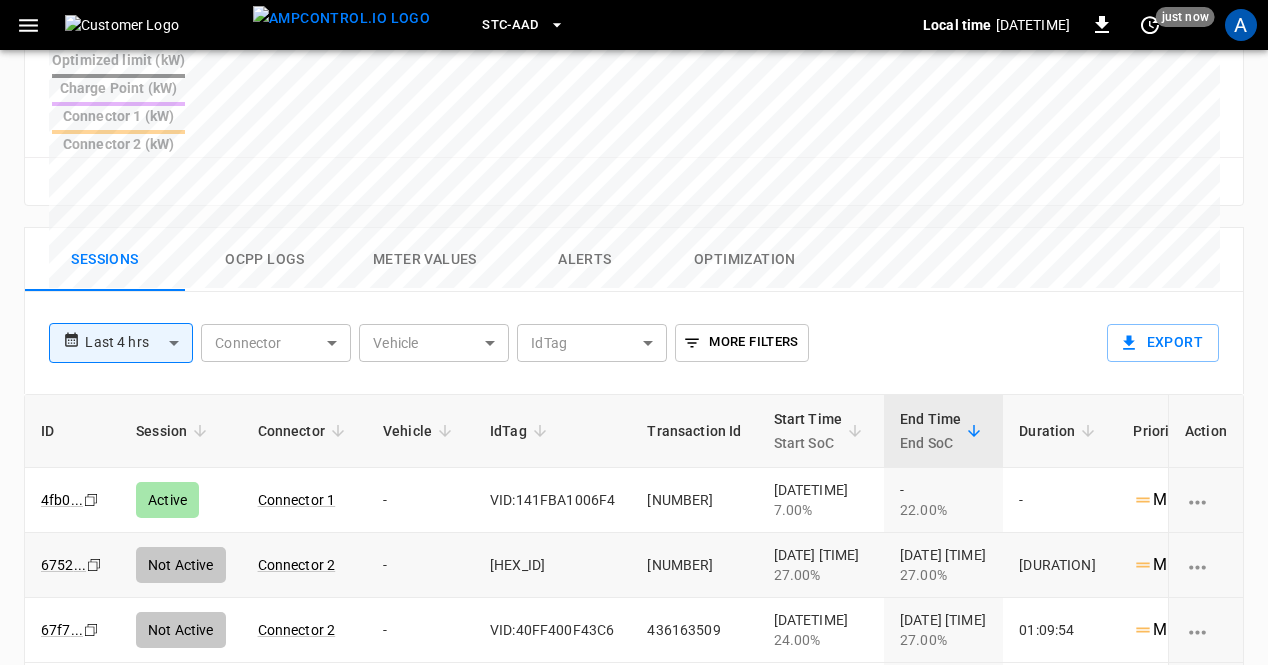 scroll, scrollTop: 905, scrollLeft: 0, axis: vertical 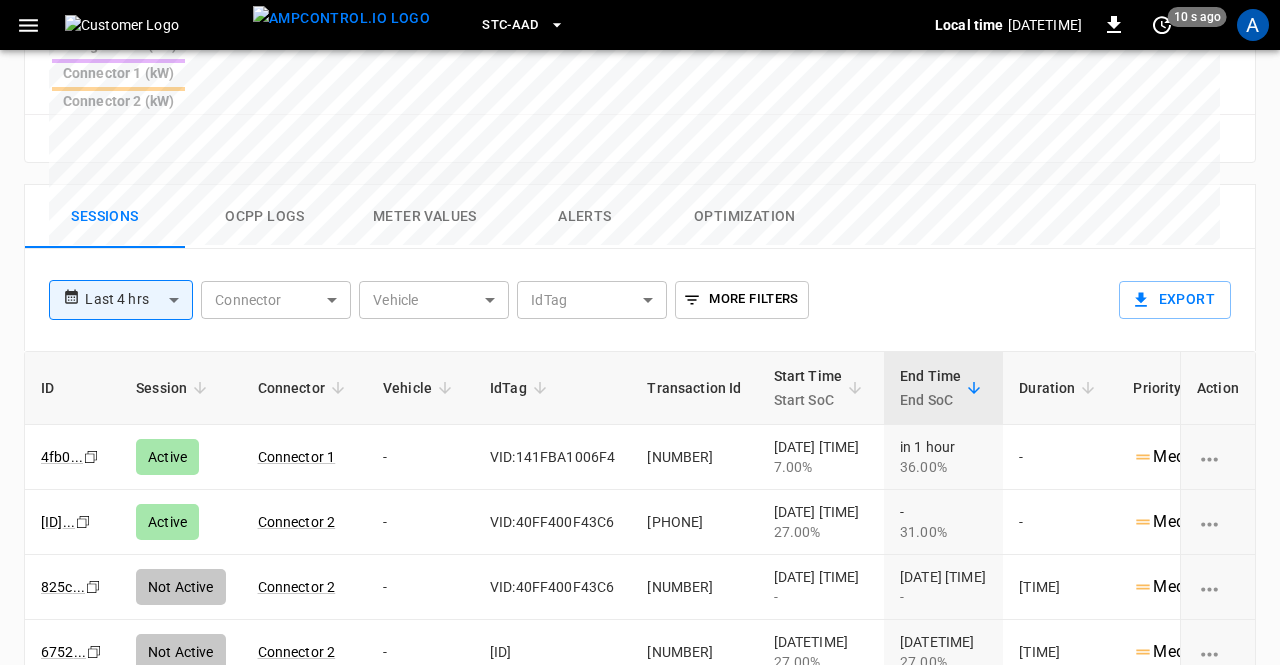 click on "**********" at bounding box center [640, -15] 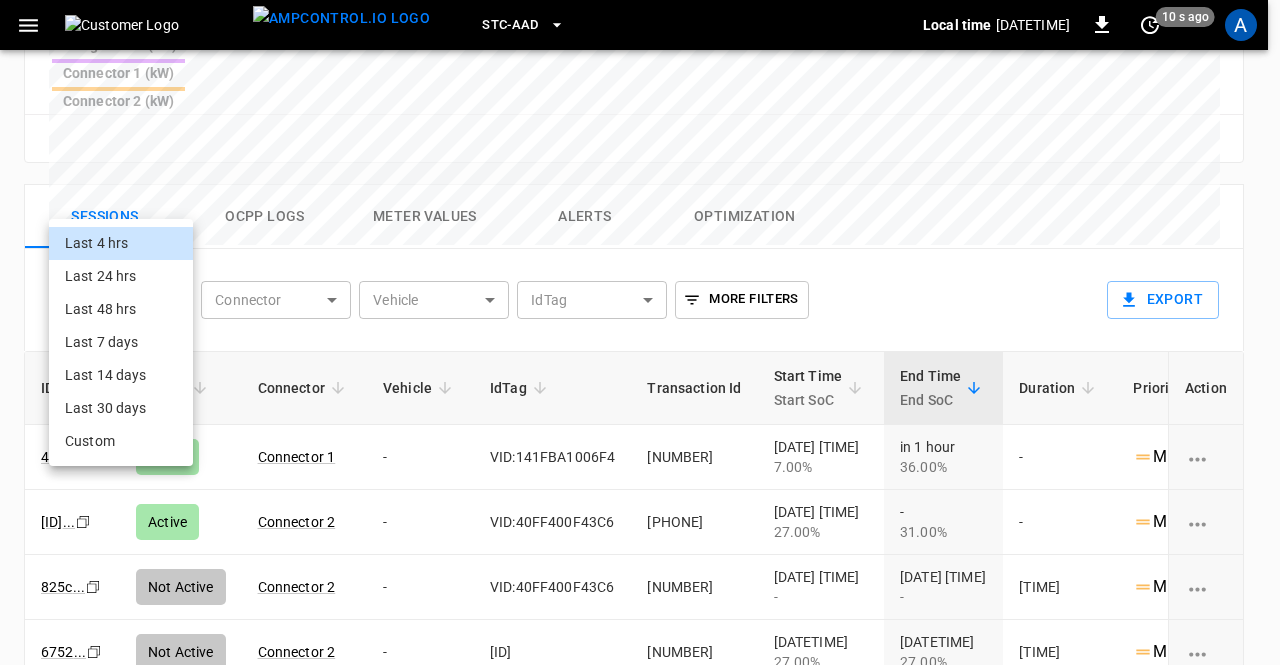 click on "Last 48 hrs" at bounding box center [121, 309] 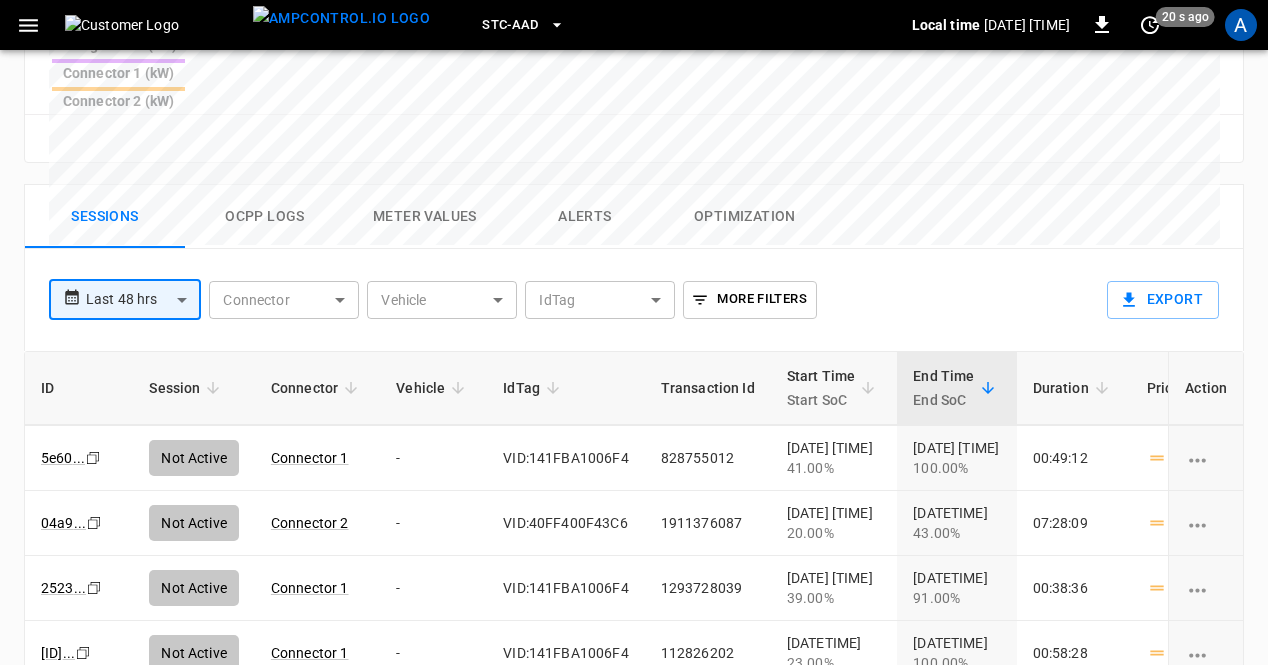 scroll, scrollTop: 396, scrollLeft: 0, axis: vertical 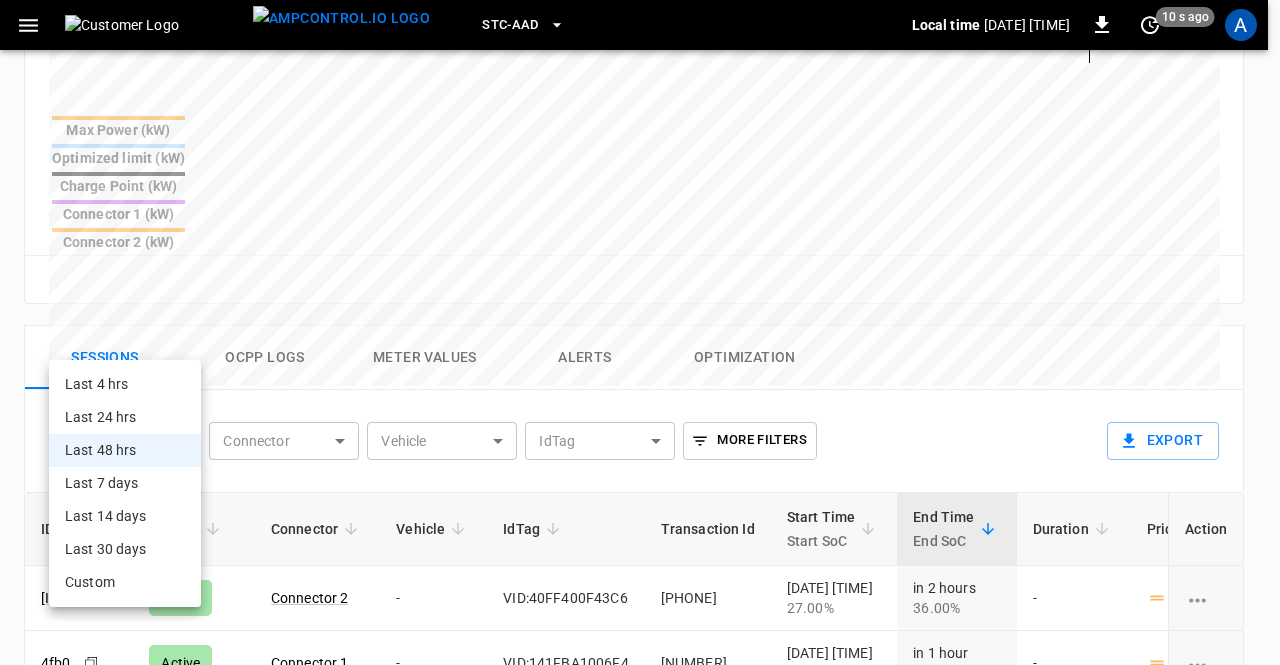 click on "**********" at bounding box center [640, 126] 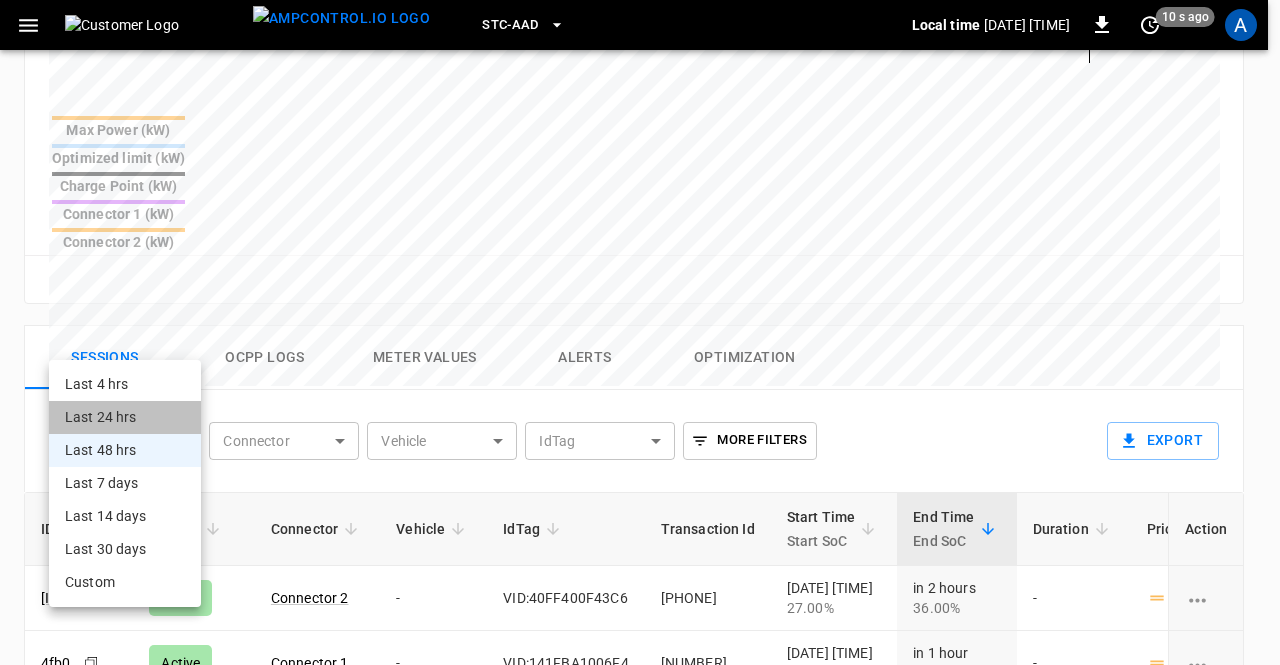 click on "Last 24 hrs" at bounding box center (125, 417) 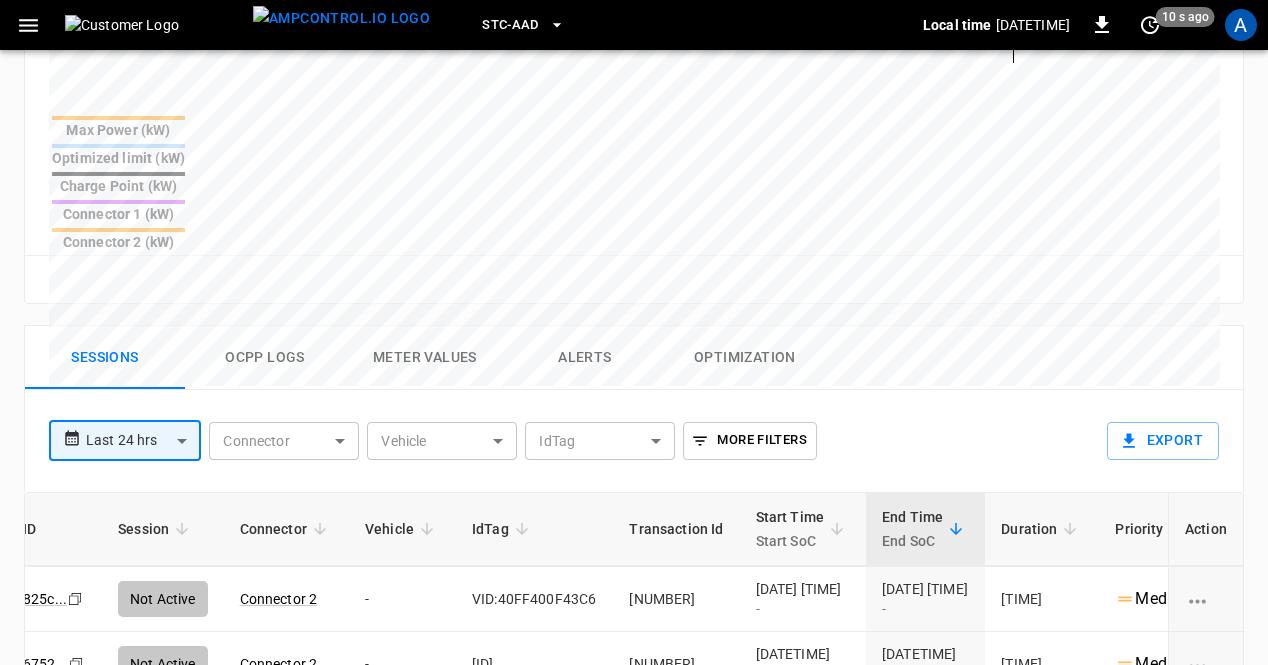 scroll, scrollTop: 137, scrollLeft: 17, axis: both 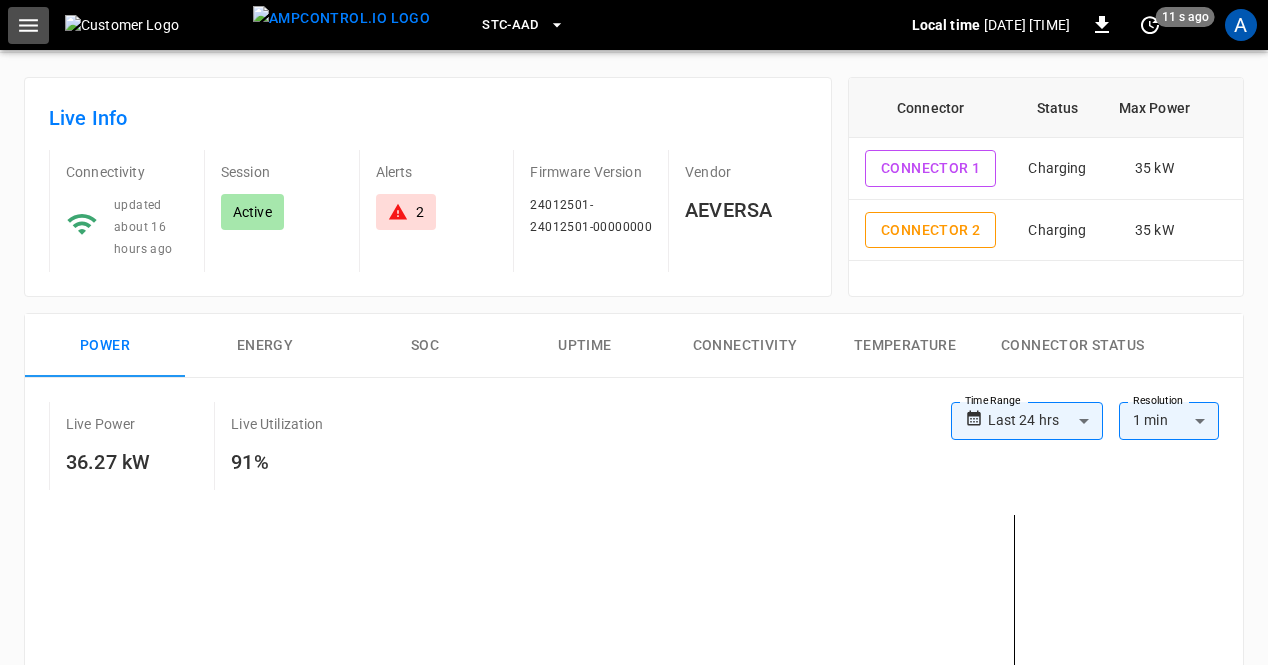 click 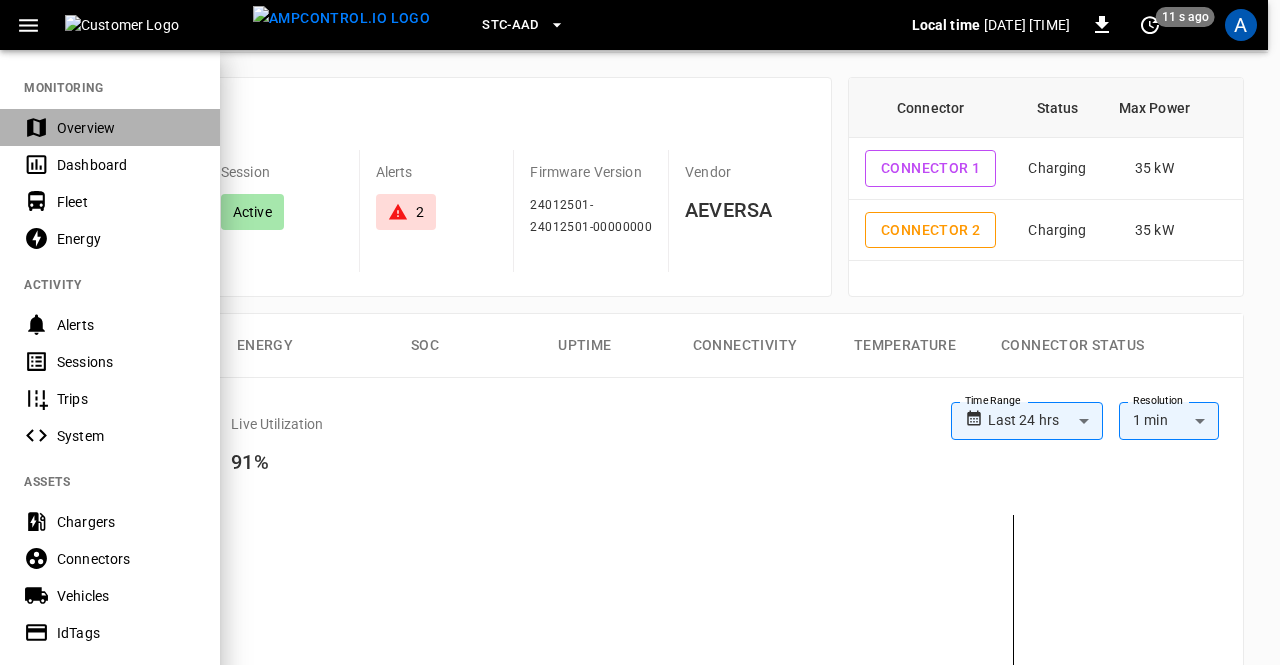 click on "Overview" at bounding box center (126, 128) 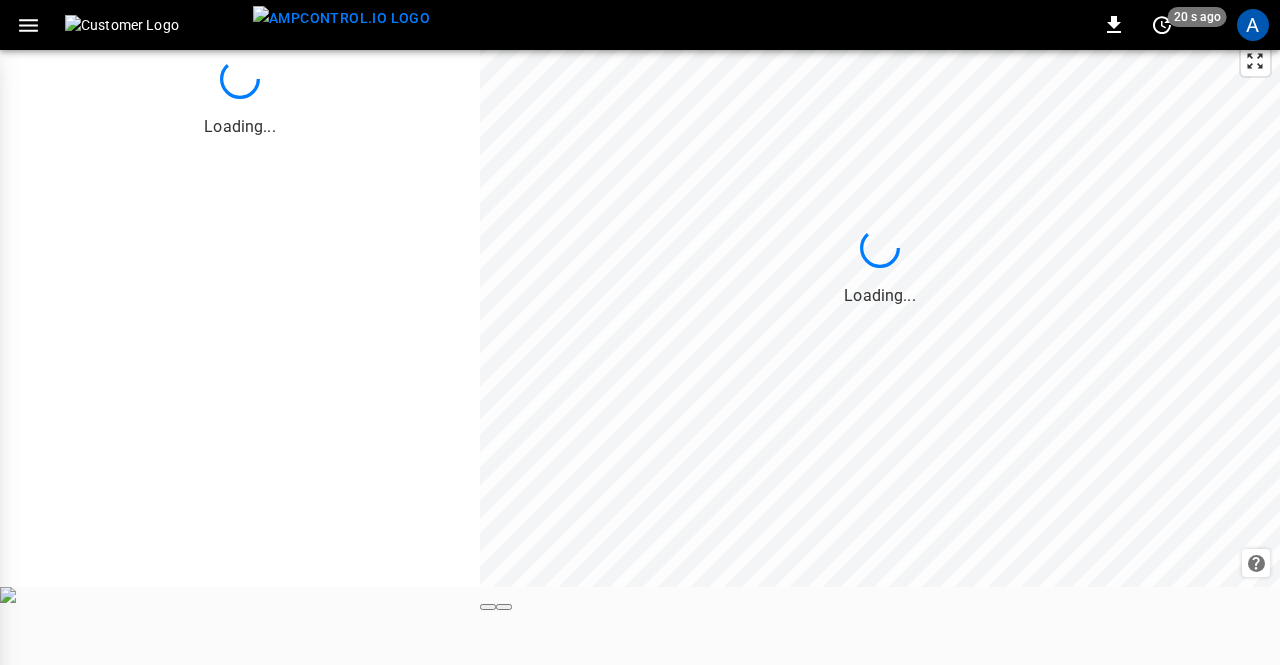 scroll, scrollTop: 0, scrollLeft: 0, axis: both 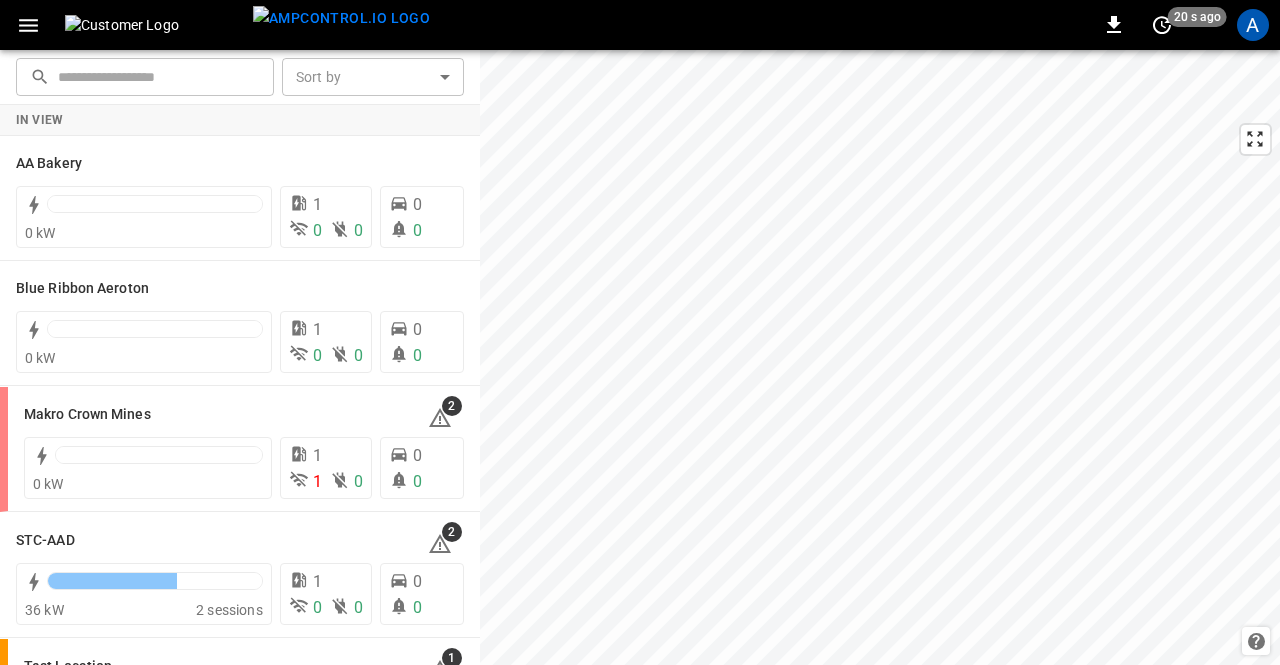 click at bounding box center [488, 877] 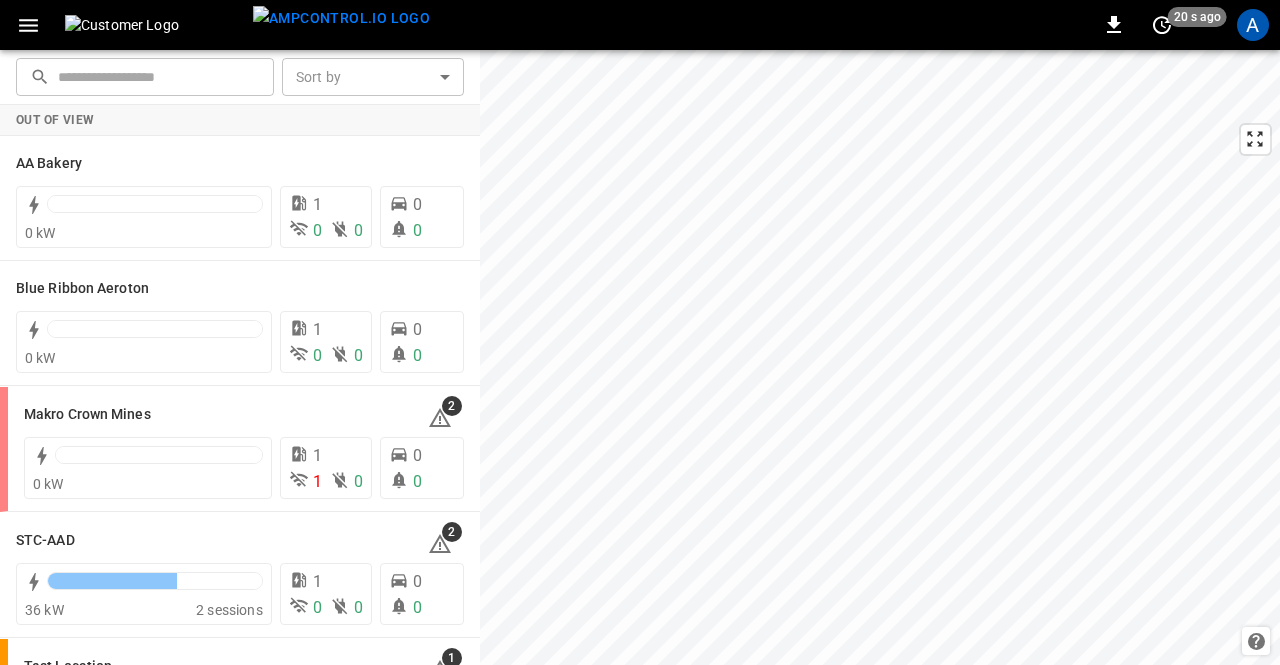 click on "0 20 s ago A ​ ​ Sort by ​ Sort by Out of View AA Bakery 0 kW   1 0 0 0 0 Blue Ribbon Aeroton 0 kW   1 0 0 0 0 Makro Crown Mines 2 0 kW   1 1 0 0 0 STC-AAD 2 36 kW 2 sessions 1 0 0 0 0 Test Location 1 0 kW   3 2 0 0 0 Vector [CITY] 1 0 kW   1 0 0 0 0 Vector [CITY] 0 kW   1 0 0 0 0 Refresh now Update every 5 sec Update every 30 sec Off Aeversa Aeversa Support support@example.com admin Profile Settings Notifications Settings Other organizations DP World Rola Volvo Cars Somerset Wes Takealot Aeversa  Logout" at bounding box center (640, 343) 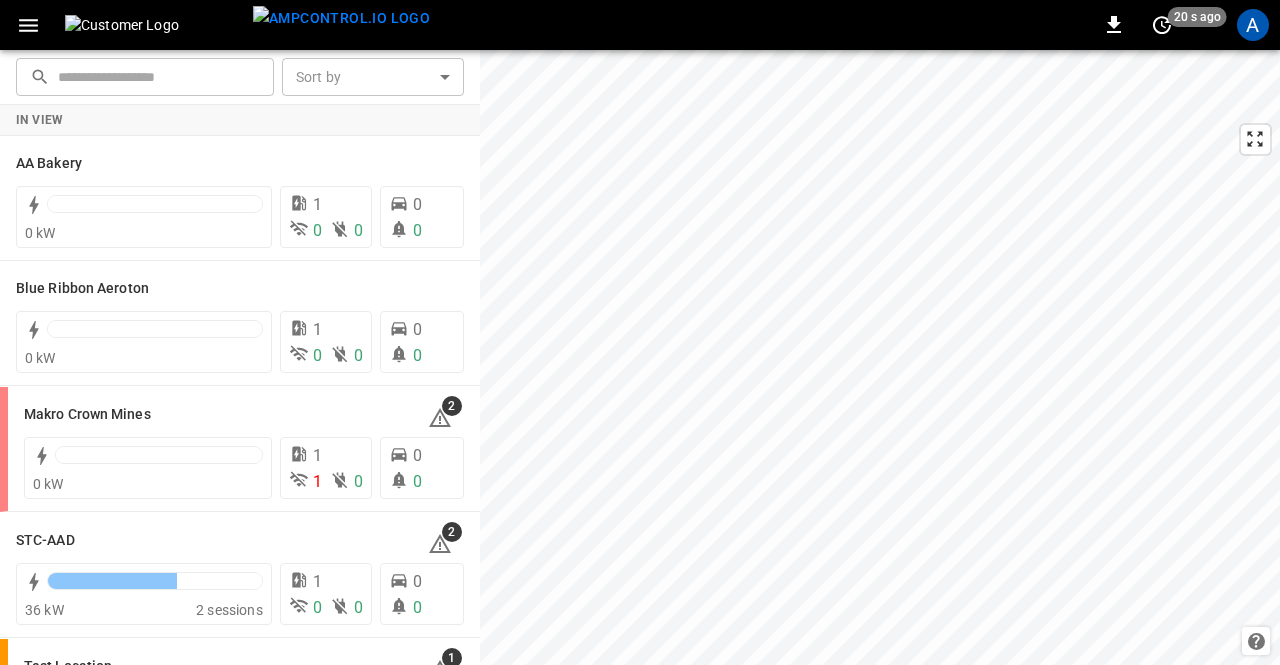 click at bounding box center [488, 877] 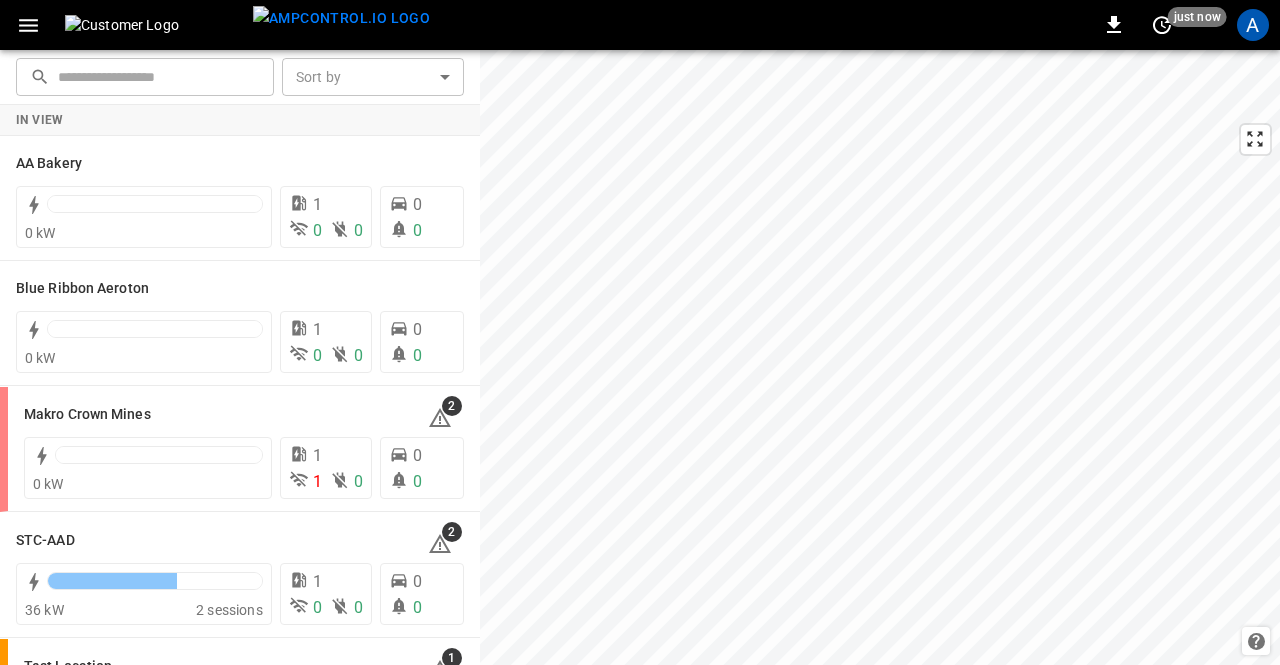 click at bounding box center (488, 877) 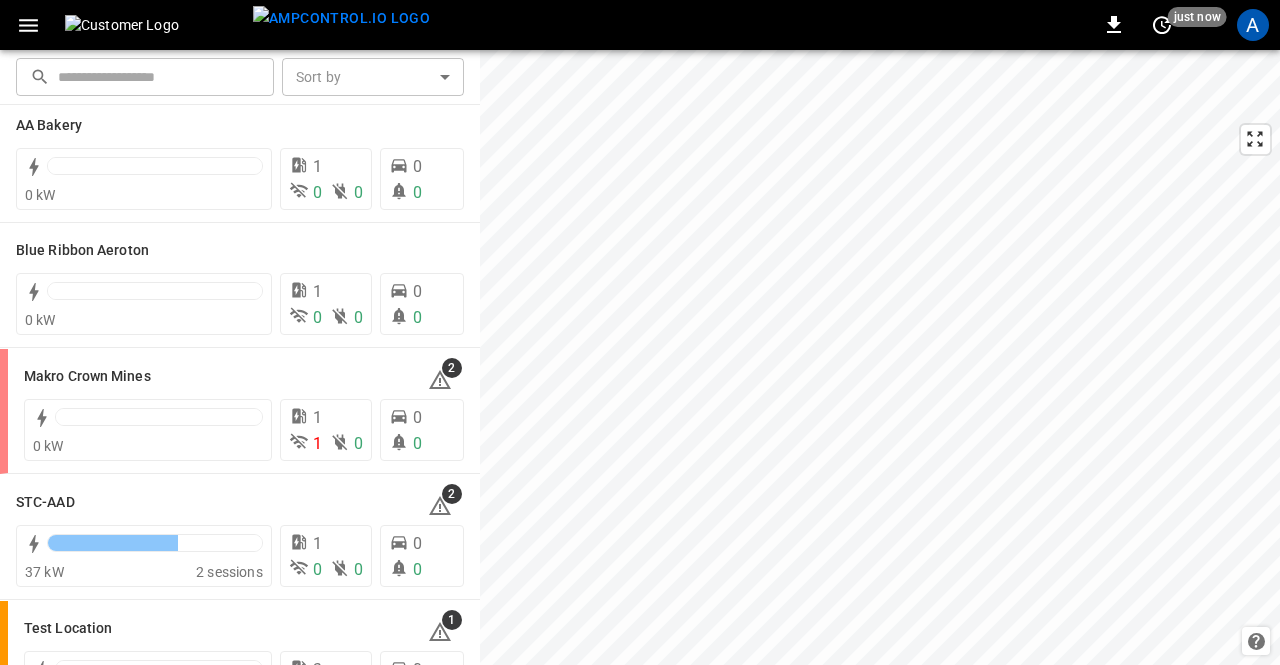 scroll, scrollTop: 0, scrollLeft: 0, axis: both 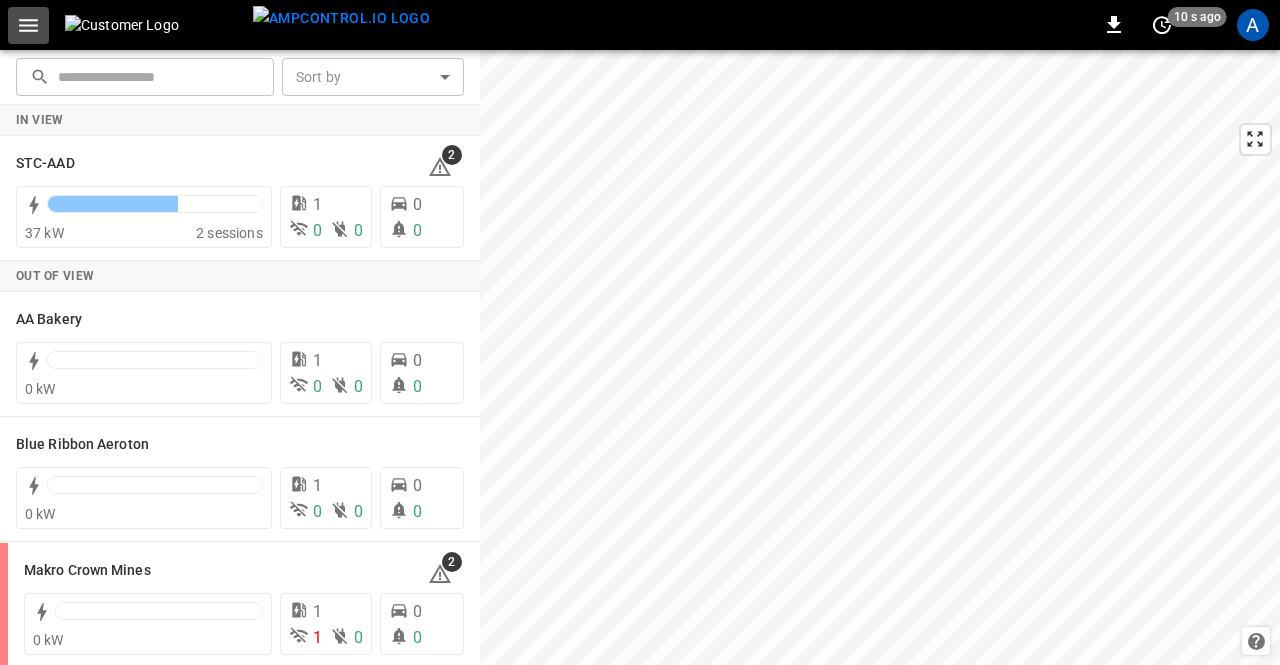 click 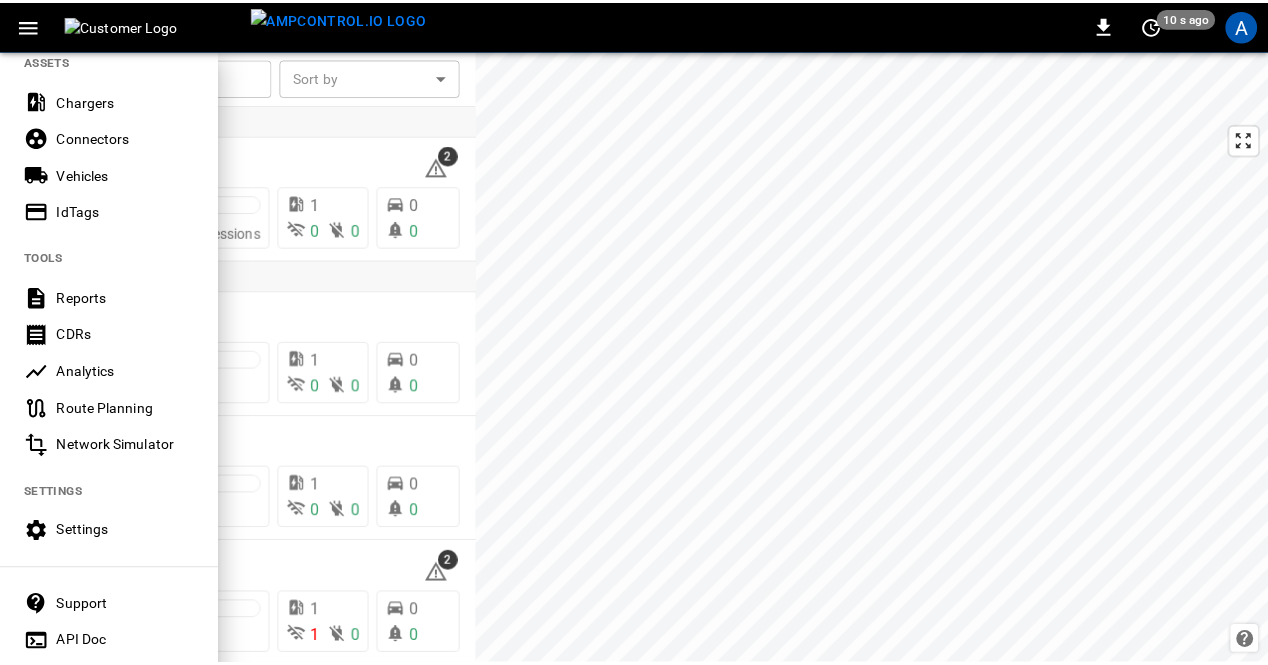 scroll, scrollTop: 425, scrollLeft: 0, axis: vertical 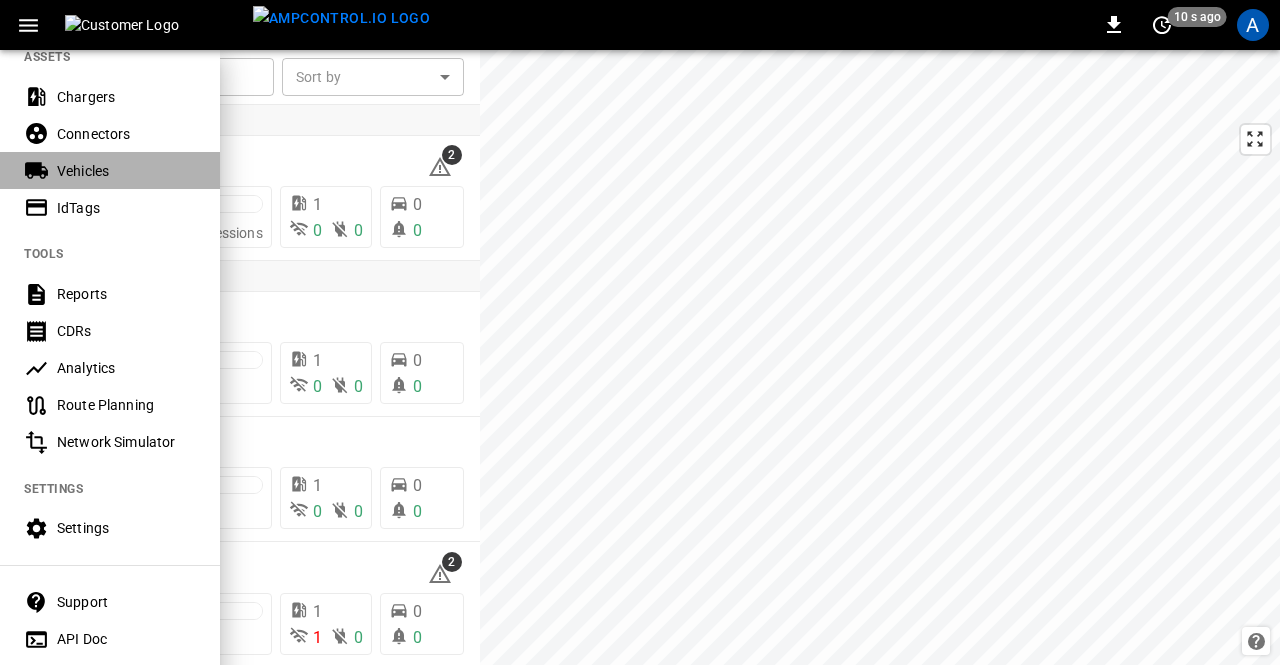 click on "Vehicles" at bounding box center [126, 171] 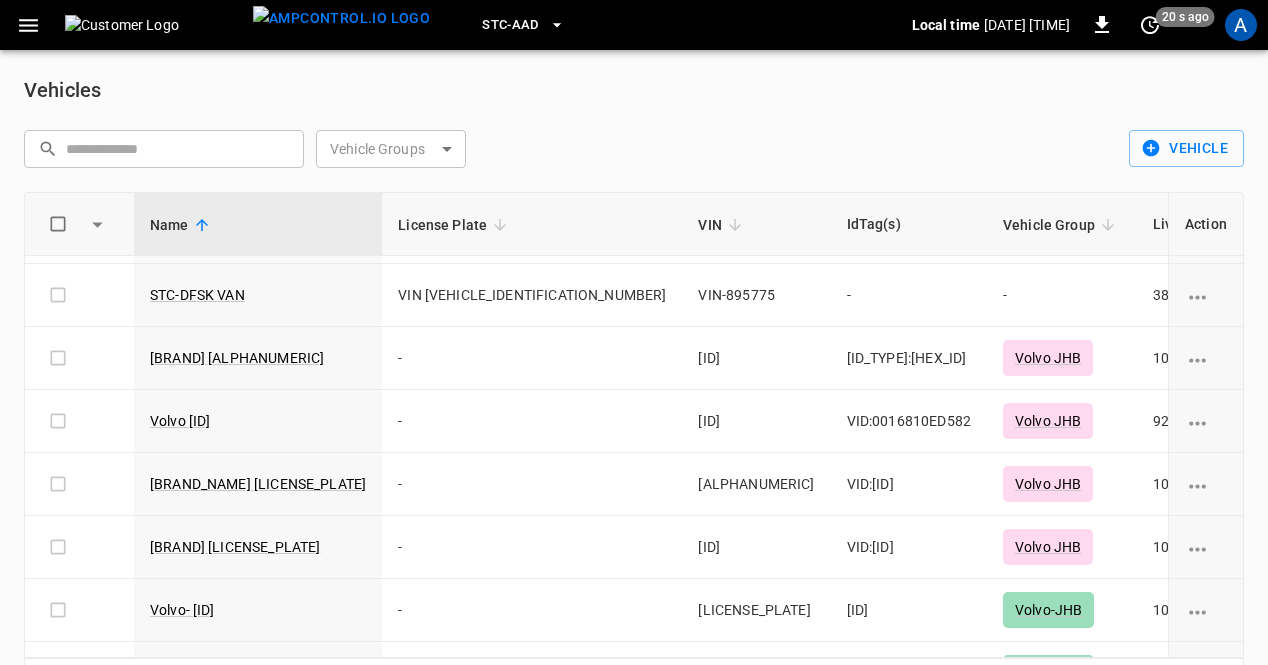 scroll, scrollTop: 0, scrollLeft: 2, axis: horizontal 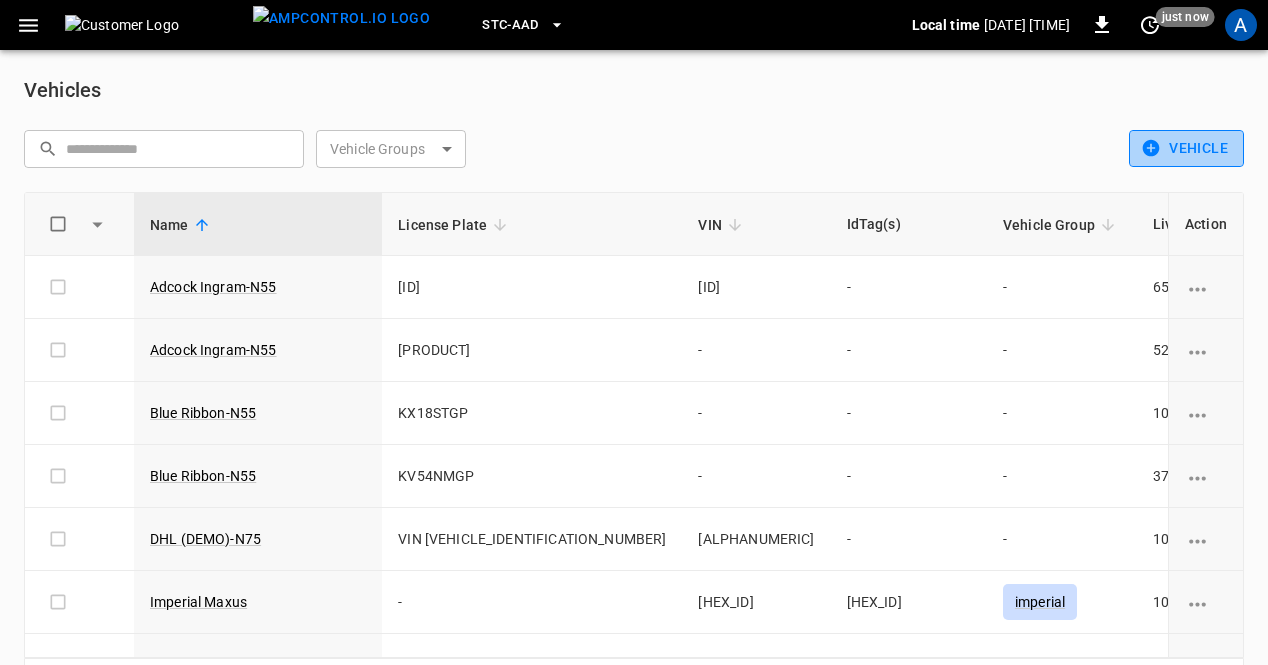 click 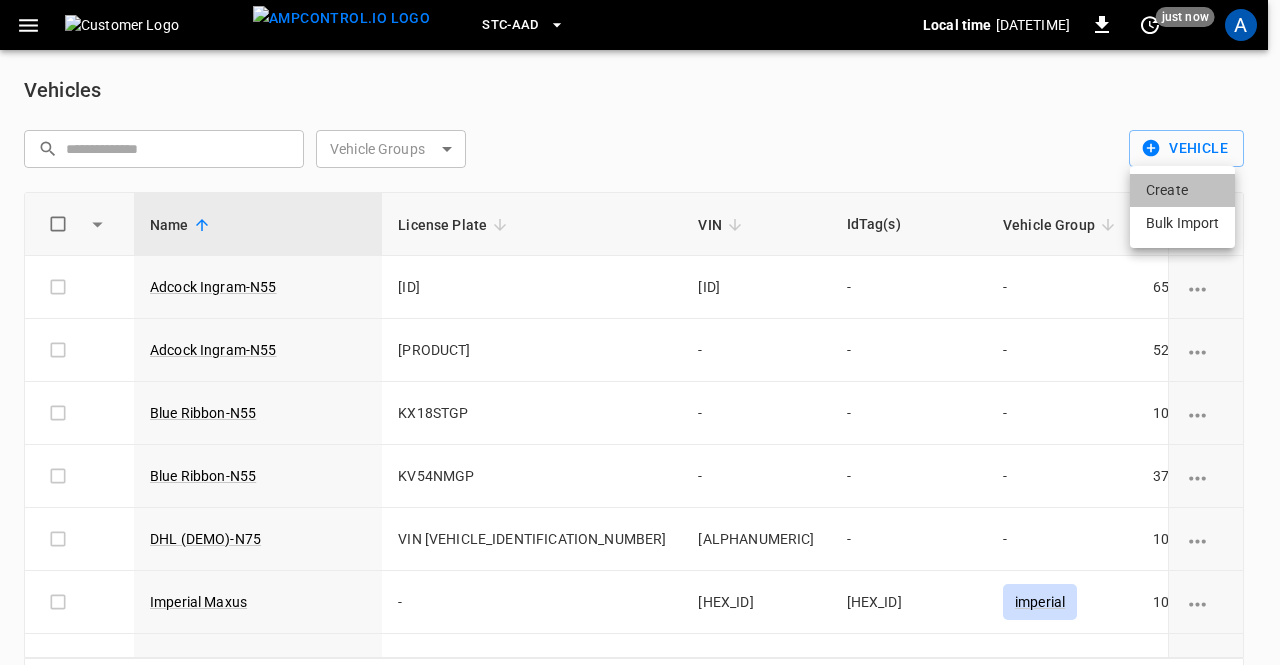 click on "Create" at bounding box center [1182, 190] 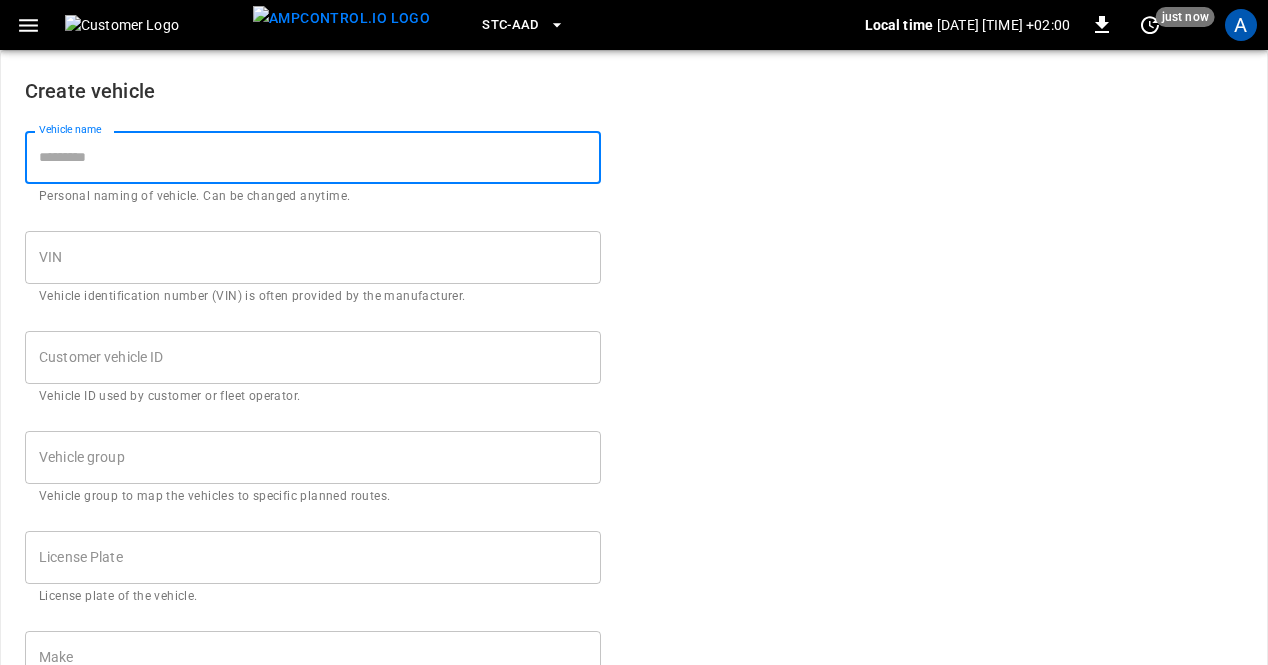 click on "Vehicle name" at bounding box center [313, 157] 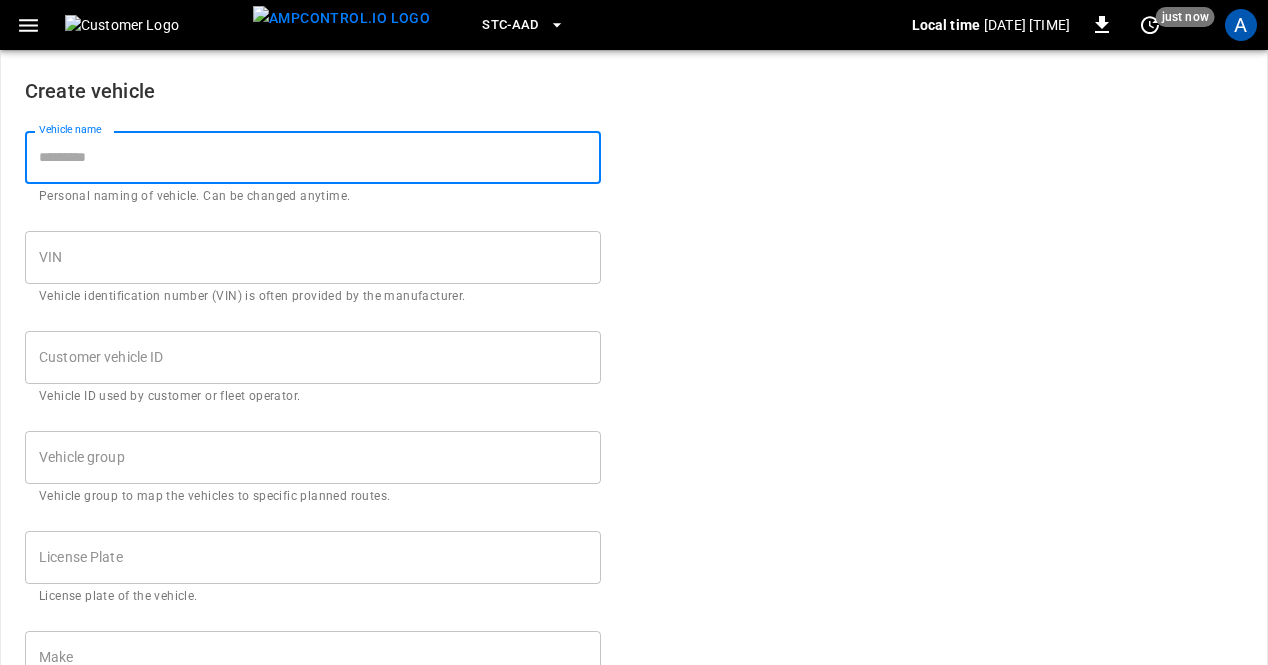 click on "Create vehicle Vehicle name Vehicle name Personal naming of vehicle. Can be changed anytime. VIN VIN Vehicle identification number (VIN) is often provided by the manufacturer. Customer vehicle ID Customer vehicle ID Vehicle ID used by customer or fleet operator. Vehicle group Vehicle group Vehicle group to map the vehicles to specific planned routes. License Plate License Plate License plate of the vehicle. Make Make Brand or manufacturer responsible for producing the vehicle Model Model Specific design and version of the vehicle Year Year Year in which the vehicle was manufactured Recurring Departure Time Recurring Departure Time Time at which vehicle must leave every day. Battery capacity kWh Battery capacity How much energy can be stored in the vehicle's battery. Maximum charging power kW Maximum charging power The maximum power capacity that is allowed by the vehicle. Target SoC *** % Target SoC Target state of charge (SoC) after the current or next charging session. Associated IdTag(s) Cancel Save" at bounding box center (634, 756) 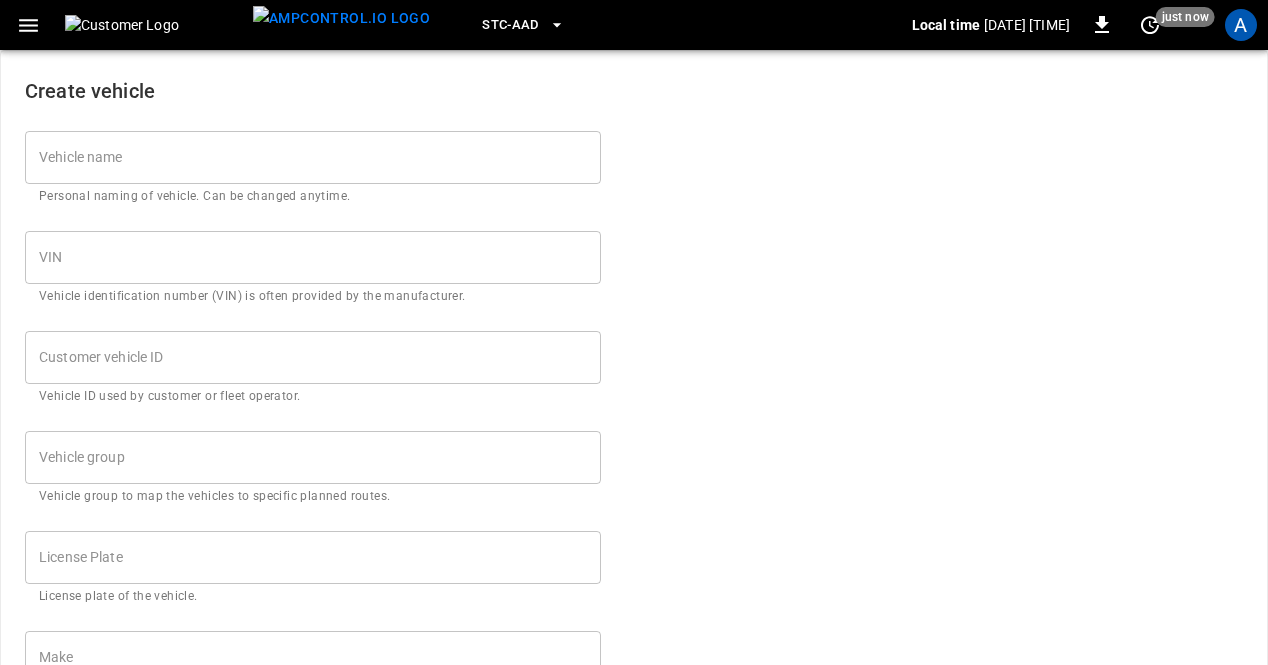 click on "Create vehicle Vehicle name Vehicle name Personal naming of vehicle. Can be changed anytime. VIN VIN Vehicle identification number (VIN) is often provided by the manufacturer. Customer vehicle ID Customer vehicle ID Vehicle ID used by customer or fleet operator. Vehicle group Vehicle group Vehicle group to map the vehicles to specific planned routes. License Plate License Plate License plate of the vehicle. Make Make Brand or manufacturer responsible for producing the vehicle Model Model Specific design and version of the vehicle Year Year Year in which the vehicle was manufactured Recurring Departure Time Recurring Departure Time Time at which vehicle must leave every day. Battery capacity kWh Battery capacity How much energy can be stored in the vehicle's battery. Maximum charging power kW Maximum charging power The maximum power capacity that is allowed by the vehicle. Target SoC *** % Target SoC Target state of charge (SoC) after the current or next charging session. Associated IdTag(s) Cancel Save" at bounding box center (634, 756) 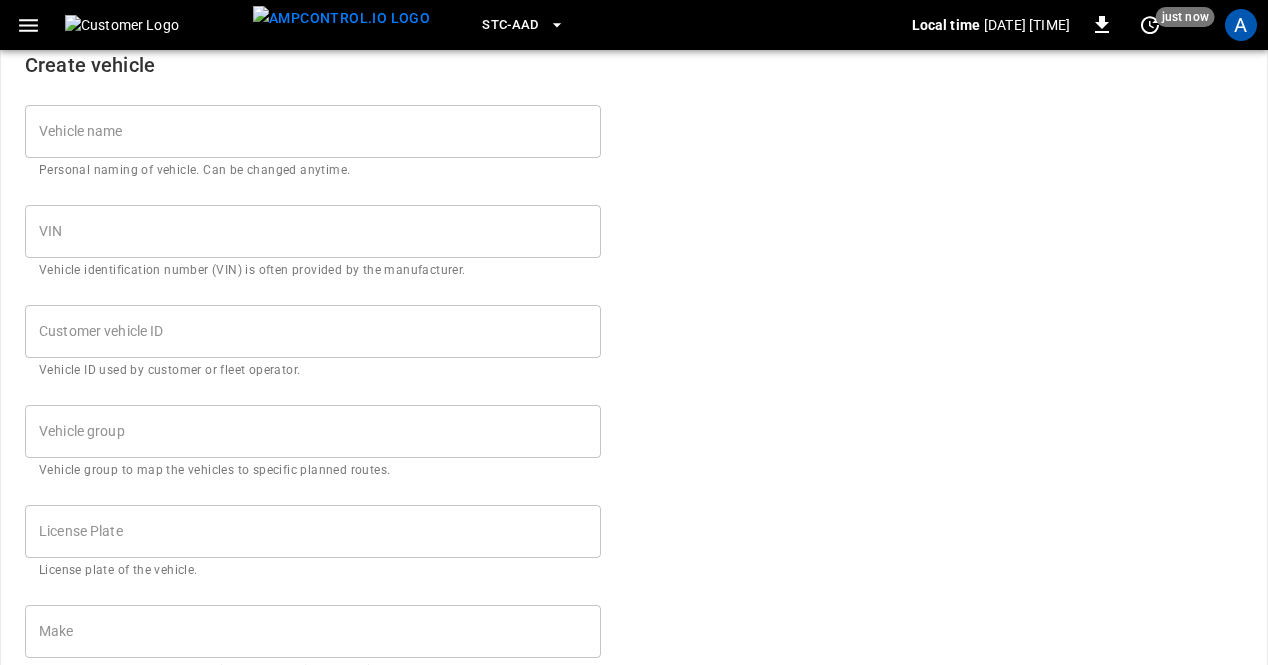 scroll, scrollTop: 0, scrollLeft: 0, axis: both 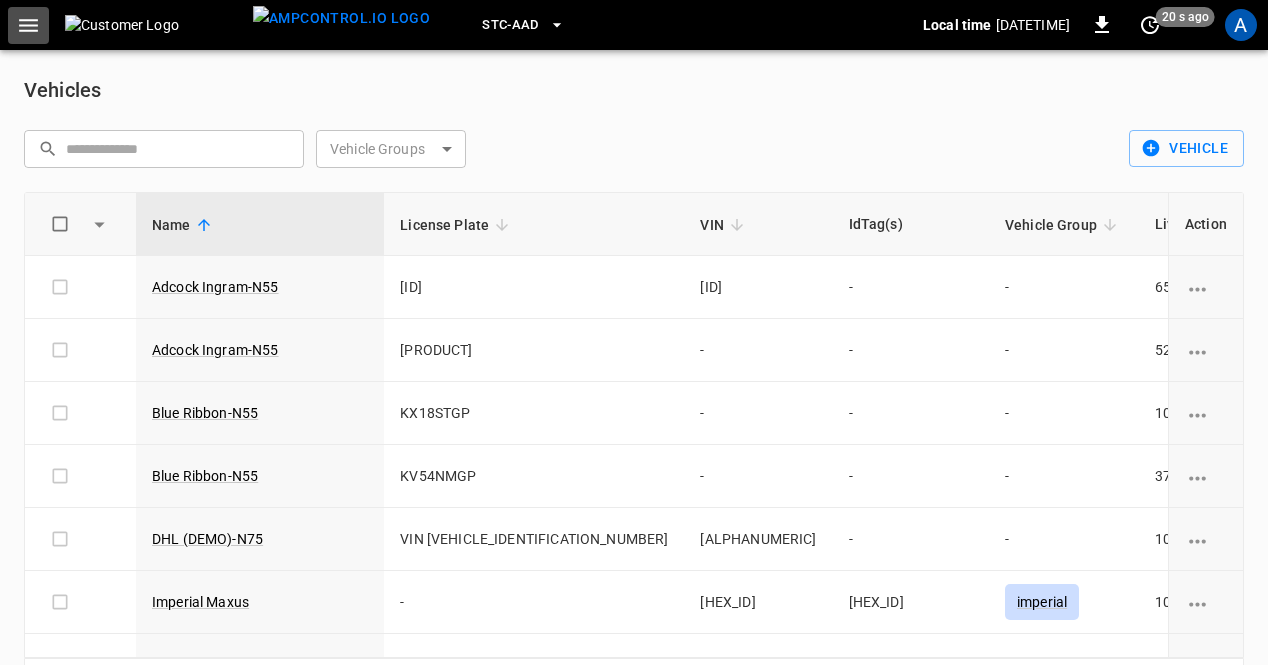 click 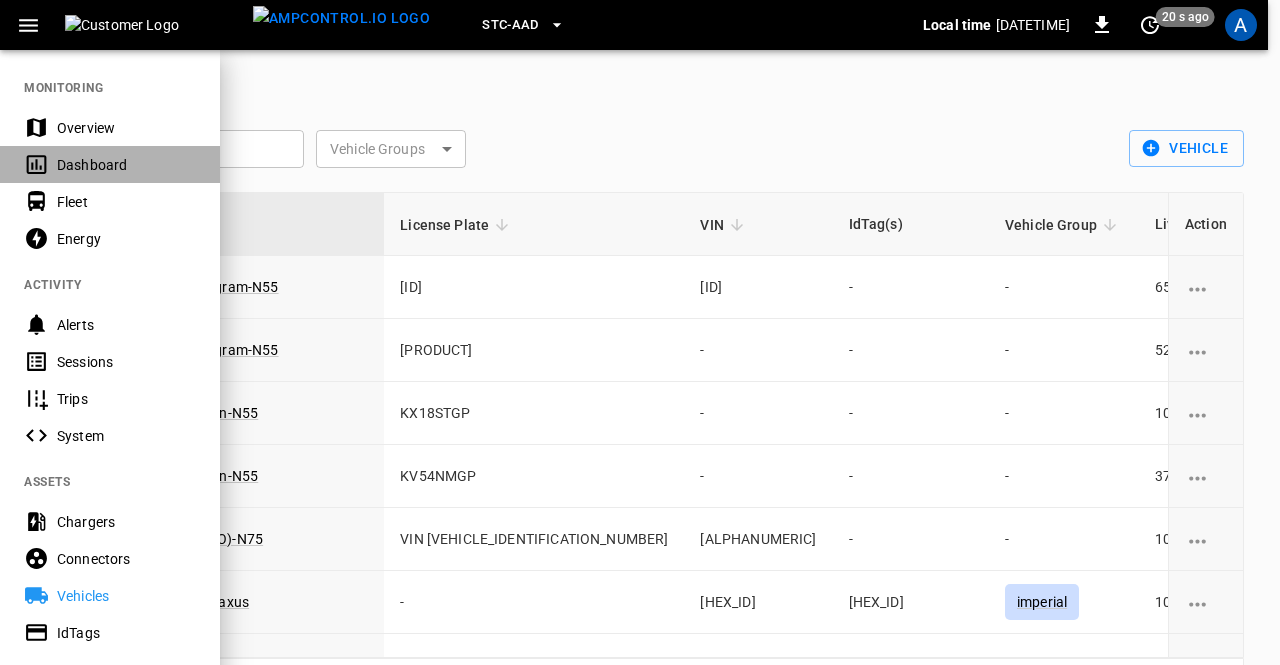 click on "Dashboard" at bounding box center (110, 164) 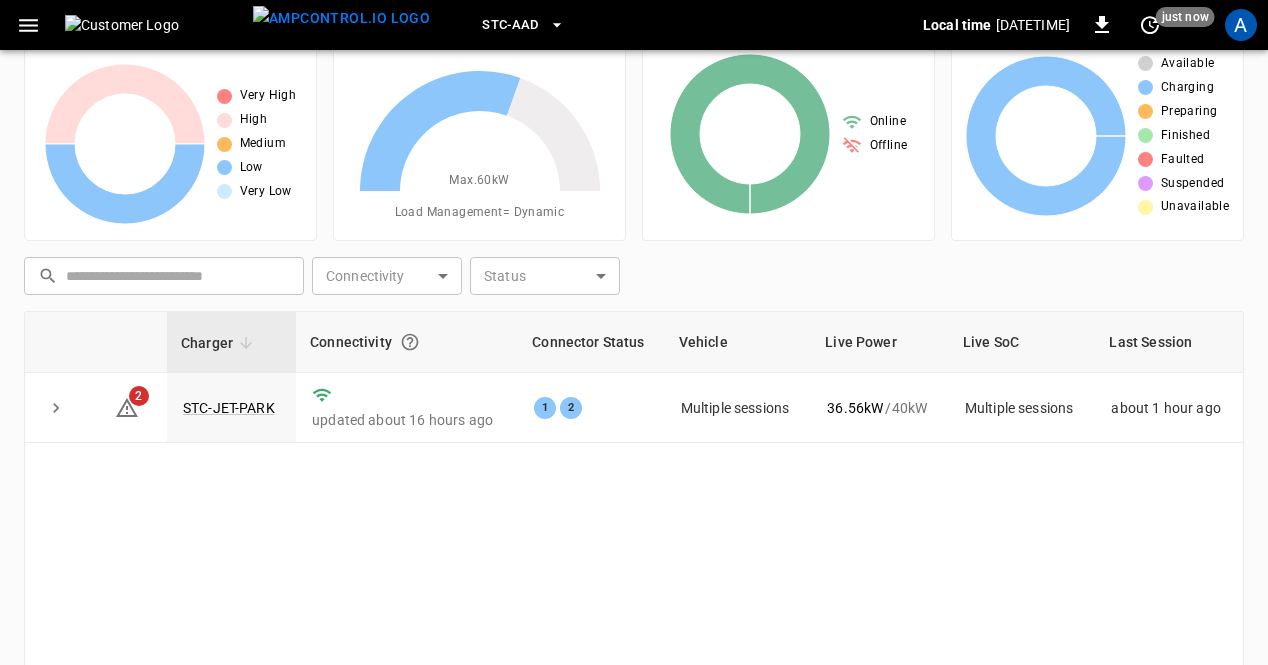scroll, scrollTop: 76, scrollLeft: 0, axis: vertical 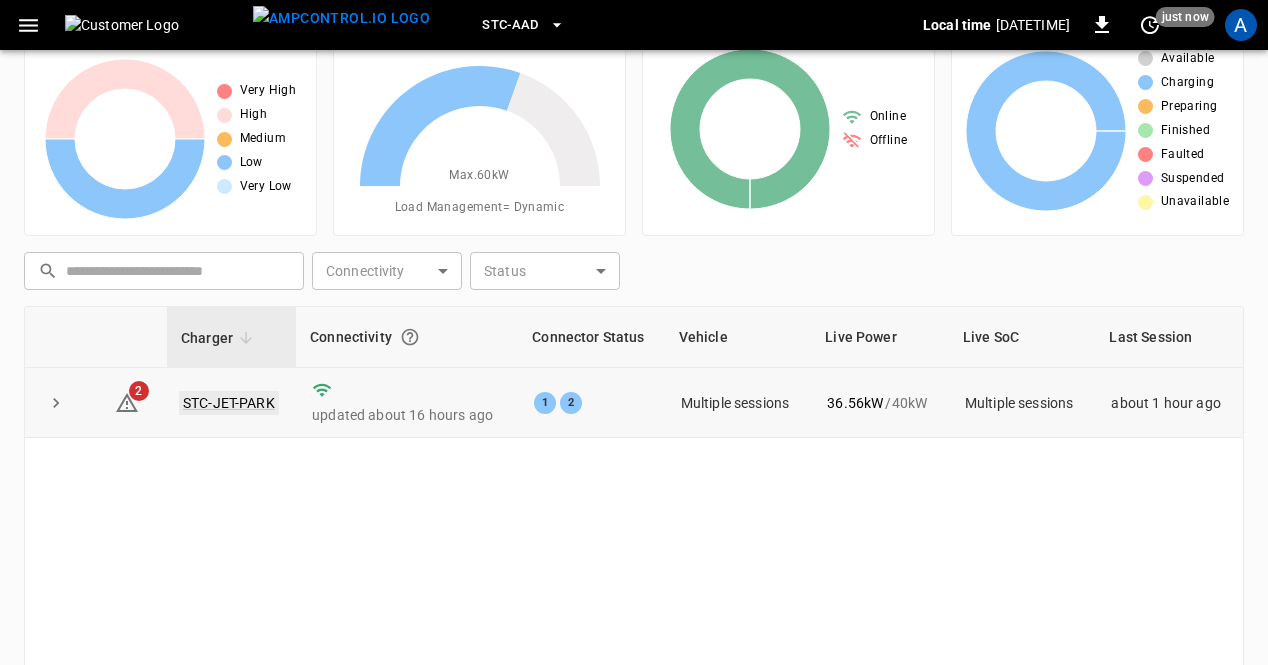 click on "STC-JET-PARK" at bounding box center (229, 403) 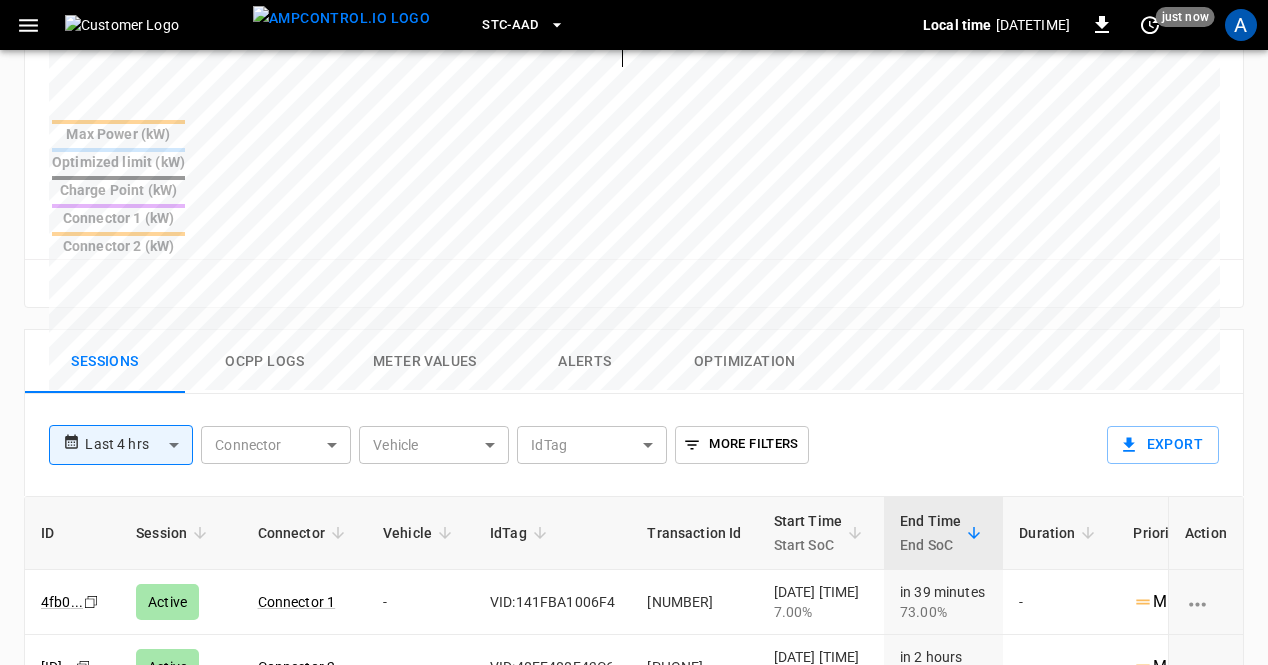 scroll, scrollTop: 801, scrollLeft: 0, axis: vertical 